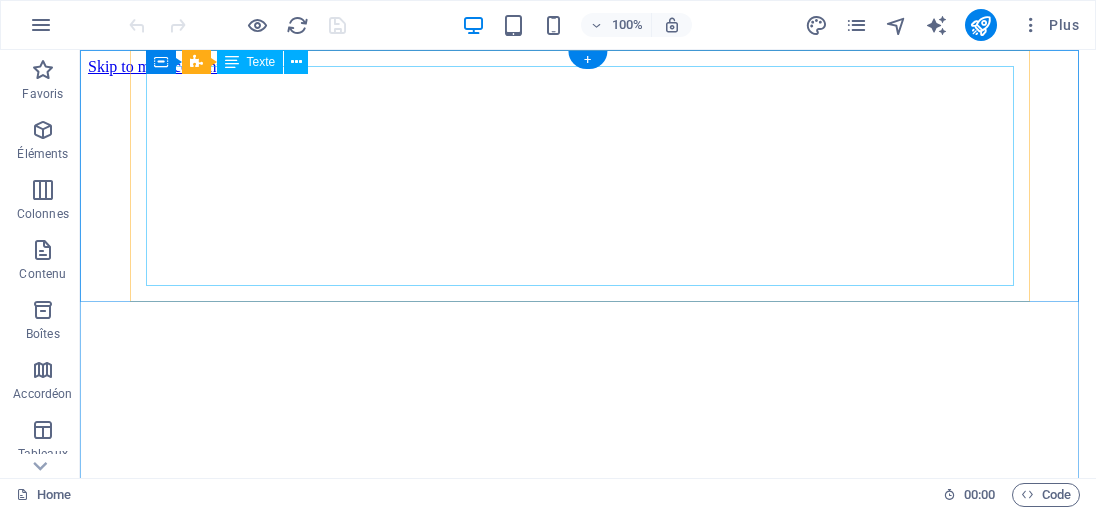scroll, scrollTop: 0, scrollLeft: 0, axis: both 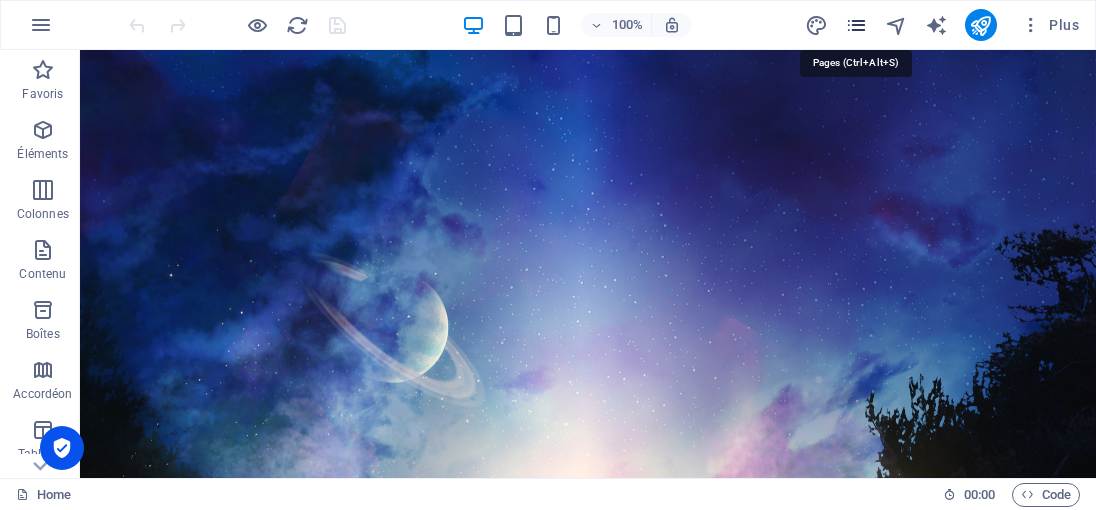 click at bounding box center (856, 25) 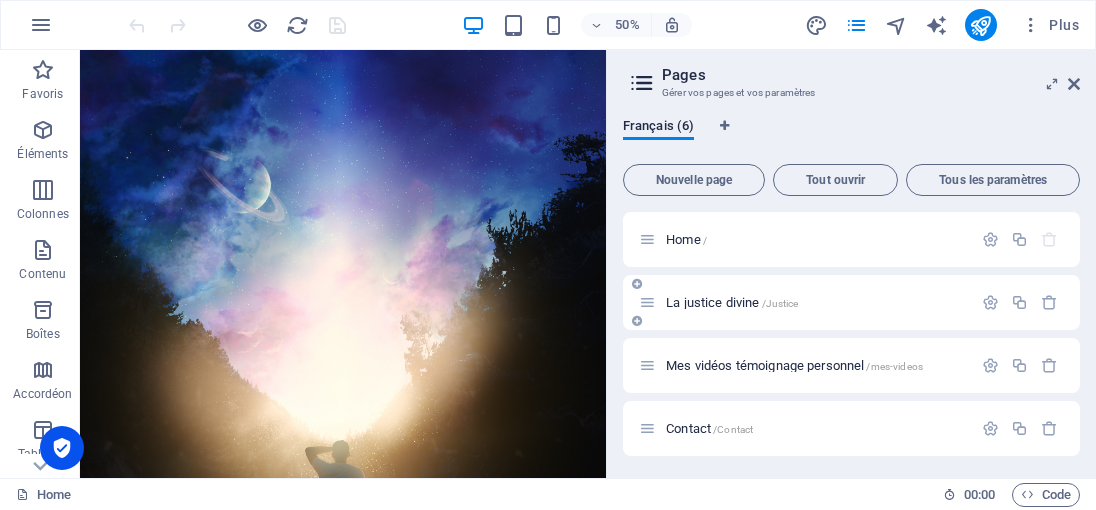 click on "La justice divine /Justice" at bounding box center [732, 302] 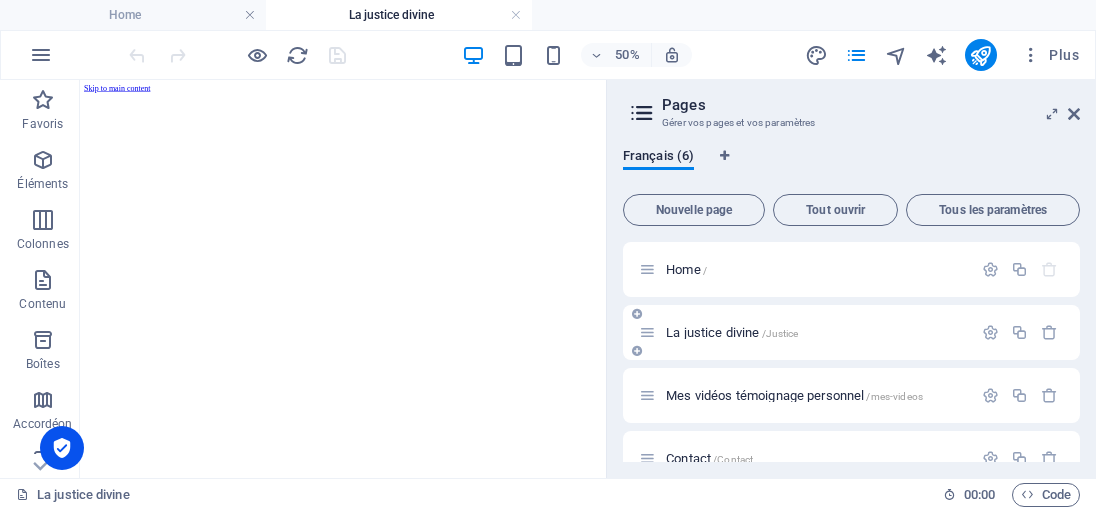 scroll, scrollTop: 0, scrollLeft: 0, axis: both 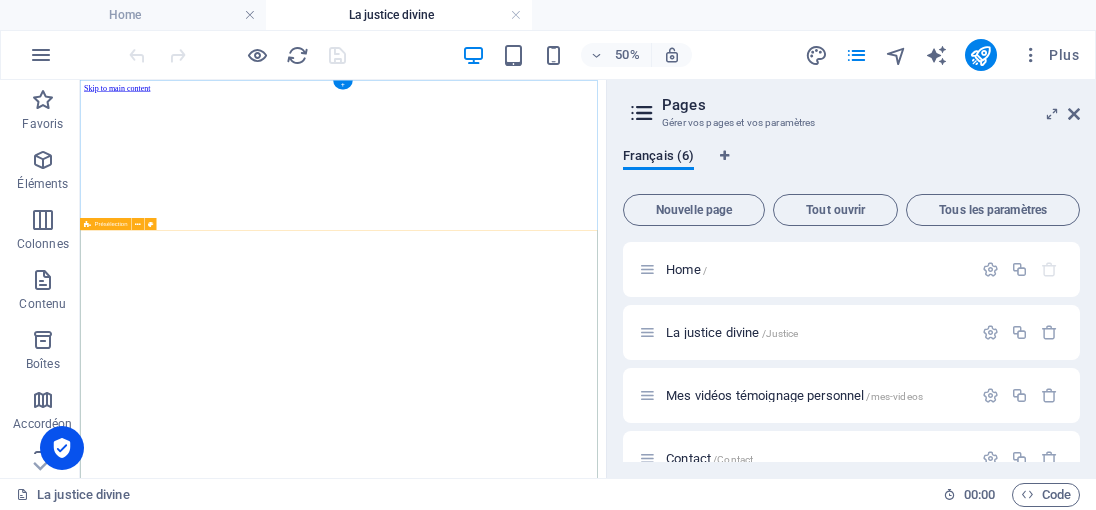click on "Dans les textes anciens tels que le Livre d’[DEMOGRAPHIC_DATA] ou le Livre des Morts, il est question d’enseignements profonds sur la justice, la justice divine et la transmutation des épreuves. Pourtant, nos institutions d’État européennes ne sont que des versions inversées de ces vérités ancestrales. Elles ont détourné la sagesse originelle pour nous imposer une vision déformée, celle d’un pardon aveugle face à la souffrance, comme si cela était la seule voie possible. Une véritable inversion des valeurs du vivant.  Il faut comprendre la nécessité de se libérer des illusions et que chaque épreuve constitue une étape de notre évolution spirituelle.  Même pour les victimes, peu familières de la véritable justice divine, il est essentiel de reconnaître qu’elles devront à un moment donné ou un autre se tourner vers la réparation de la conscience de l’agresseur. C'est fou, [PERSON_NAME] !" at bounding box center (606, 5829) 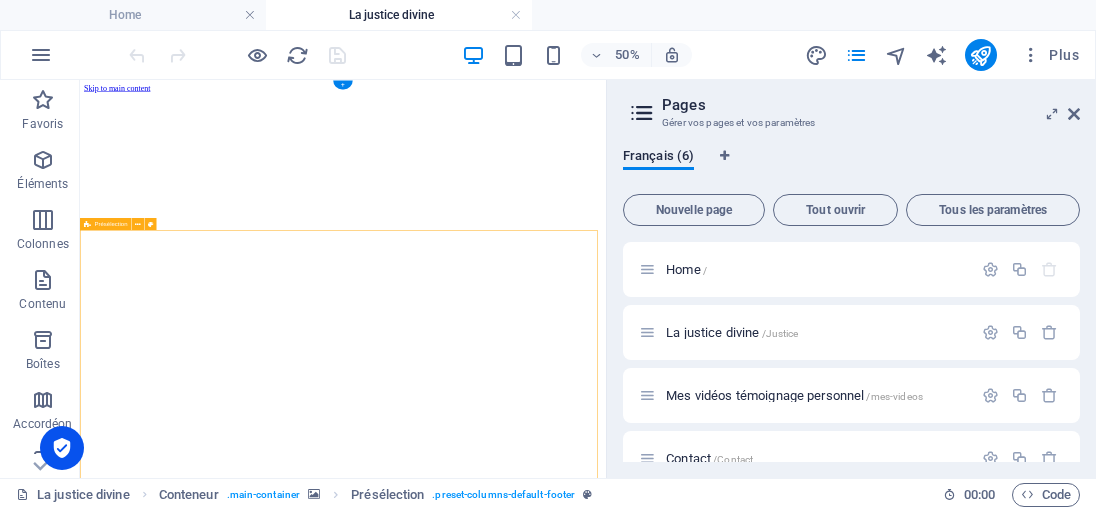 click on "Dans les textes anciens tels que le Livre d’[DEMOGRAPHIC_DATA] ou le Livre des Morts, il est question d’enseignements profonds sur la justice, la justice divine et la transmutation des épreuves. Pourtant, nos institutions d’État européennes ne sont que des versions inversées de ces vérités ancestrales. Elles ont détourné la sagesse originelle pour nous imposer une vision déformée, celle d’un pardon aveugle face à la souffrance, comme si cela était la seule voie possible. Une véritable inversion des valeurs du vivant.  Il faut comprendre la nécessité de se libérer des illusions et que chaque épreuve constitue une étape de notre évolution spirituelle.  Même pour les victimes, peu familières de la véritable justice divine, il est essentiel de reconnaître qu’elles devront à un moment donné ou un autre se tourner vers la réparation de la conscience de l’agresseur. C'est fou, [PERSON_NAME] !" at bounding box center (606, 5829) 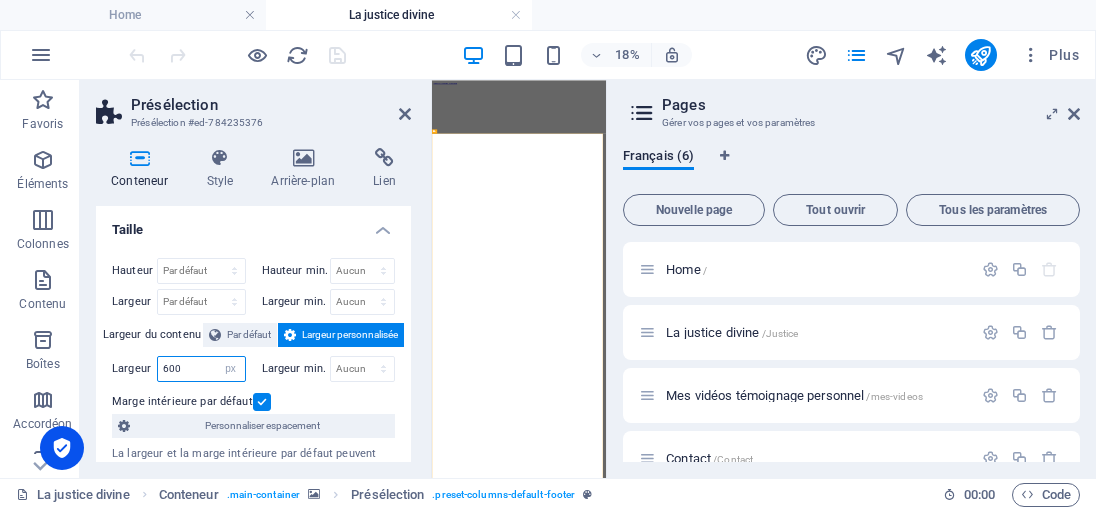 drag, startPoint x: 197, startPoint y: 365, endPoint x: 138, endPoint y: 365, distance: 59 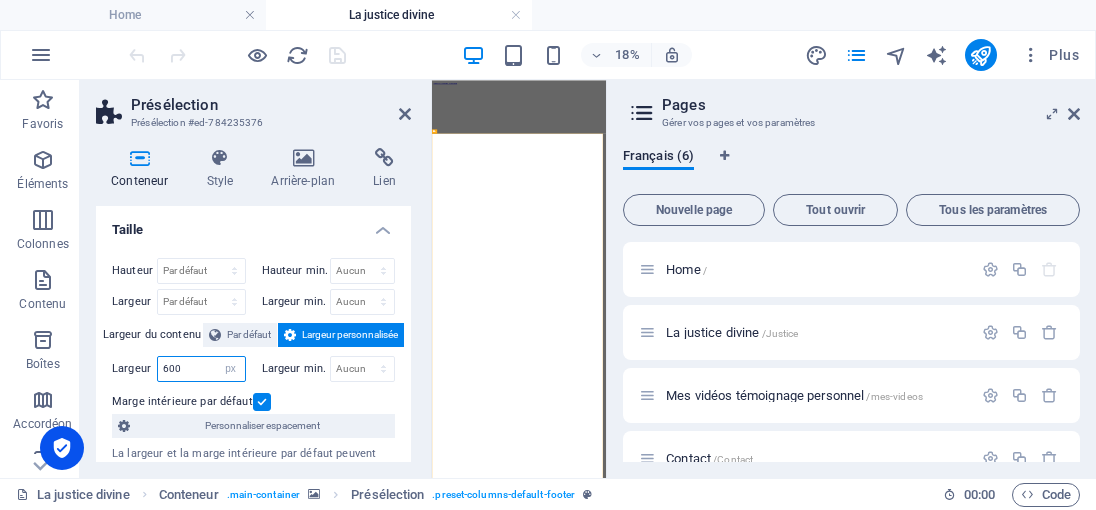 click on "Largeur 600 Par défaut px rem % em vh vw" at bounding box center (179, 369) 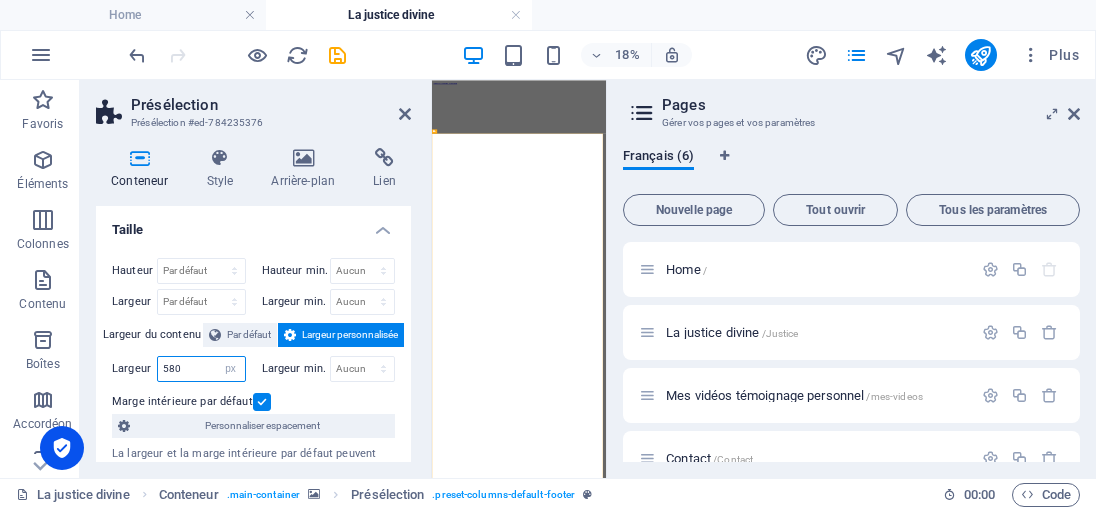 drag, startPoint x: 187, startPoint y: 367, endPoint x: 160, endPoint y: 373, distance: 27.658634 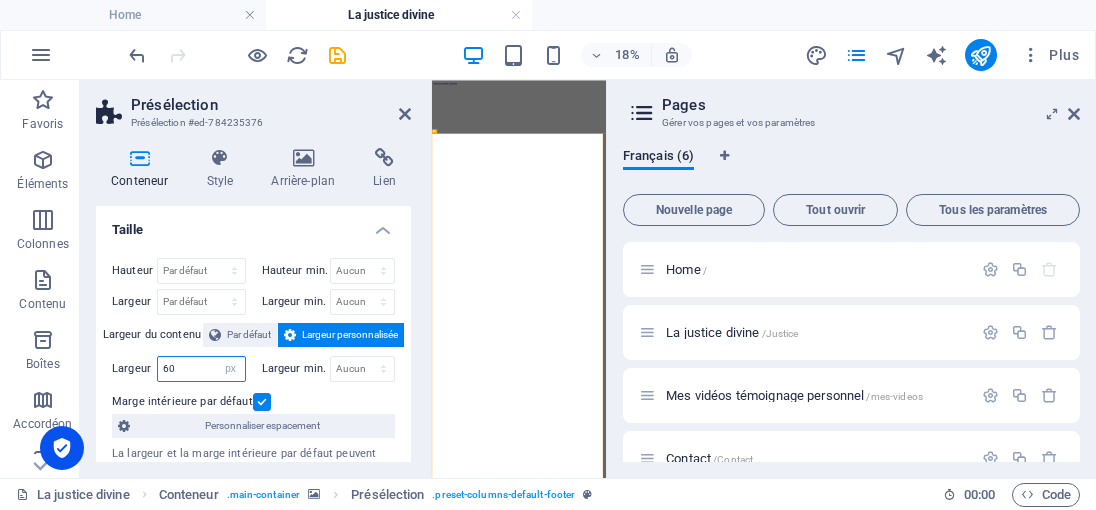type on "600" 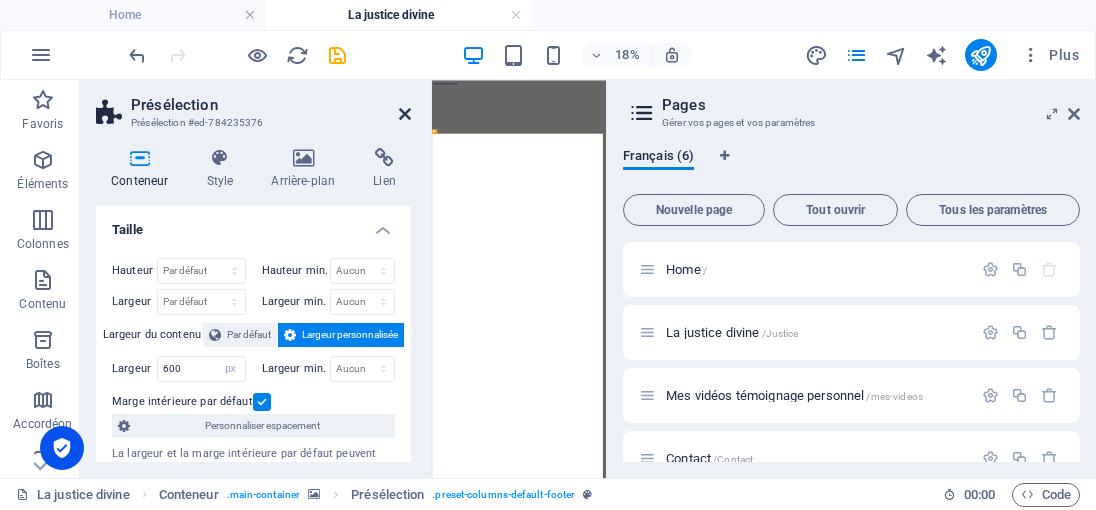 click at bounding box center [405, 114] 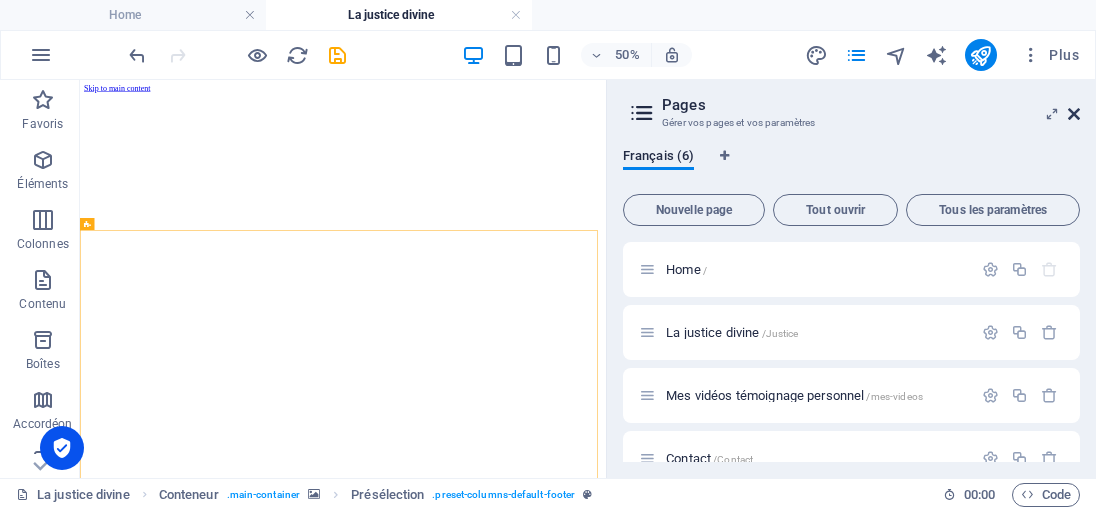 click at bounding box center (1074, 114) 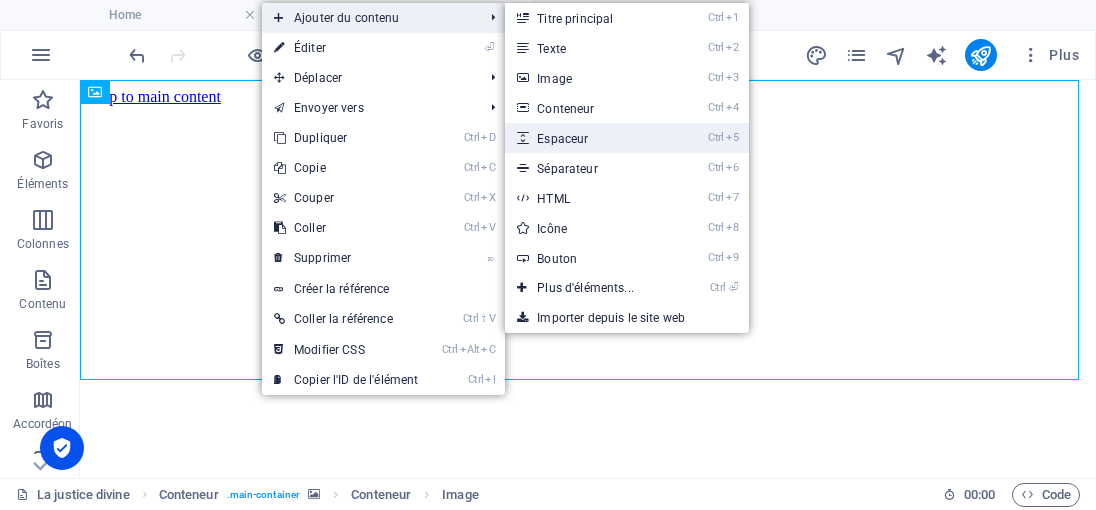 click on "Ctrl 5  Espaceur" at bounding box center [589, 138] 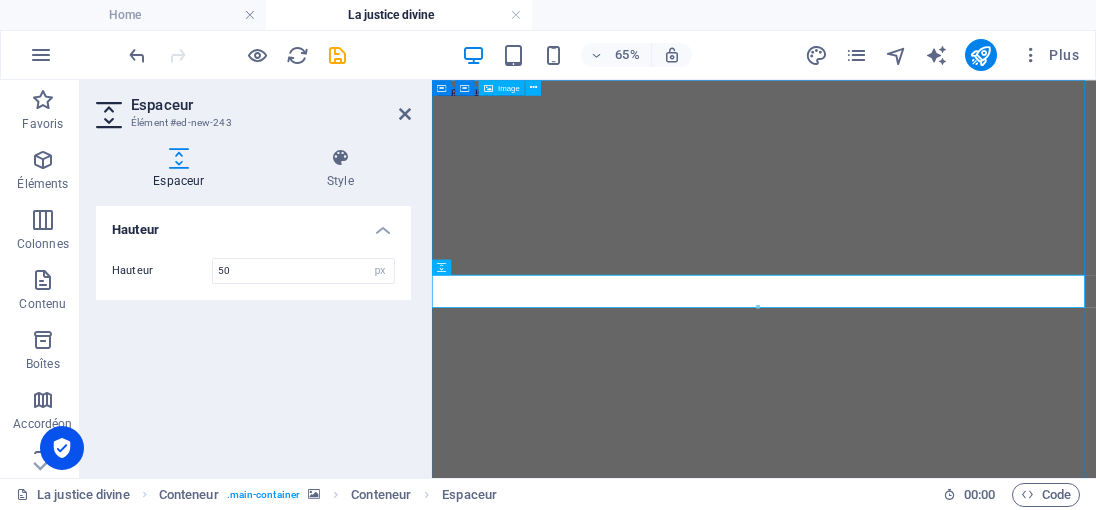 click at bounding box center (943, 3976) 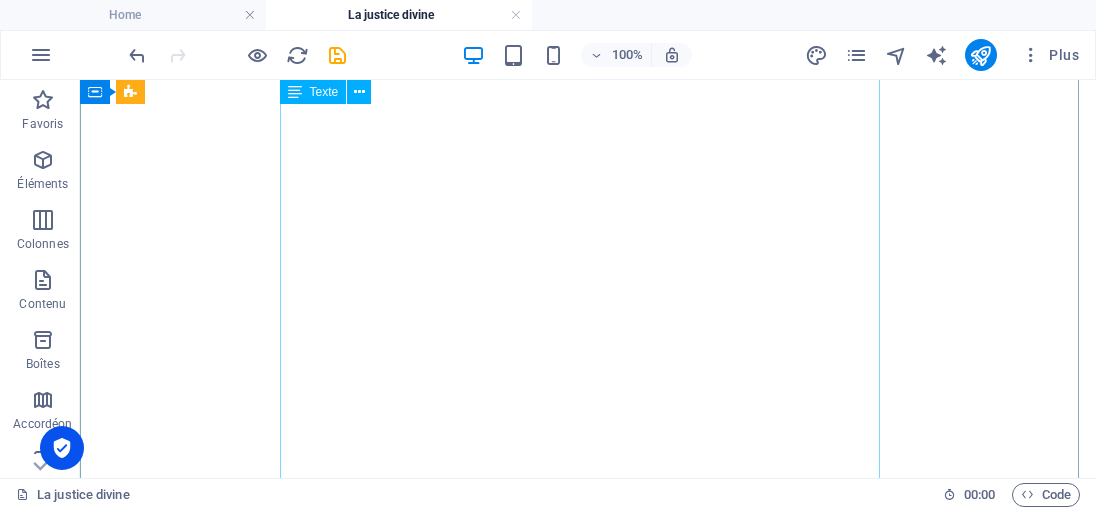 scroll, scrollTop: 12, scrollLeft: 0, axis: vertical 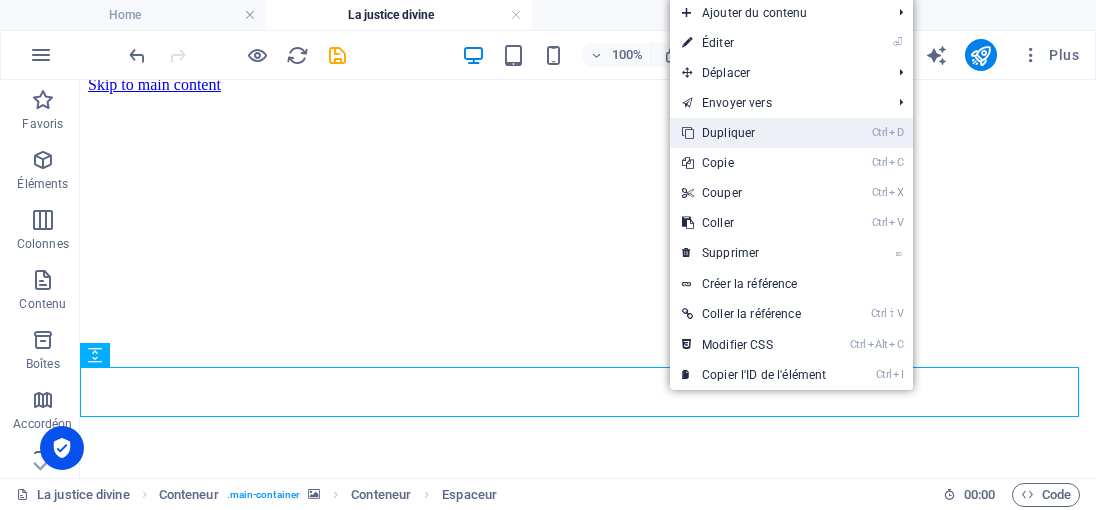 drag, startPoint x: 732, startPoint y: 124, endPoint x: 652, endPoint y: 48, distance: 110.34492 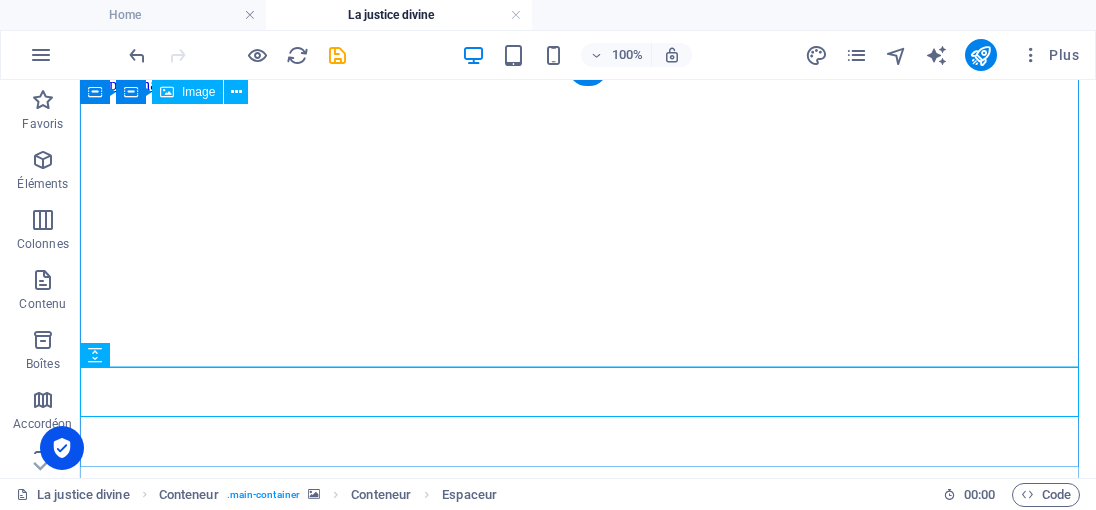 click at bounding box center [588, 4014] 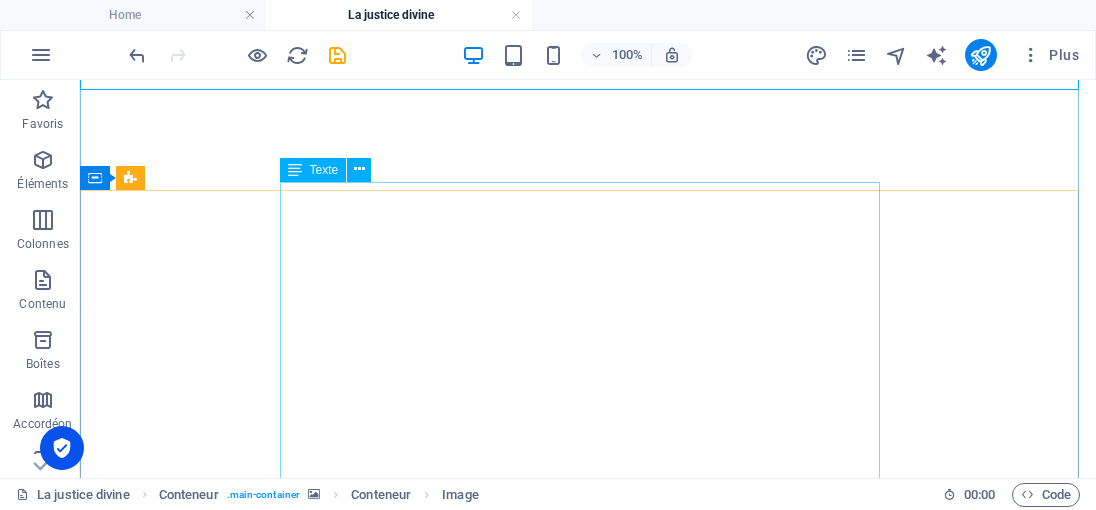 scroll, scrollTop: 312, scrollLeft: 0, axis: vertical 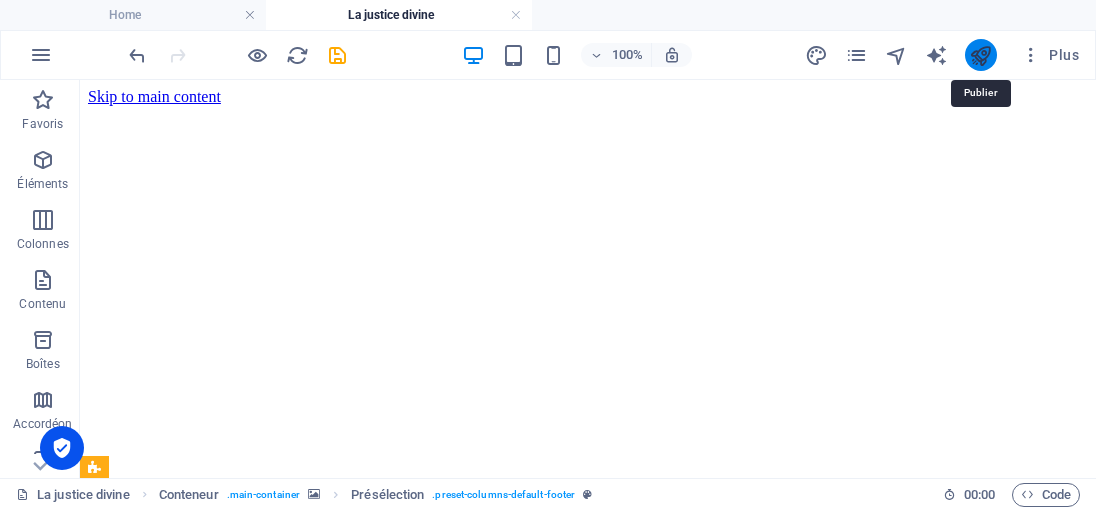 drag, startPoint x: 982, startPoint y: 54, endPoint x: 606, endPoint y: 295, distance: 446.60608 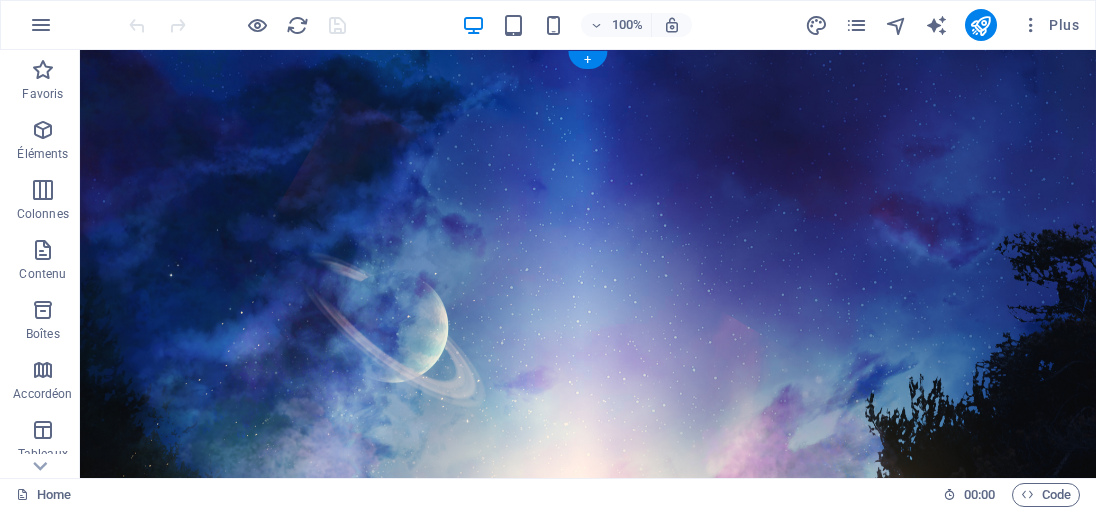 scroll, scrollTop: 0, scrollLeft: 0, axis: both 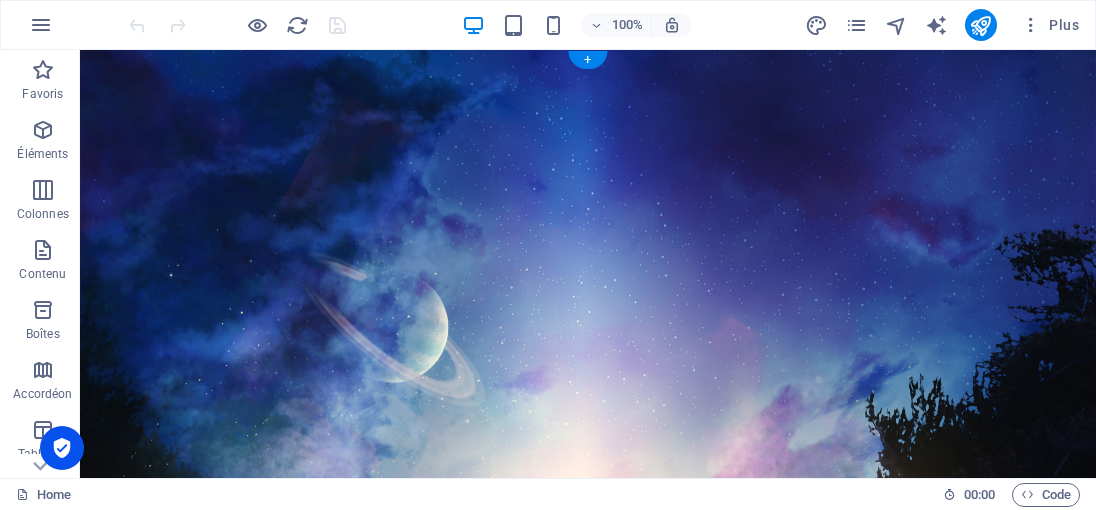 click at bounding box center [588, 544] 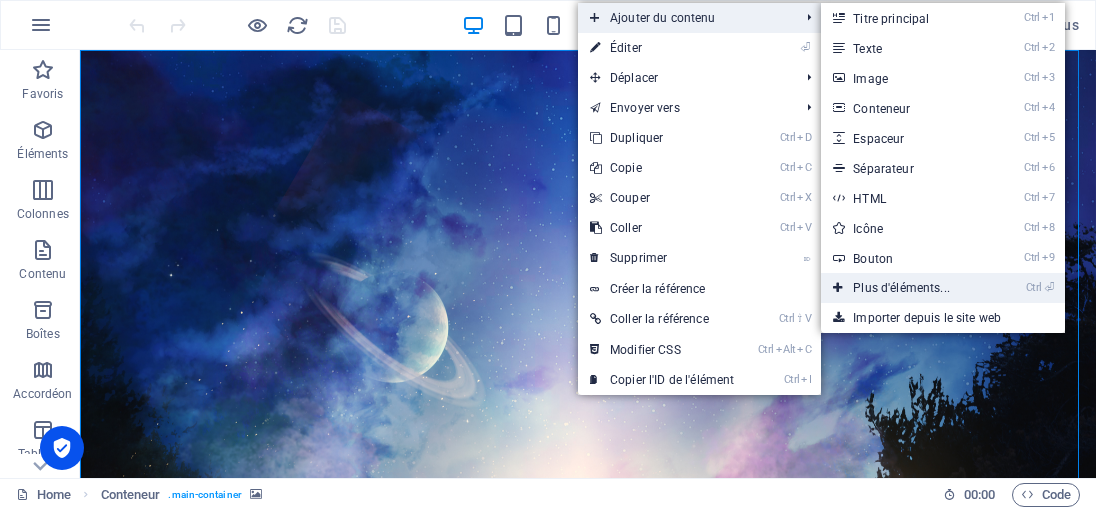 click on "Ctrl ⏎  Plus d'éléments..." at bounding box center [905, 288] 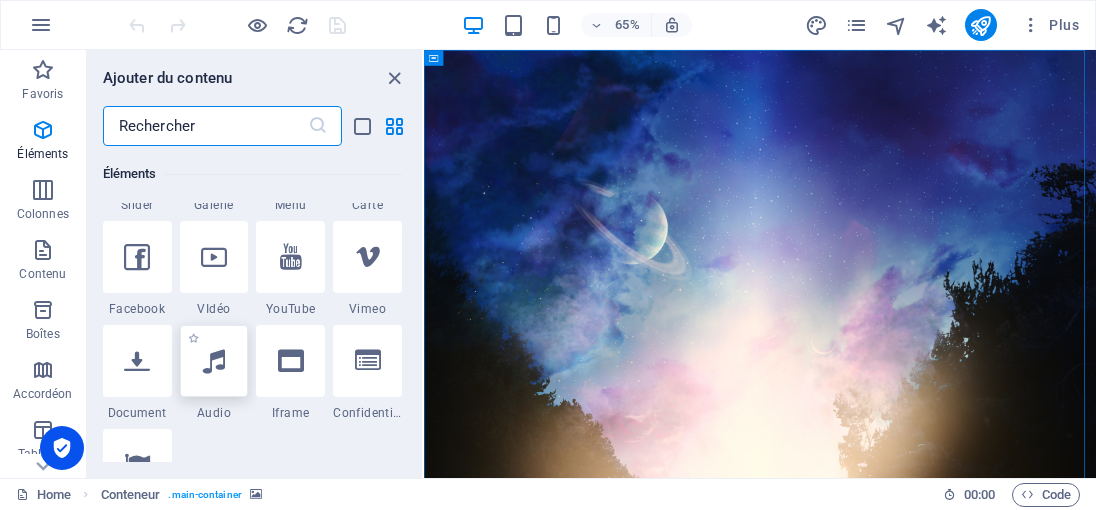 scroll, scrollTop: 612, scrollLeft: 0, axis: vertical 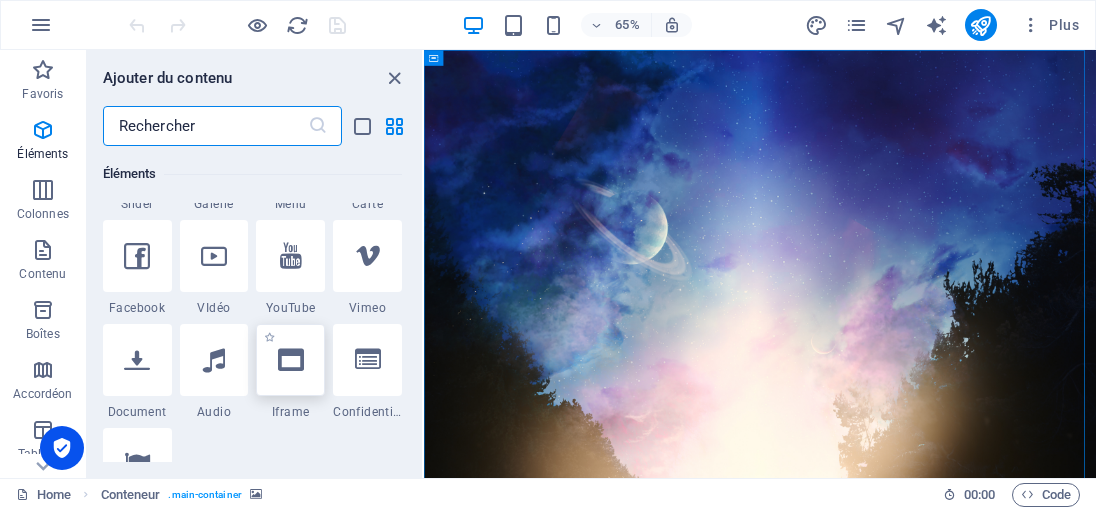 click at bounding box center [291, 360] 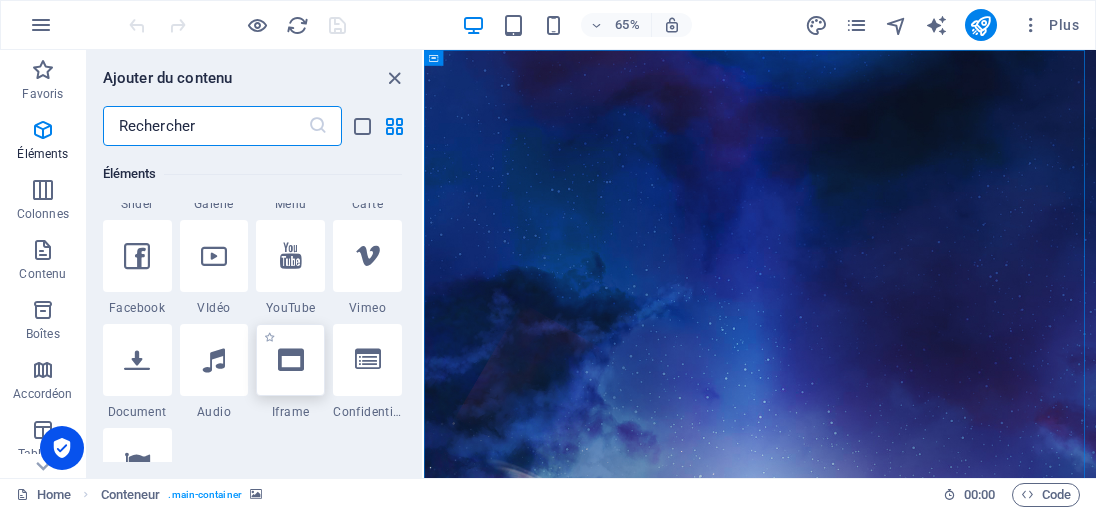 select on "%" 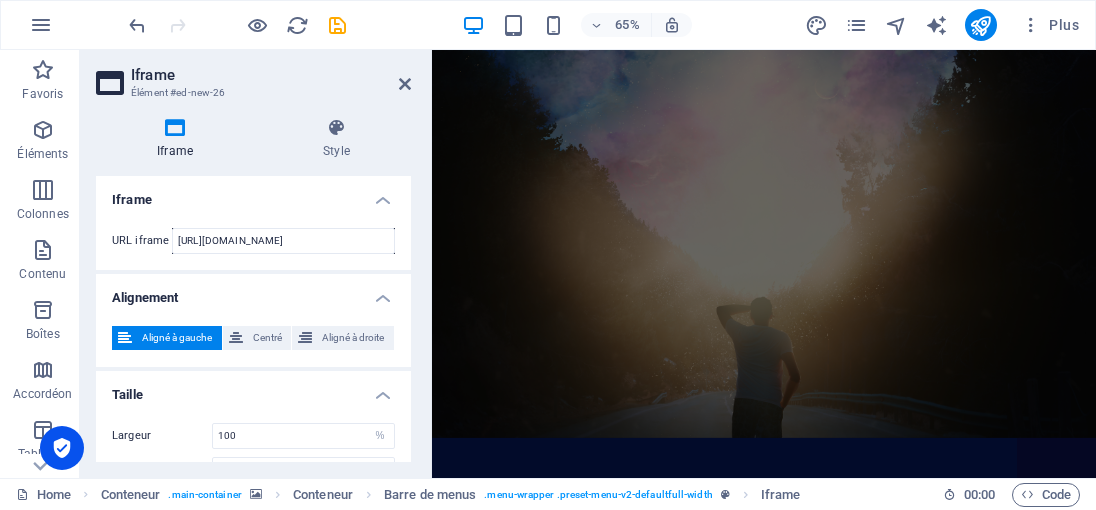scroll, scrollTop: 123, scrollLeft: 0, axis: vertical 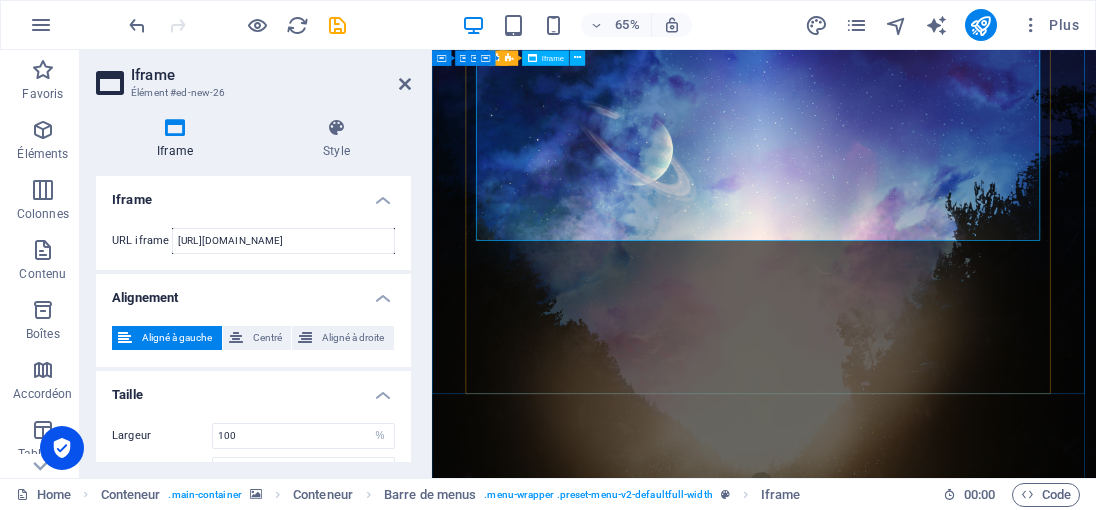 click on "</div>" at bounding box center (882, 1132) 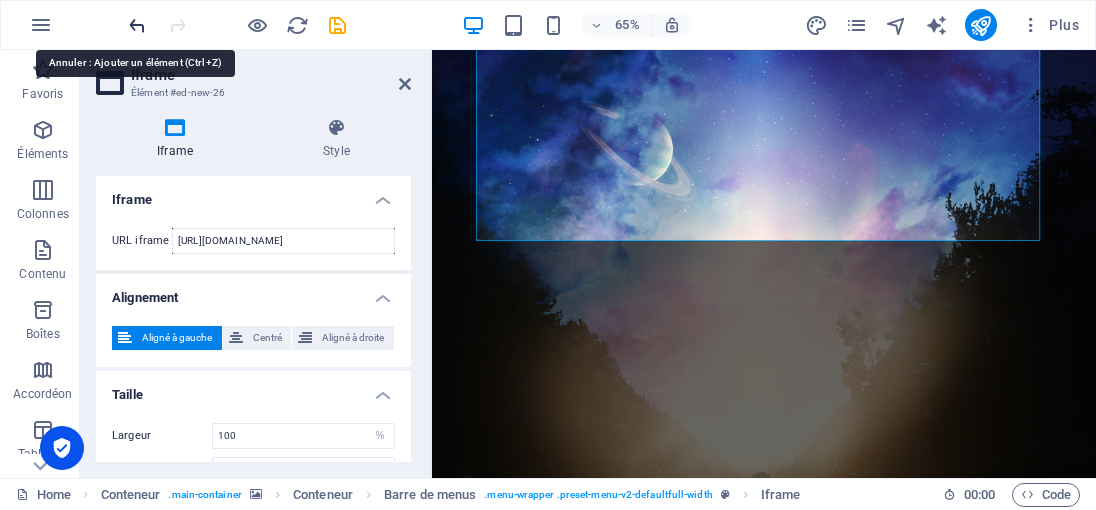 click at bounding box center (137, 25) 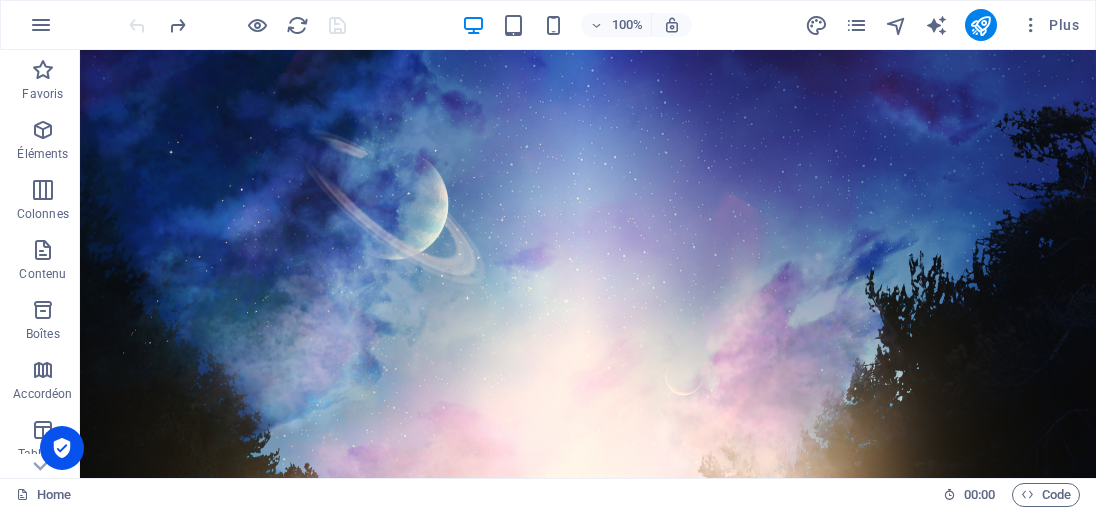 scroll, scrollTop: 0, scrollLeft: 0, axis: both 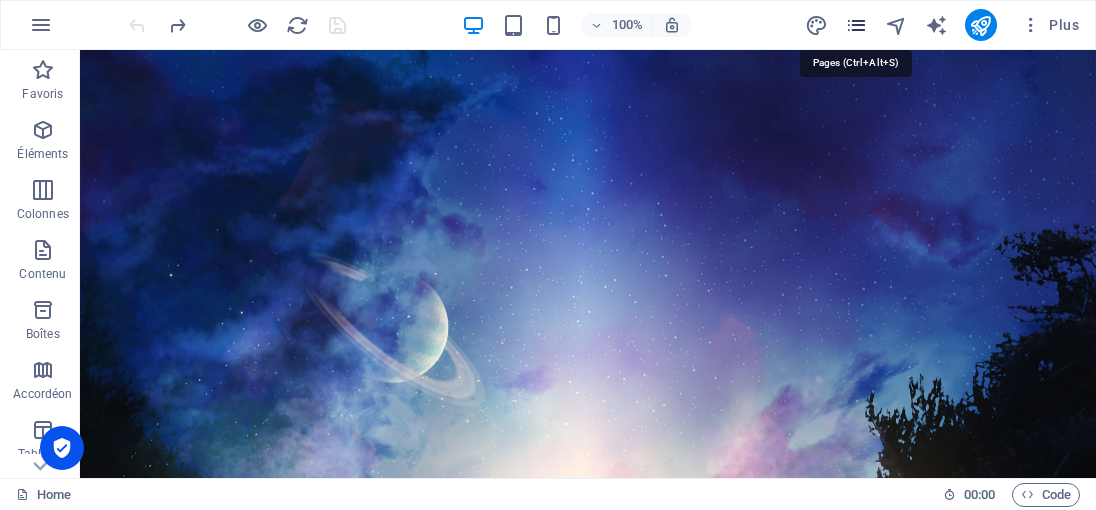 click at bounding box center (856, 25) 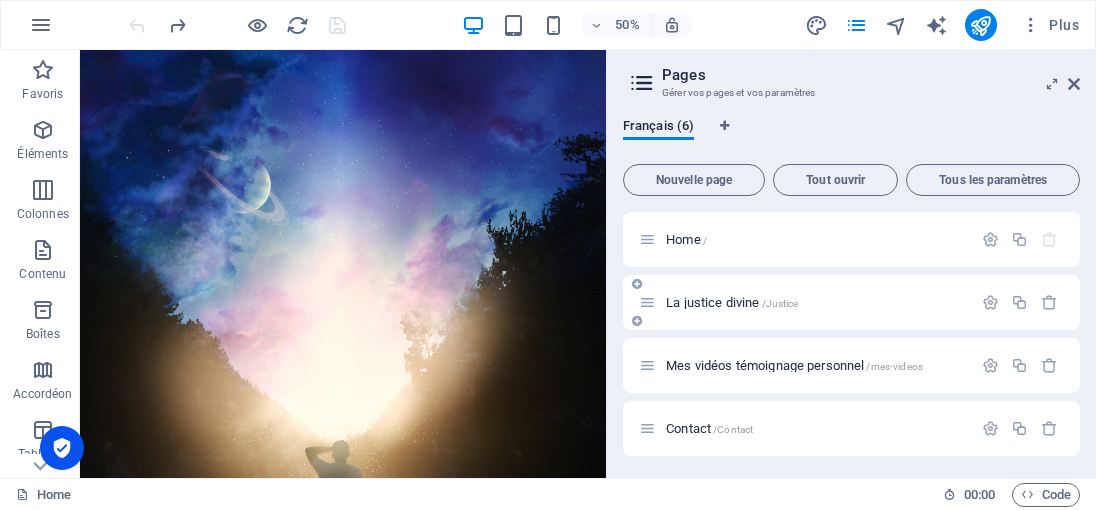 click at bounding box center (647, 302) 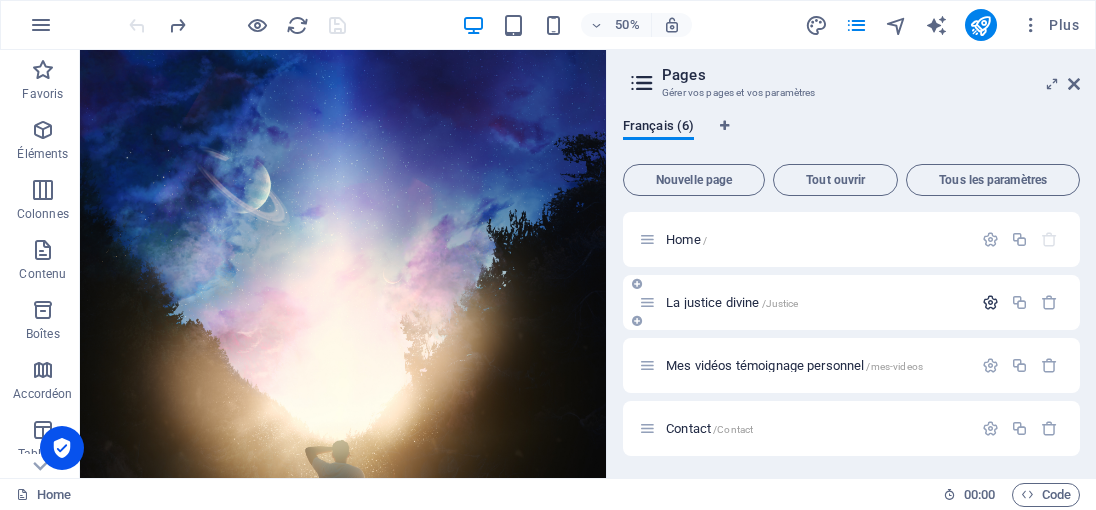 click at bounding box center (990, 302) 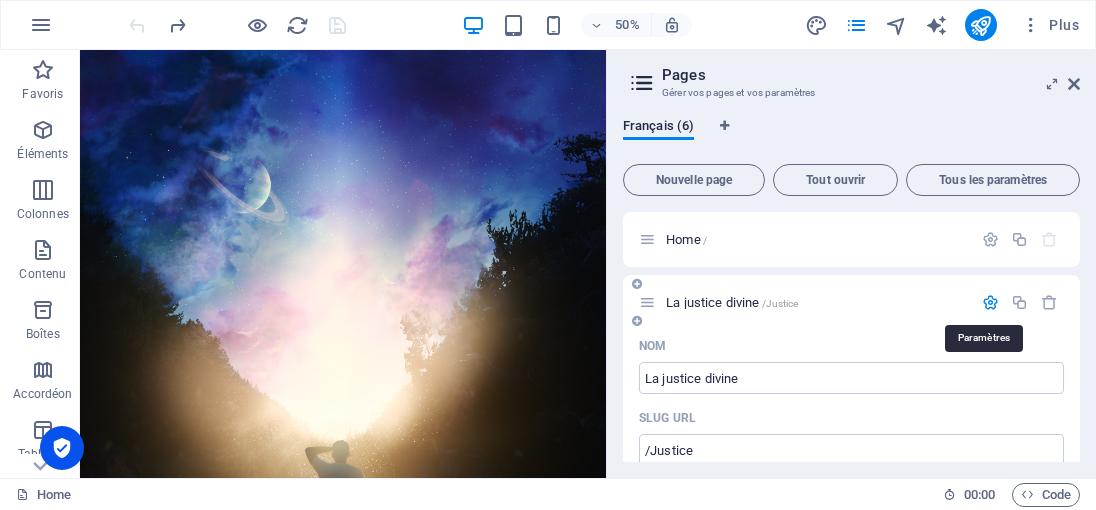 click at bounding box center [990, 302] 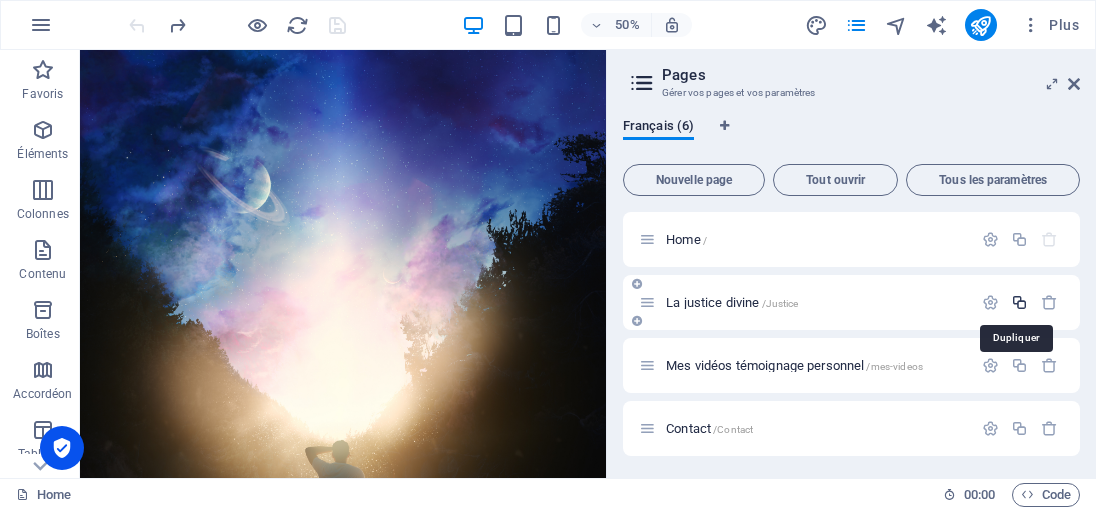 click at bounding box center (1019, 302) 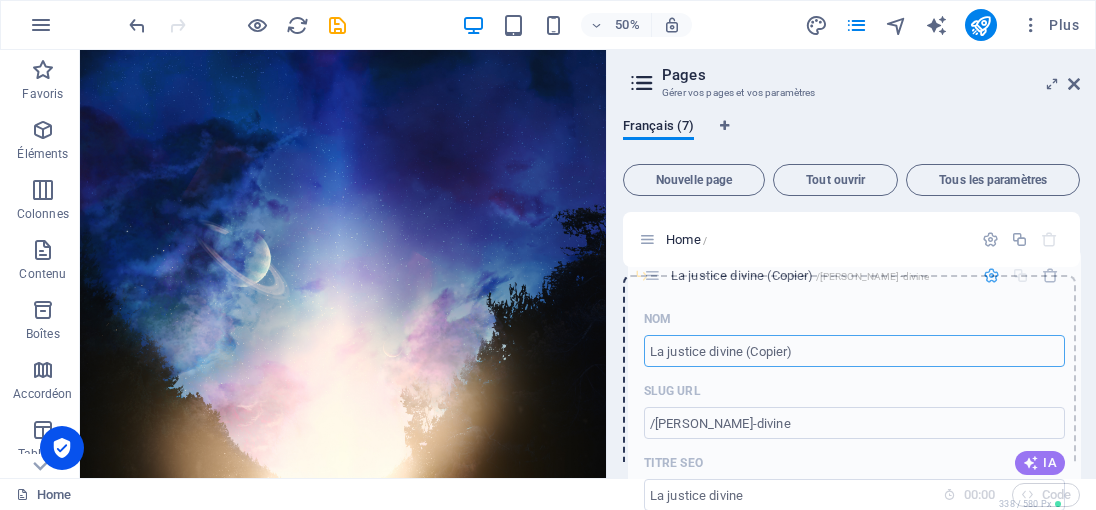drag, startPoint x: 641, startPoint y: 367, endPoint x: 649, endPoint y: 272, distance: 95.33625 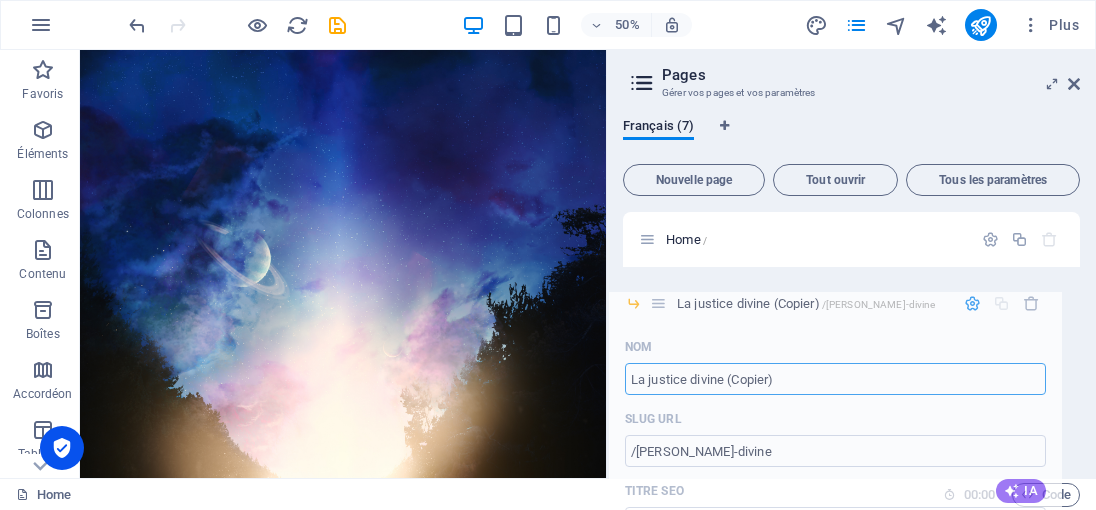 drag, startPoint x: 676, startPoint y: 281, endPoint x: 657, endPoint y: 308, distance: 33.01515 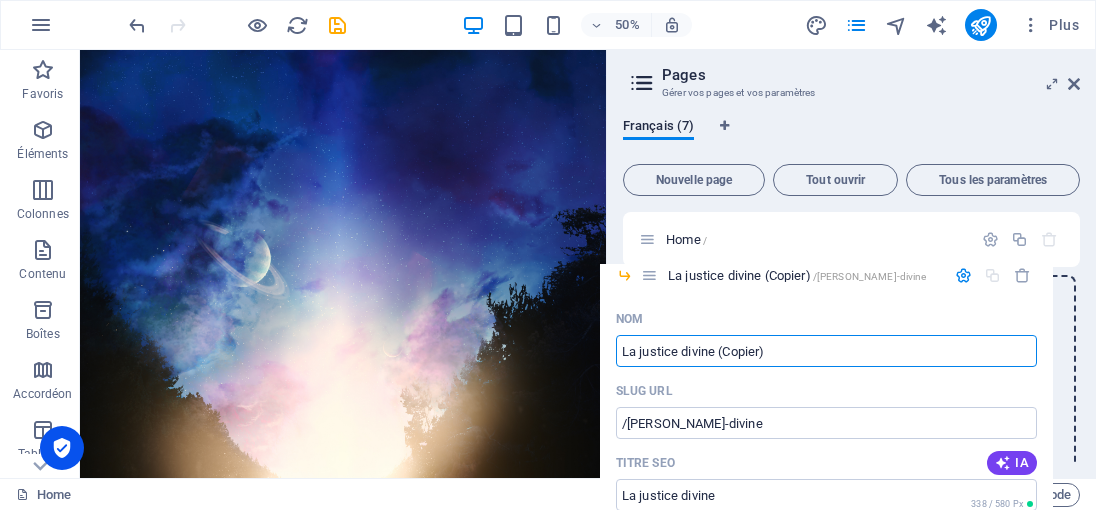 drag, startPoint x: 668, startPoint y: 348, endPoint x: 640, endPoint y: 273, distance: 80.05623 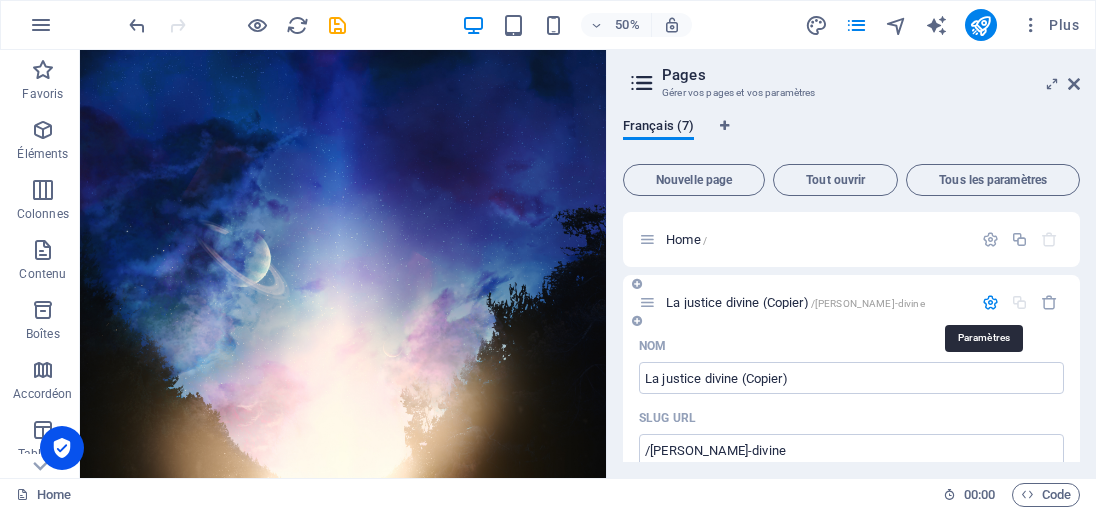 click at bounding box center [990, 302] 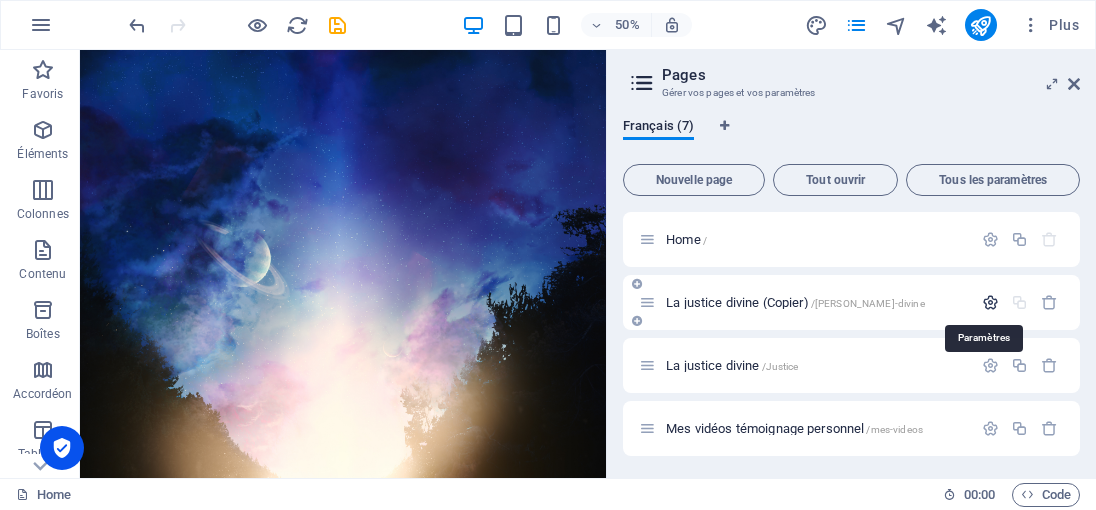 click at bounding box center [990, 302] 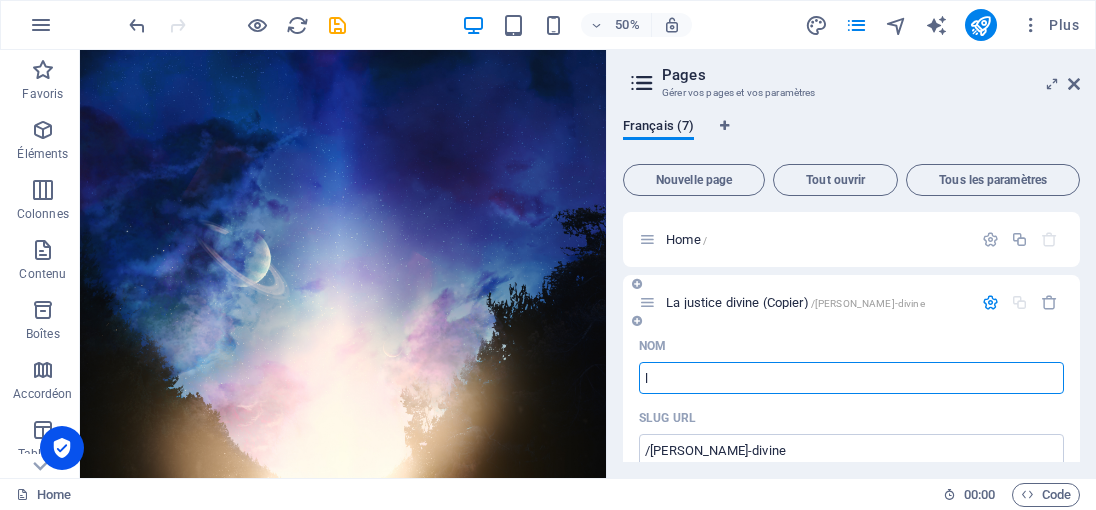type on "l" 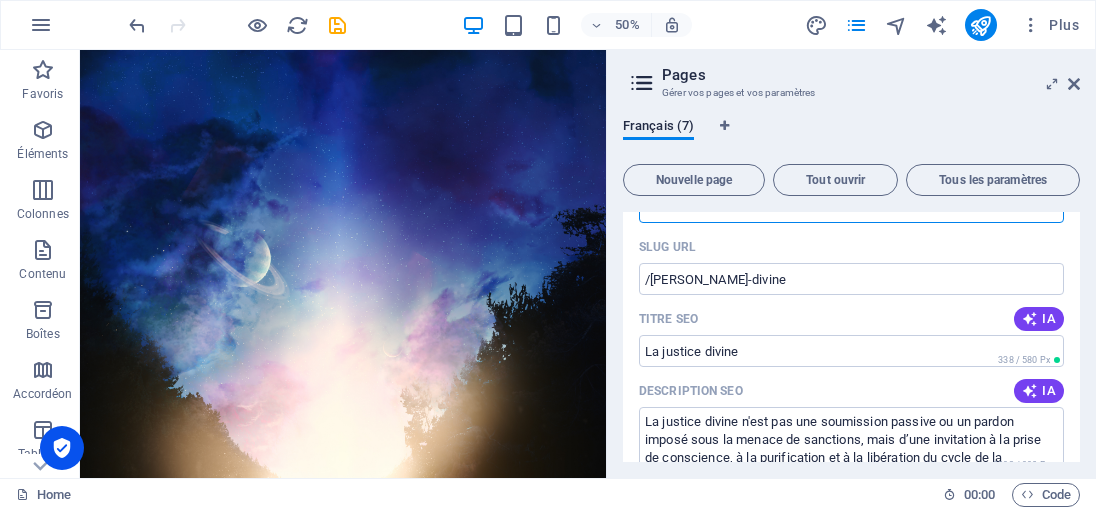 scroll, scrollTop: 200, scrollLeft: 0, axis: vertical 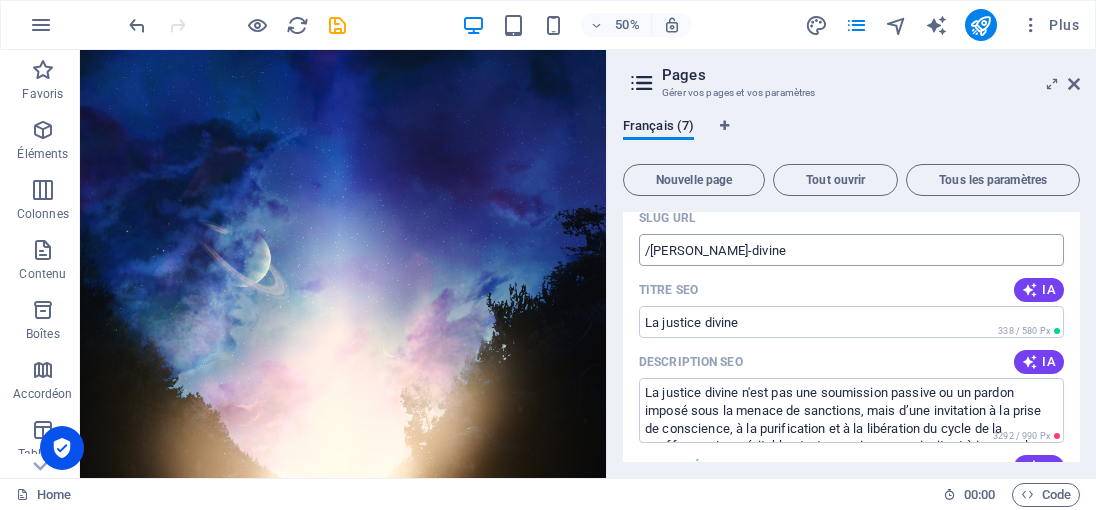 type on "La vérité" 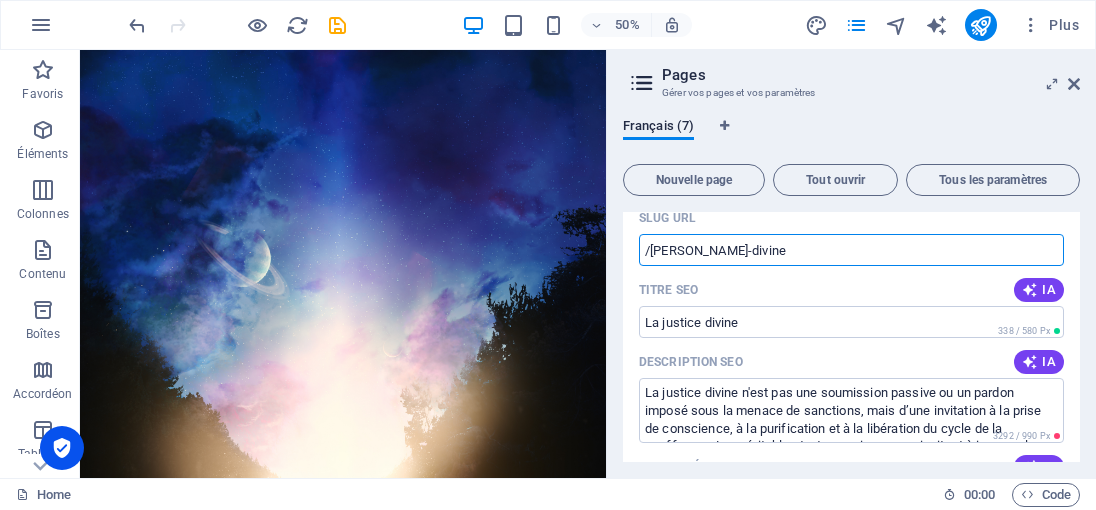 drag, startPoint x: 769, startPoint y: 246, endPoint x: 704, endPoint y: 256, distance: 65.76473 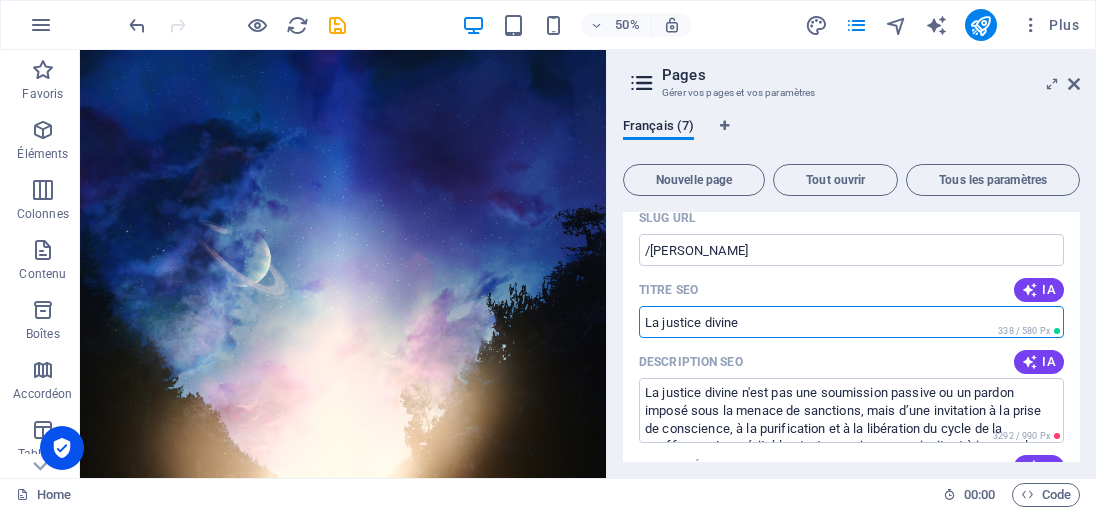 type on "/la-justice" 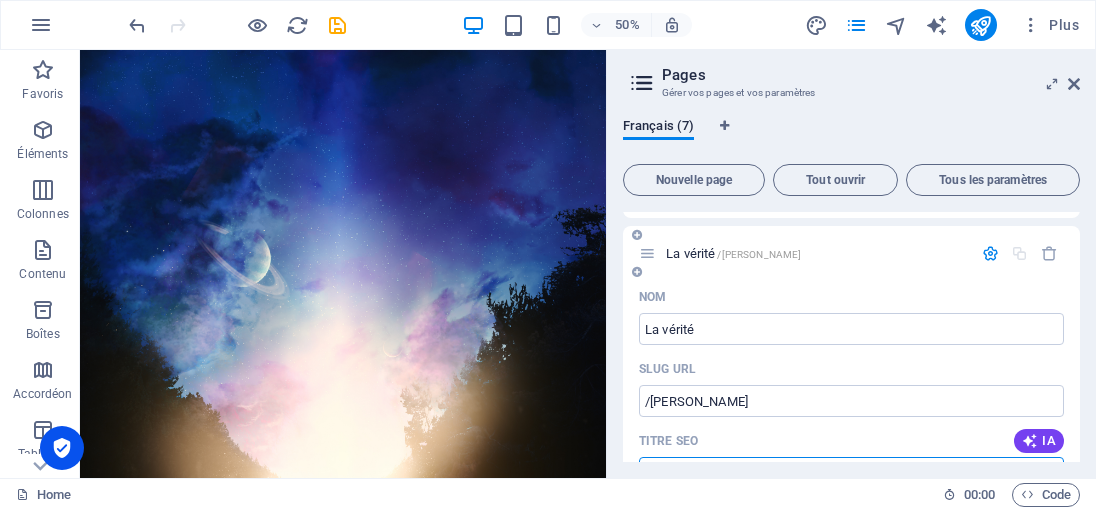 scroll, scrollTop: 0, scrollLeft: 0, axis: both 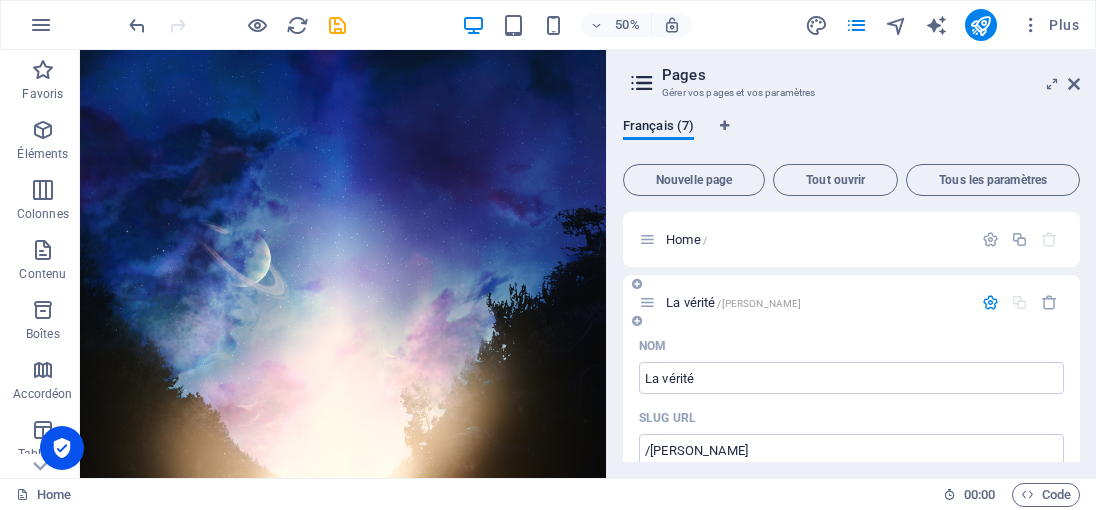 type on "La justice" 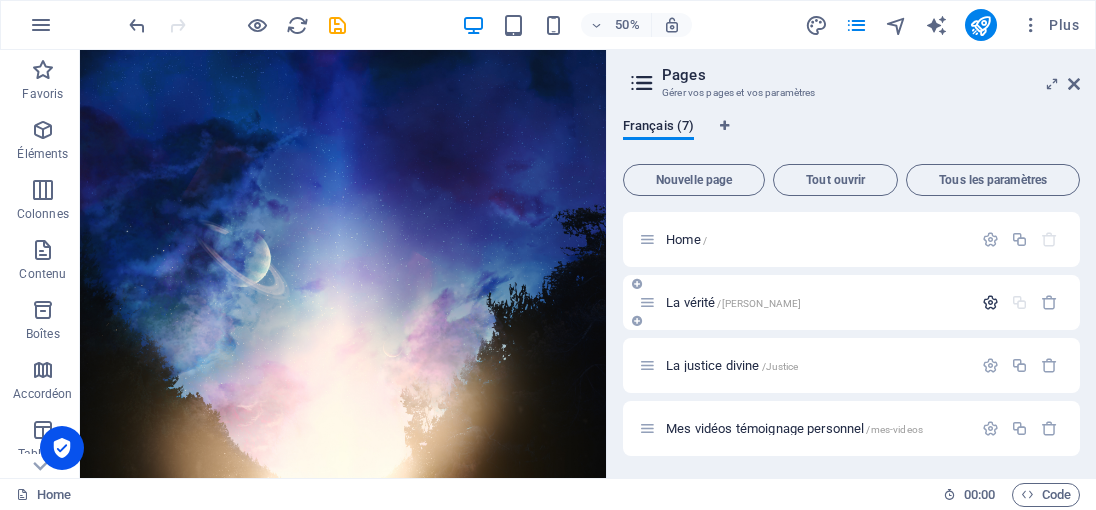 click at bounding box center (990, 302) 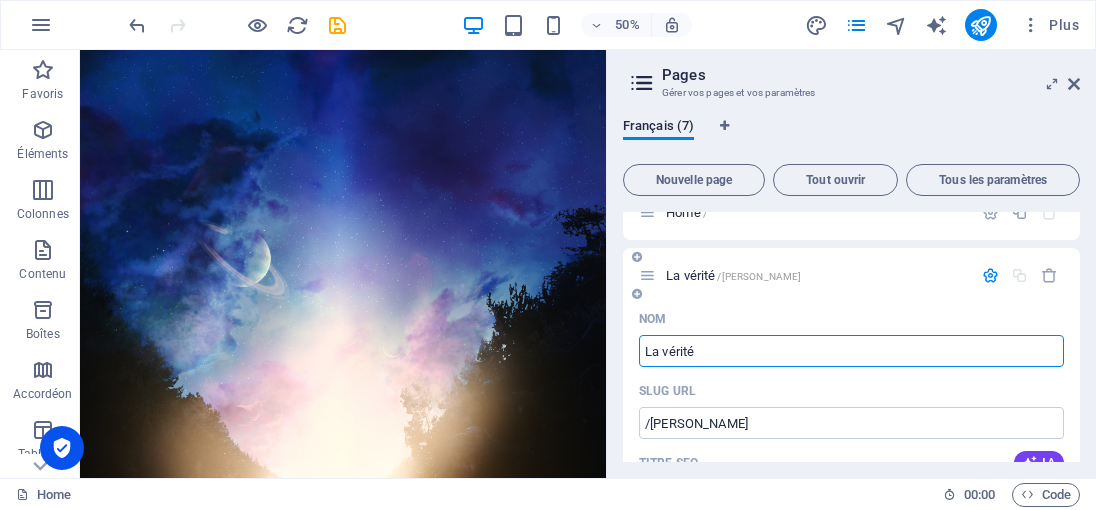 scroll, scrollTop: 0, scrollLeft: 0, axis: both 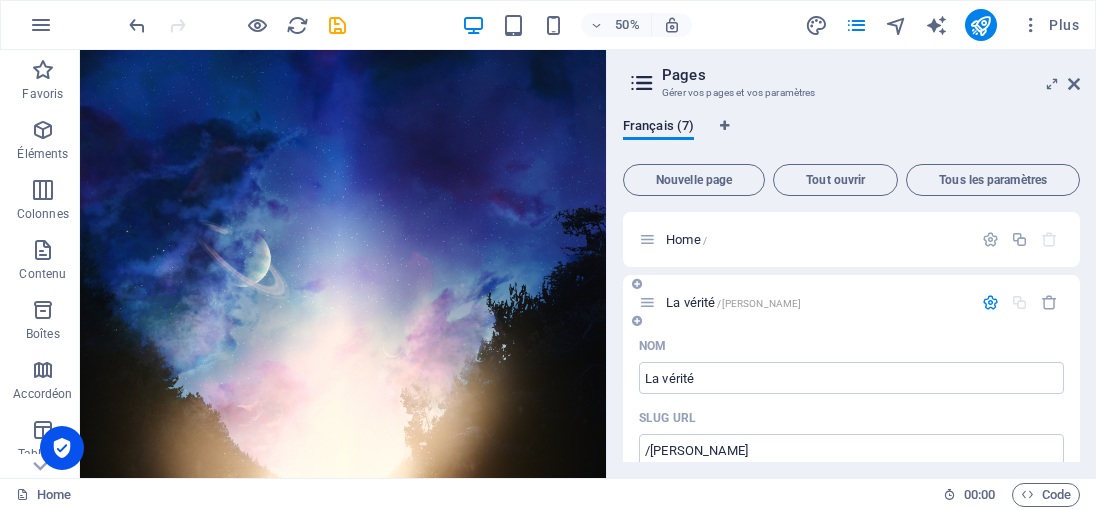 click at bounding box center [990, 302] 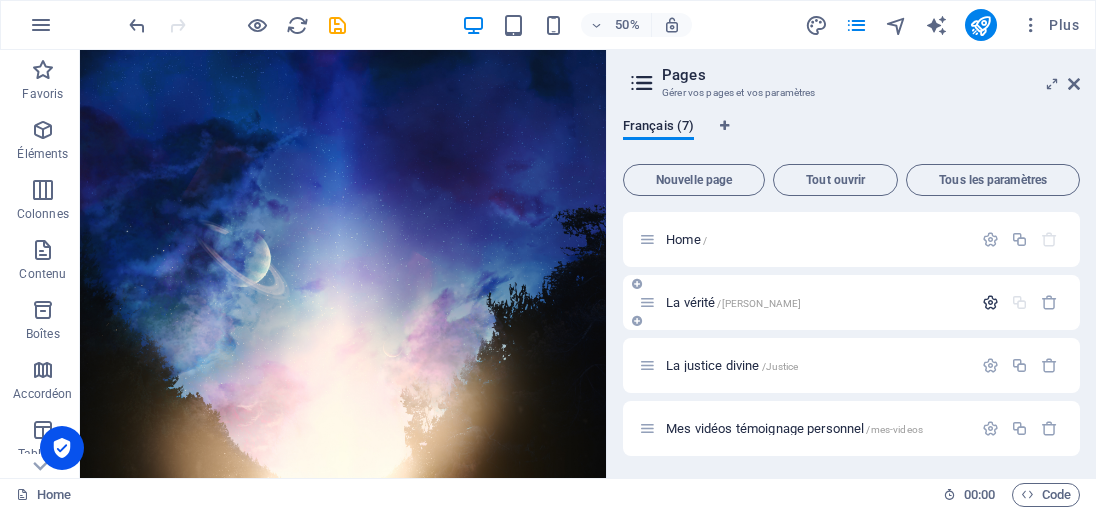 click at bounding box center [990, 302] 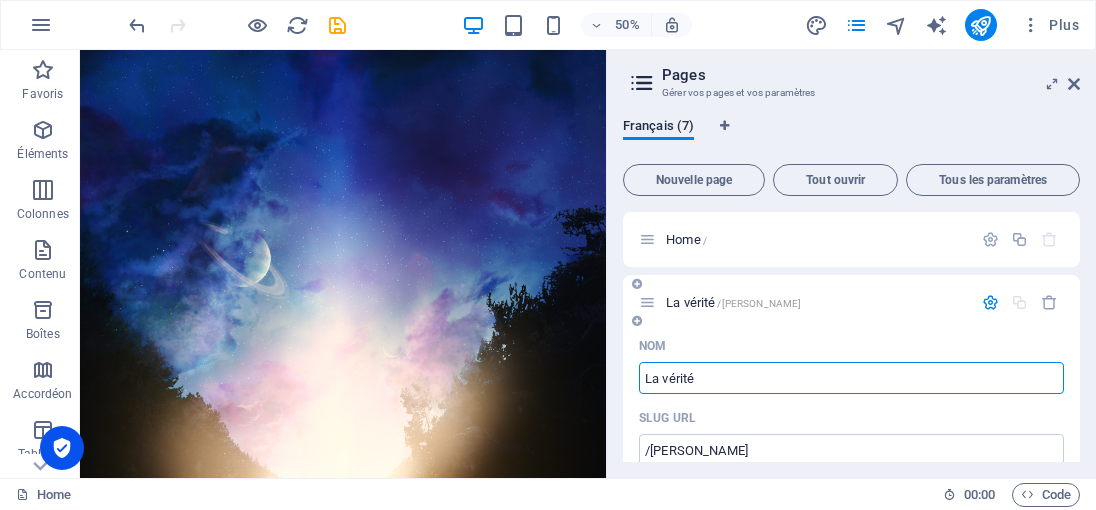scroll, scrollTop: 100, scrollLeft: 0, axis: vertical 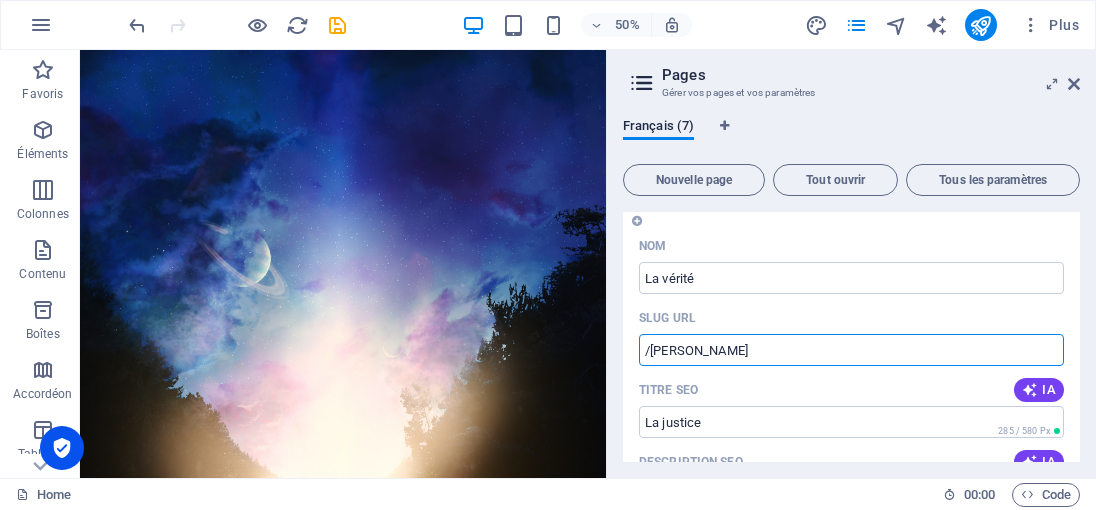 drag, startPoint x: 726, startPoint y: 350, endPoint x: 649, endPoint y: 362, distance: 77.92946 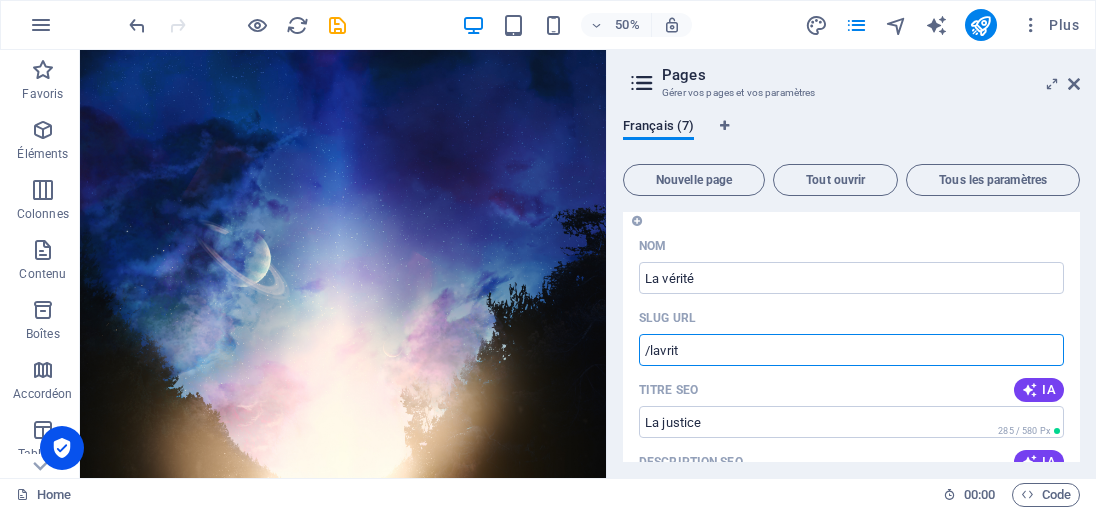 click on "/lavrit" at bounding box center [851, 350] 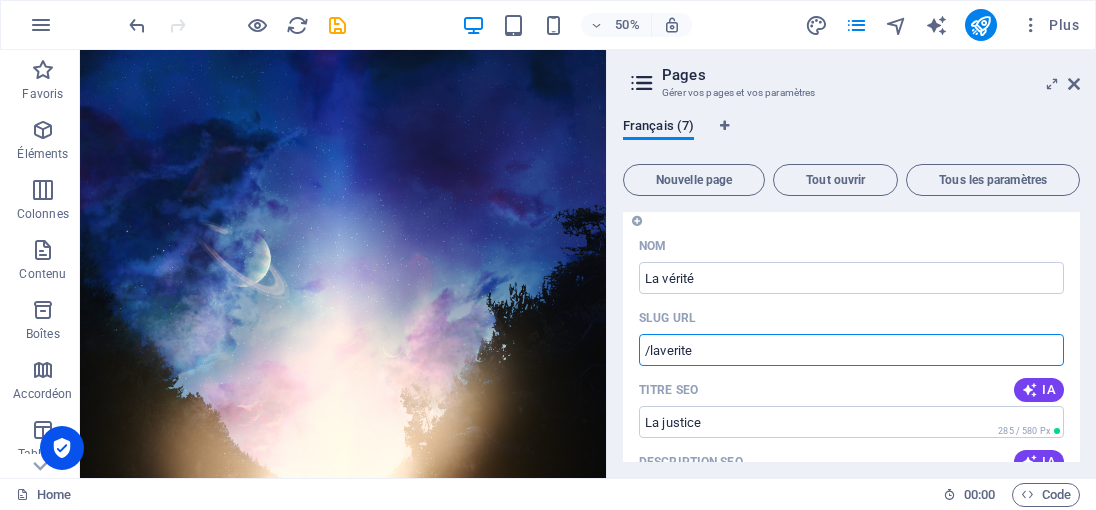 drag, startPoint x: 696, startPoint y: 347, endPoint x: 669, endPoint y: 354, distance: 27.89265 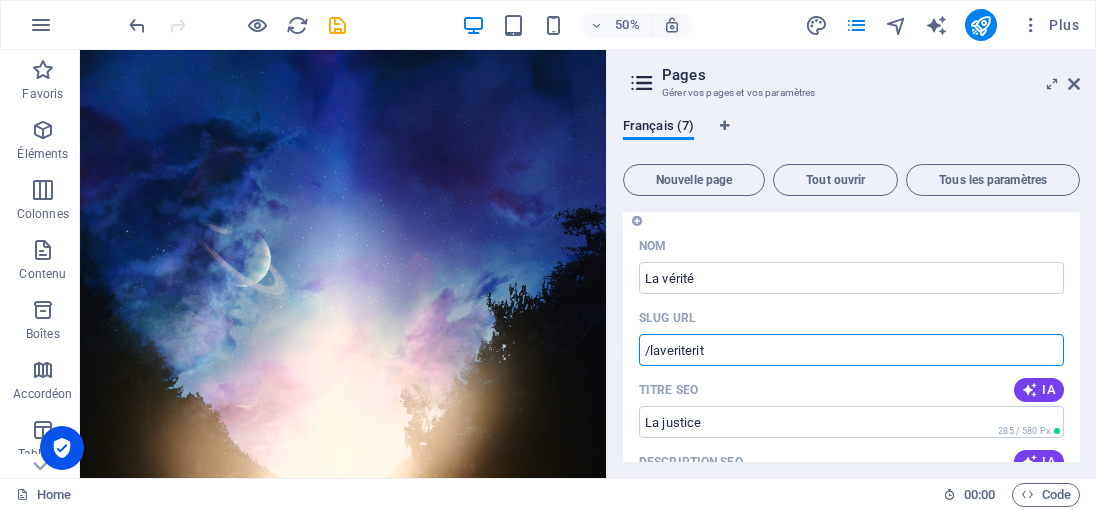drag, startPoint x: 728, startPoint y: 353, endPoint x: 692, endPoint y: 349, distance: 36.221542 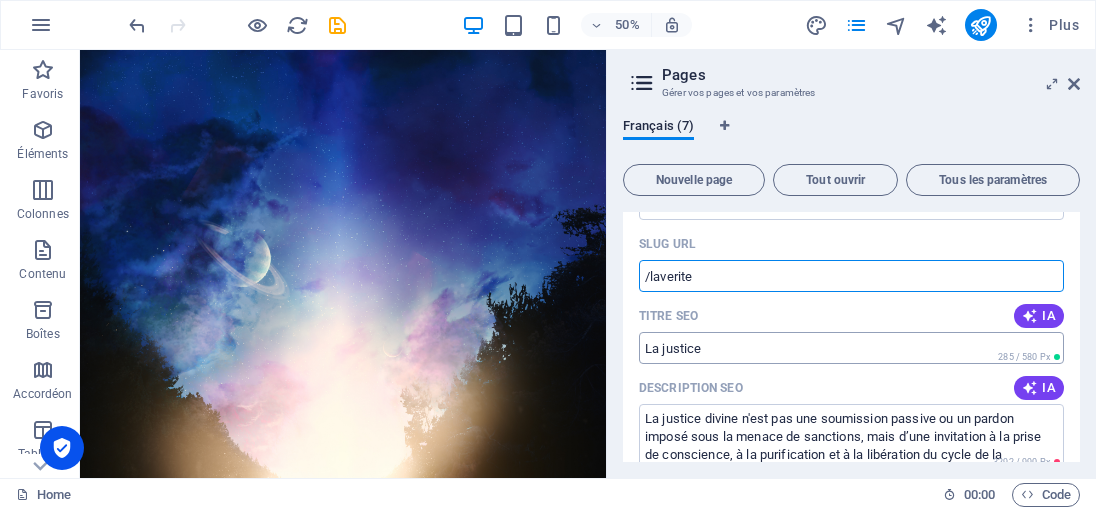 scroll, scrollTop: 200, scrollLeft: 0, axis: vertical 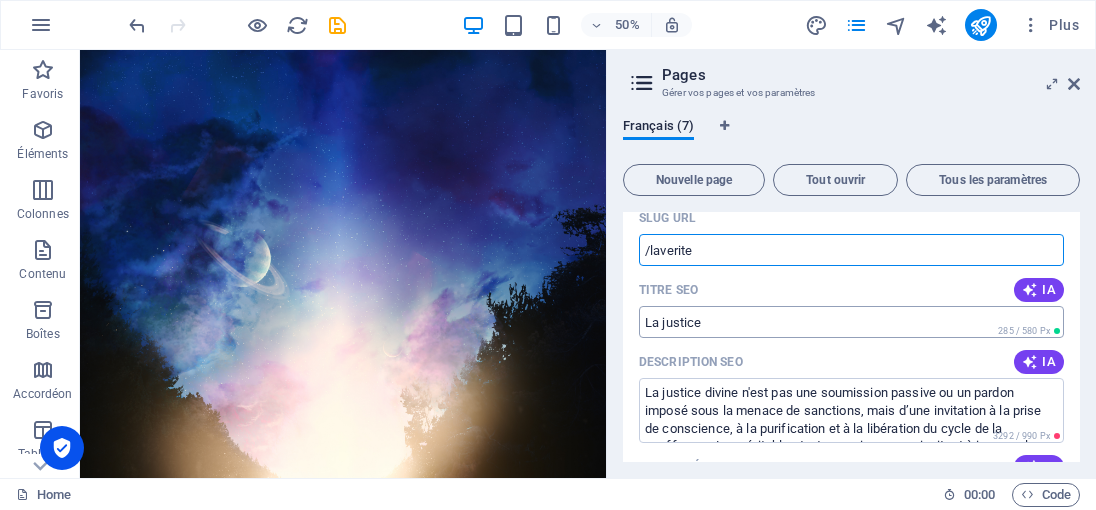type on "/laverite" 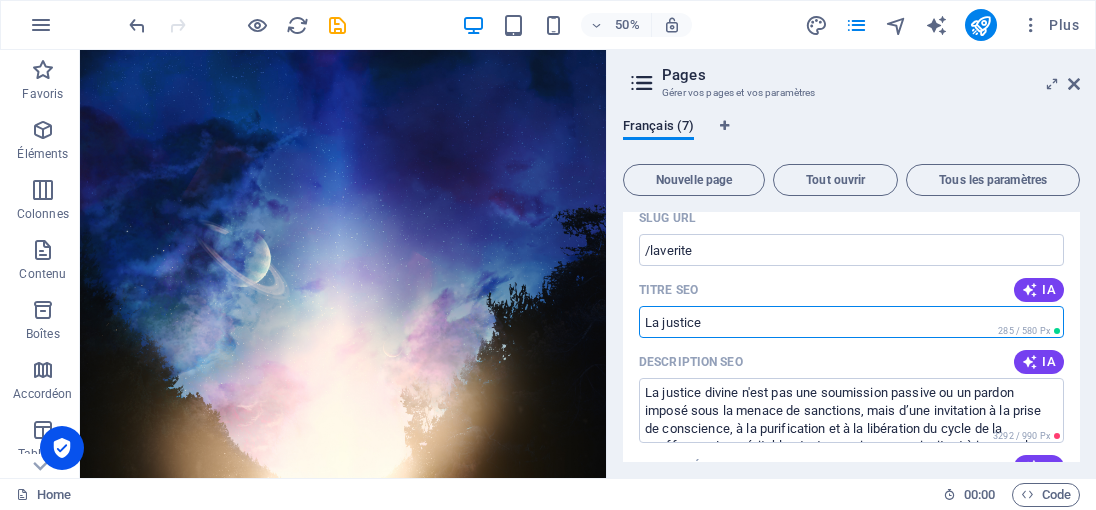drag, startPoint x: 701, startPoint y: 315, endPoint x: 663, endPoint y: 325, distance: 39.293766 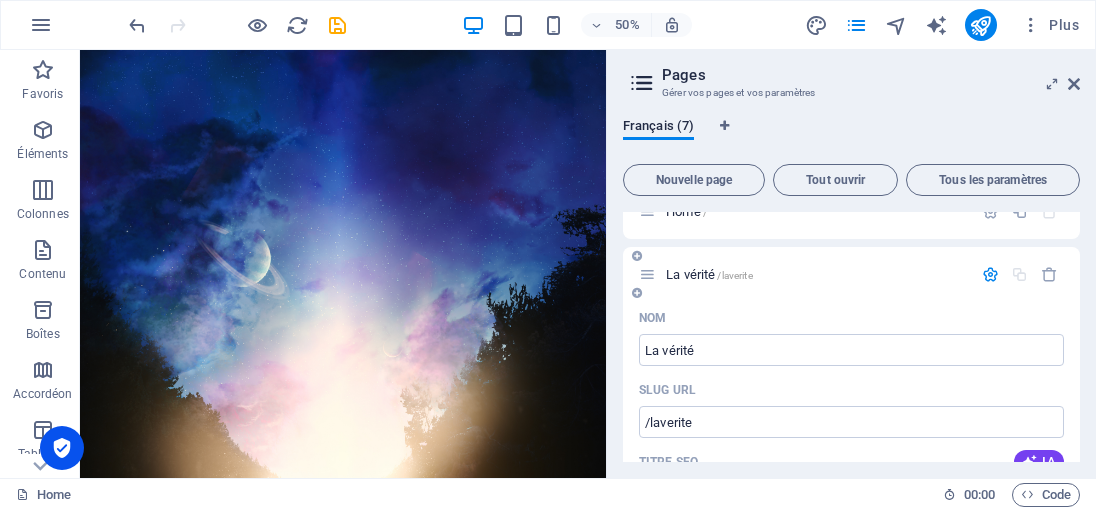 scroll, scrollTop: 0, scrollLeft: 0, axis: both 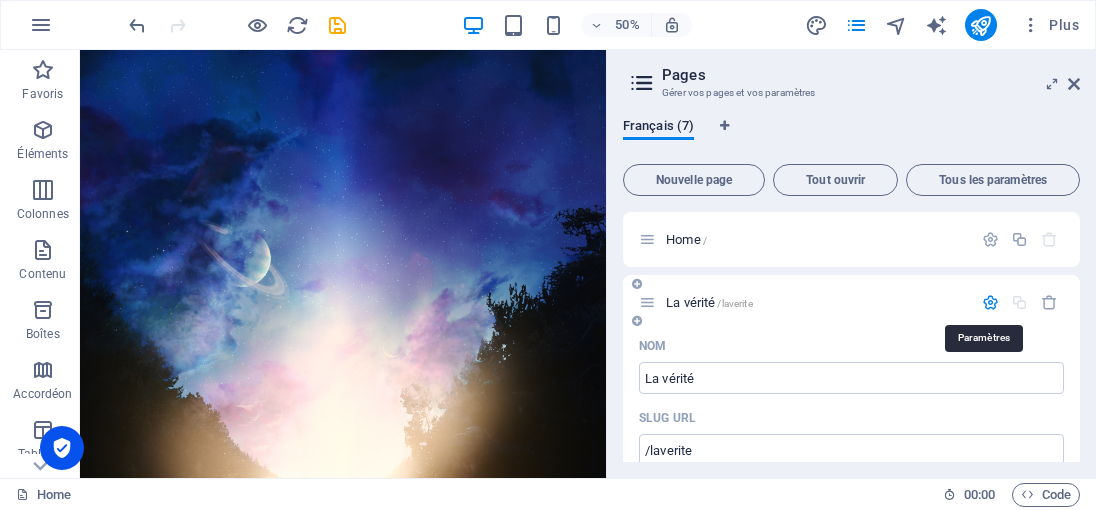 type on "La vérité" 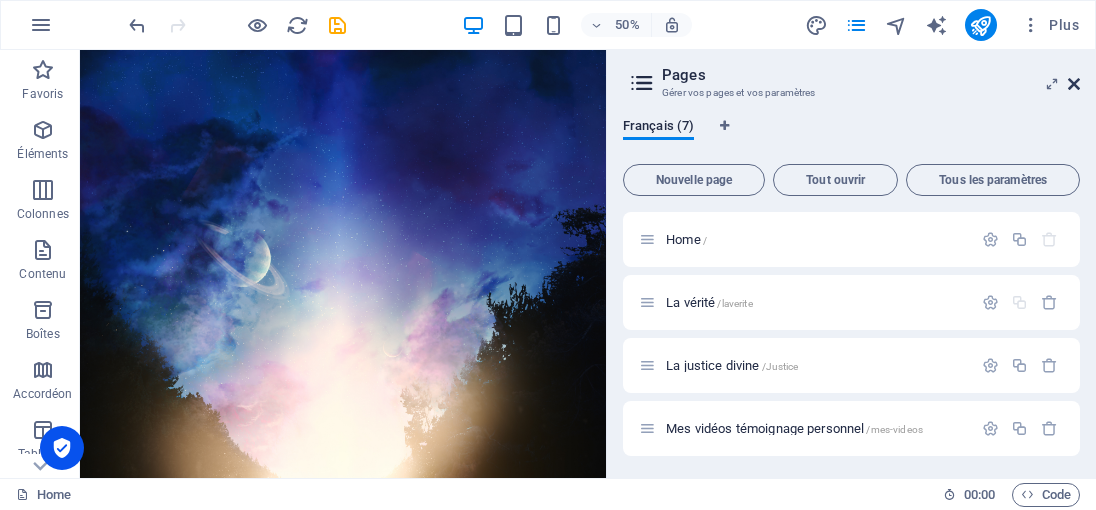 click at bounding box center [1074, 84] 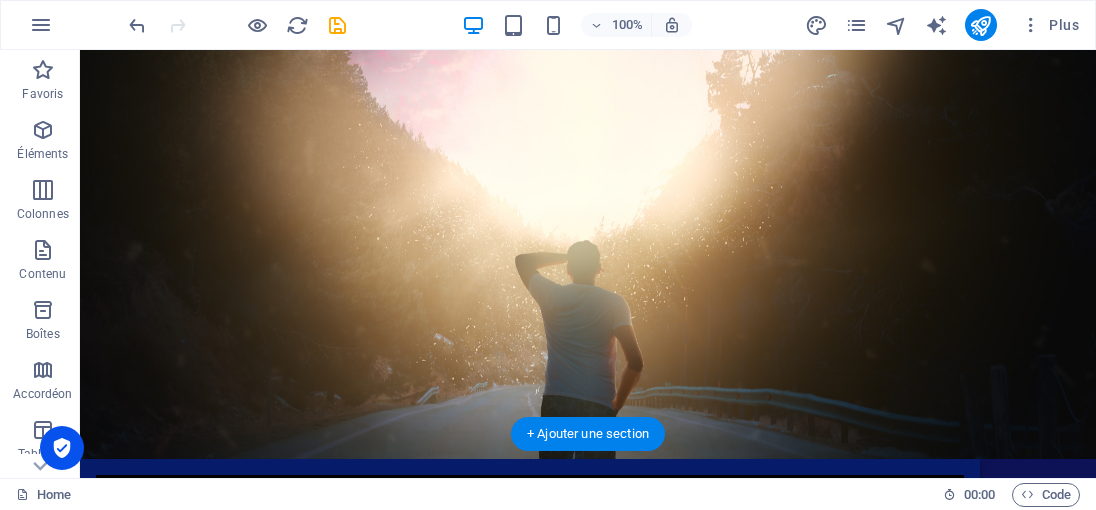 scroll, scrollTop: 700, scrollLeft: 0, axis: vertical 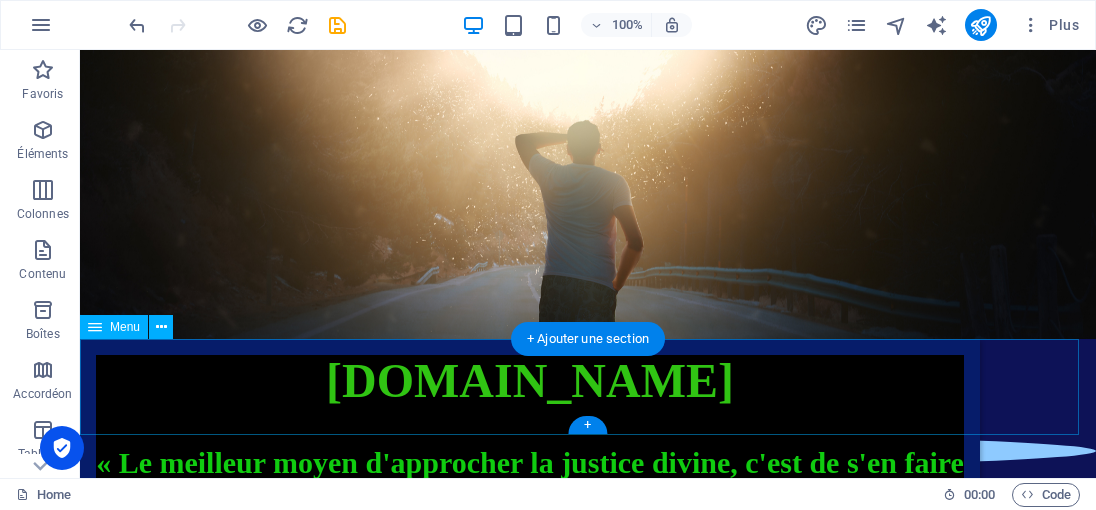 click on "Home La justice divine Mes vidéos témoignage personnel Contact" at bounding box center [588, 387] 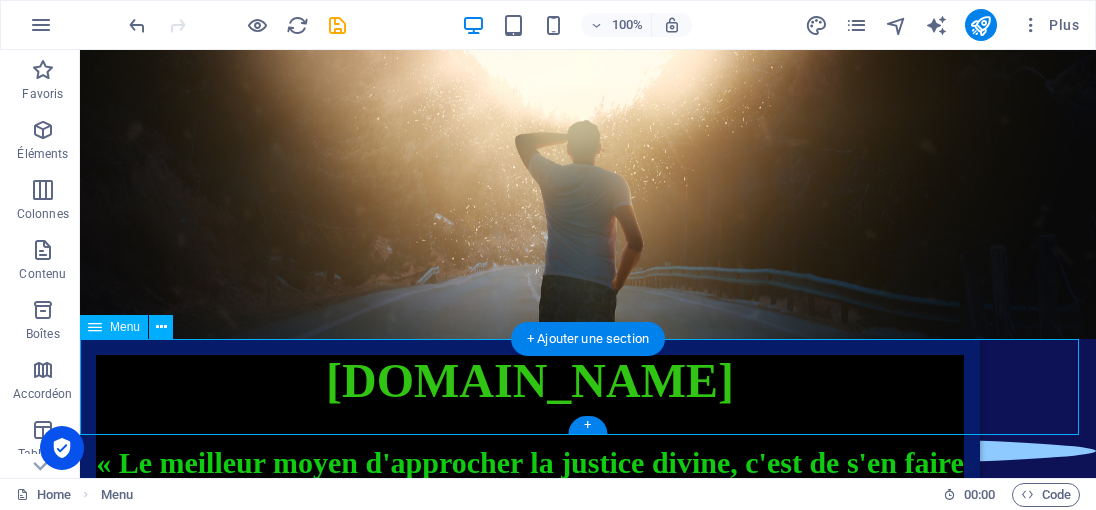 click on "Home La justice divine Mes vidéos témoignage personnel Contact" at bounding box center (588, 387) 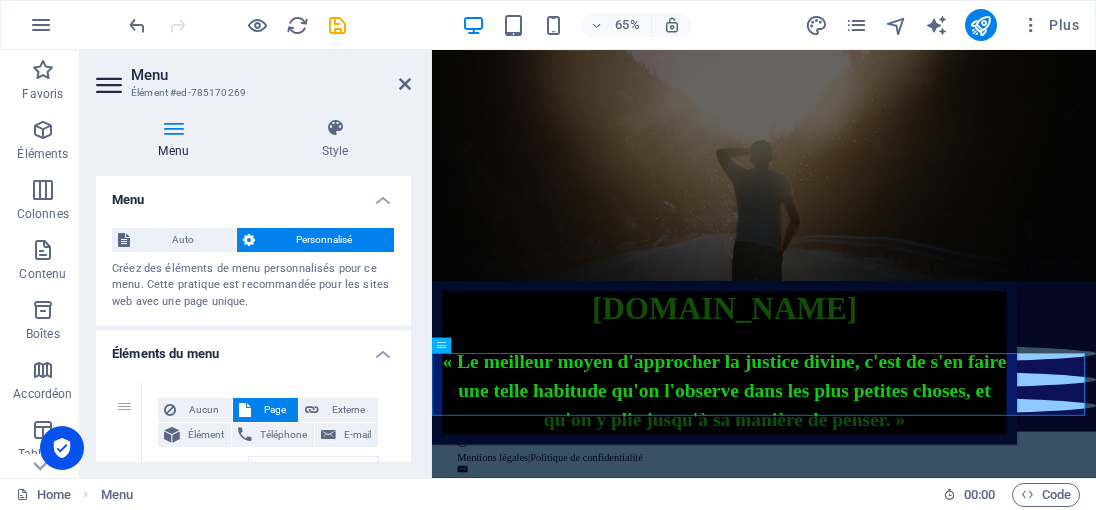 scroll, scrollTop: 523, scrollLeft: 0, axis: vertical 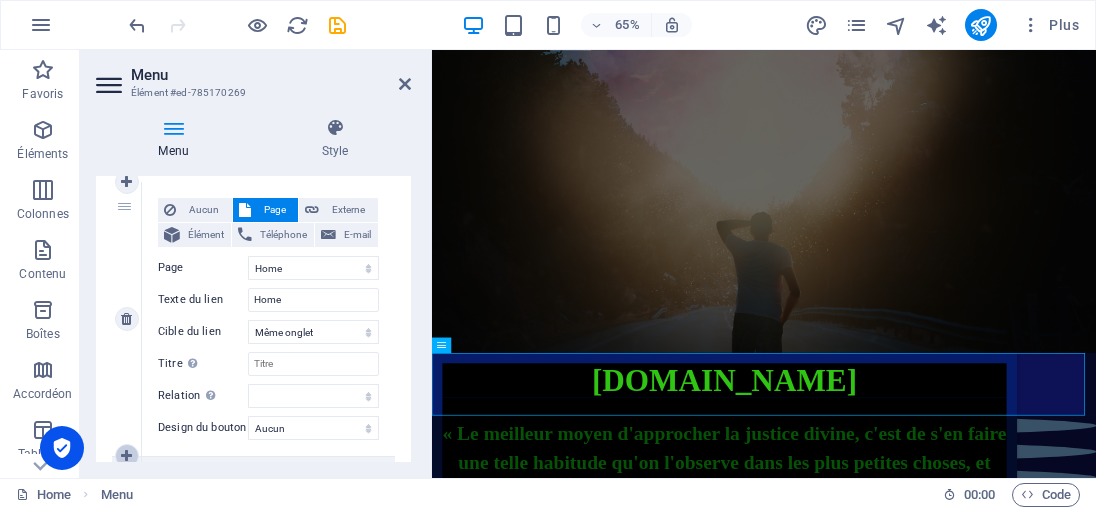click at bounding box center (126, 456) 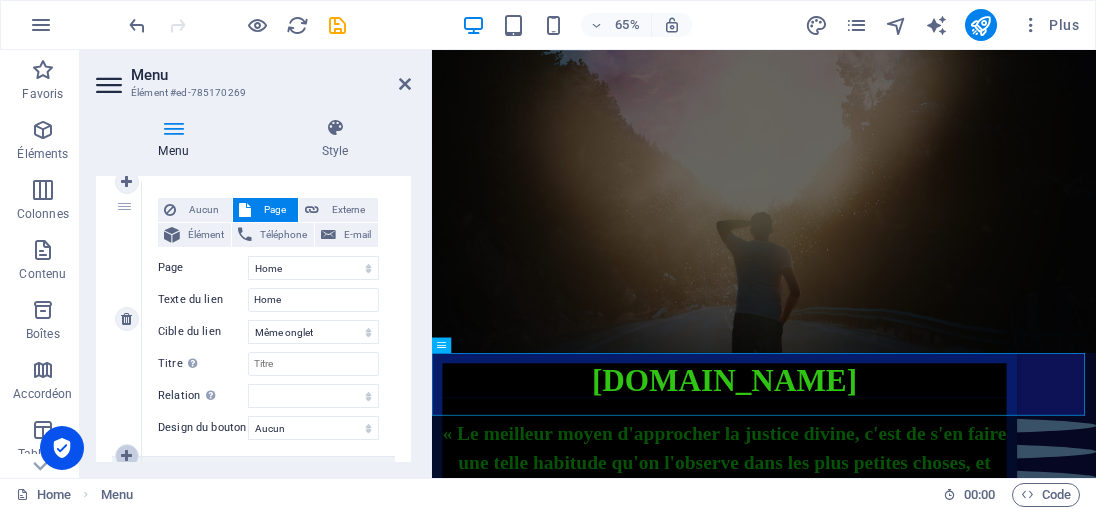 type 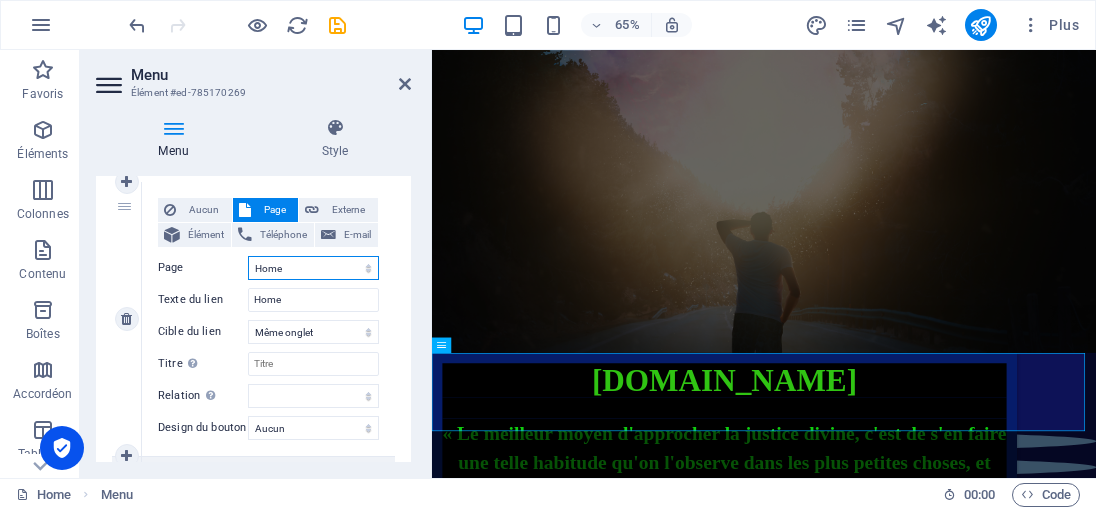 click on "Home La vérité La justice divine Mes vidéos témoignage personnel Contact Legal Notice Privacy" at bounding box center [313, 268] 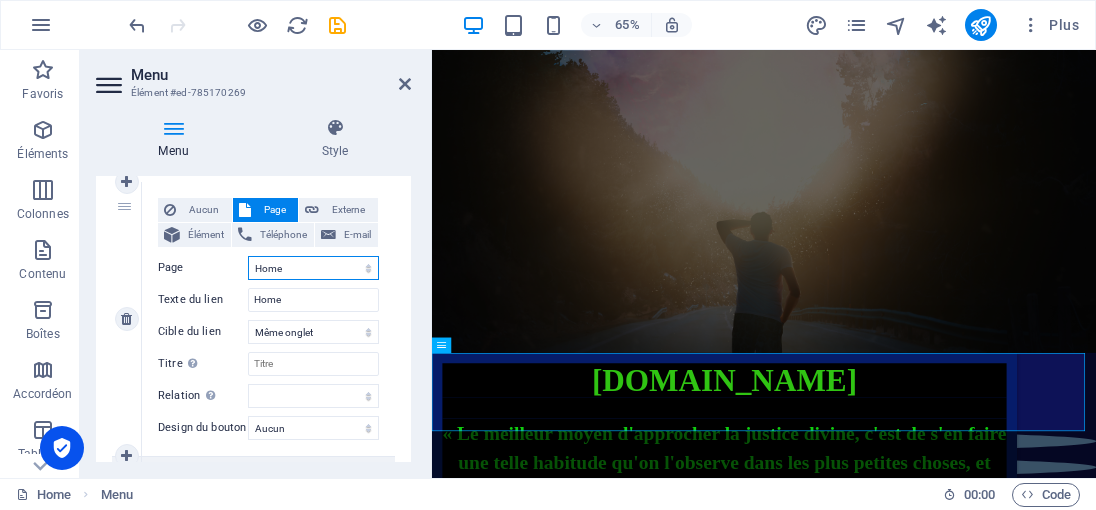 select on "1" 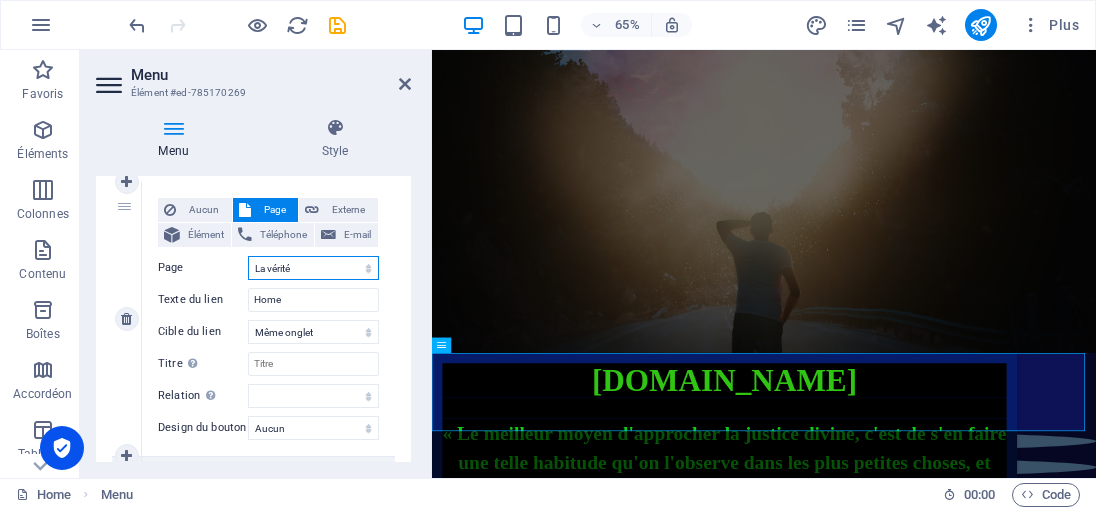 click on "Home La vérité La justice divine Mes vidéos témoignage personnel Contact Legal Notice Privacy" at bounding box center [313, 268] 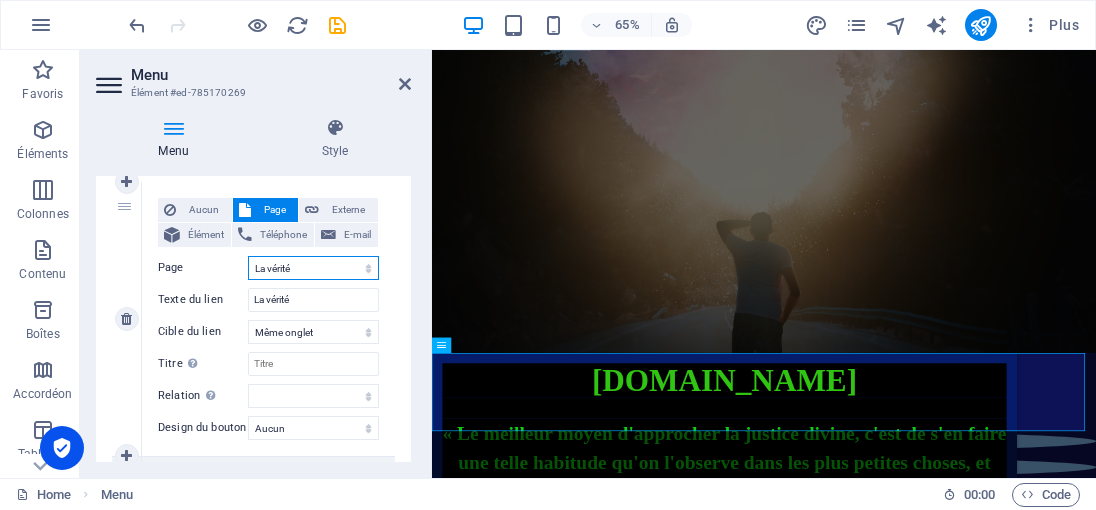 select 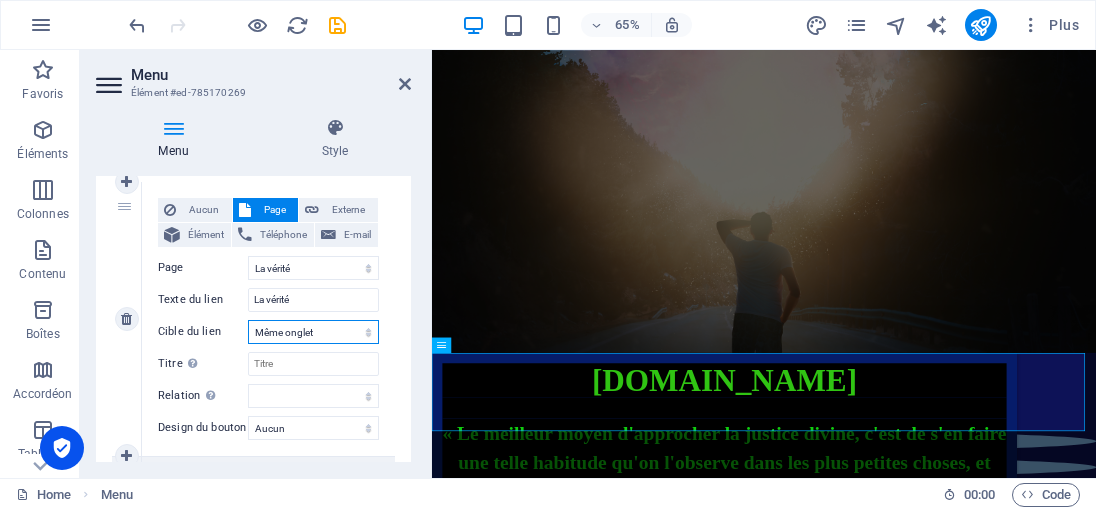 click on "Nouvel onglet Même onglet Superposition" at bounding box center [313, 332] 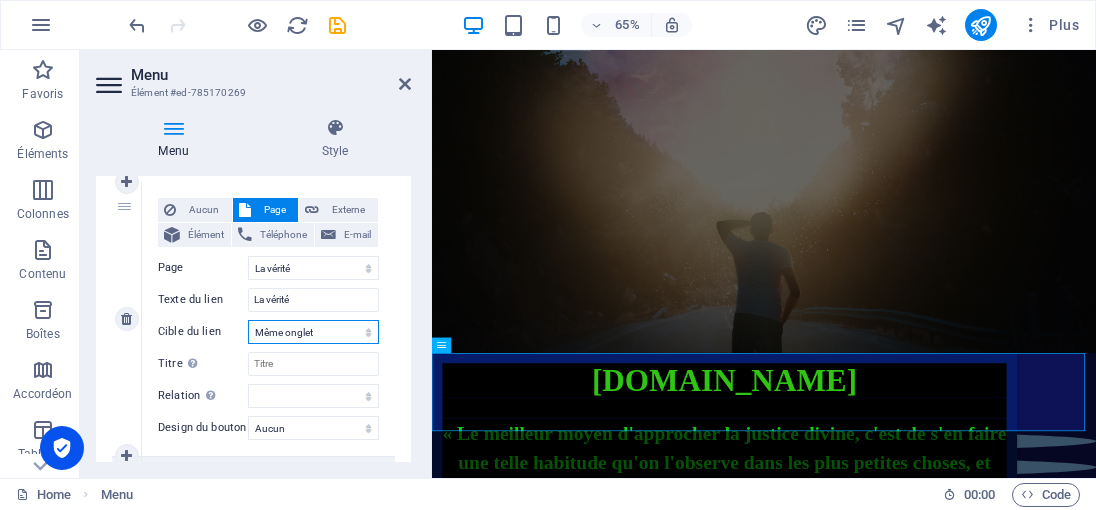 click on "Nouvel onglet Même onglet Superposition" at bounding box center [313, 332] 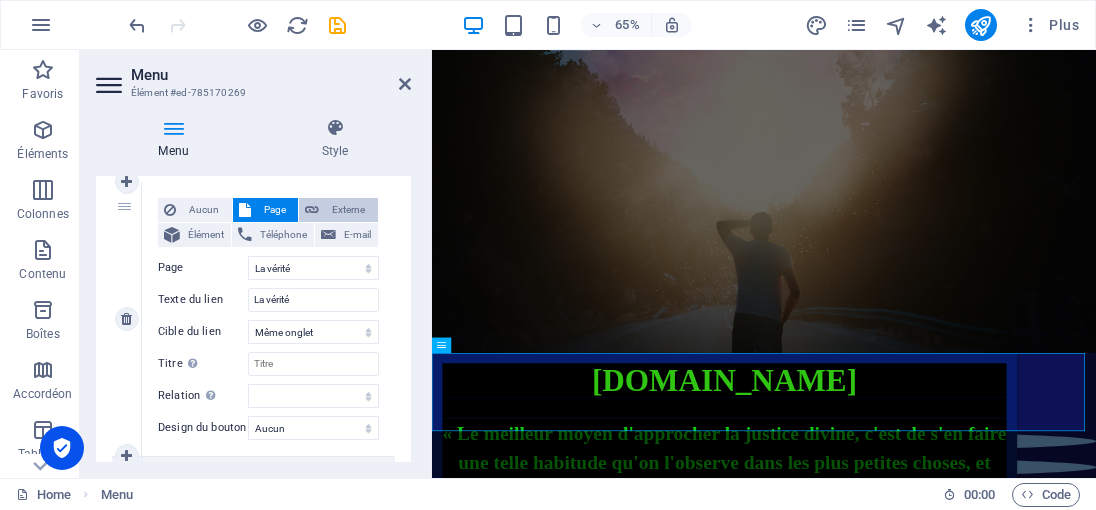 click on "Externe" at bounding box center (348, 210) 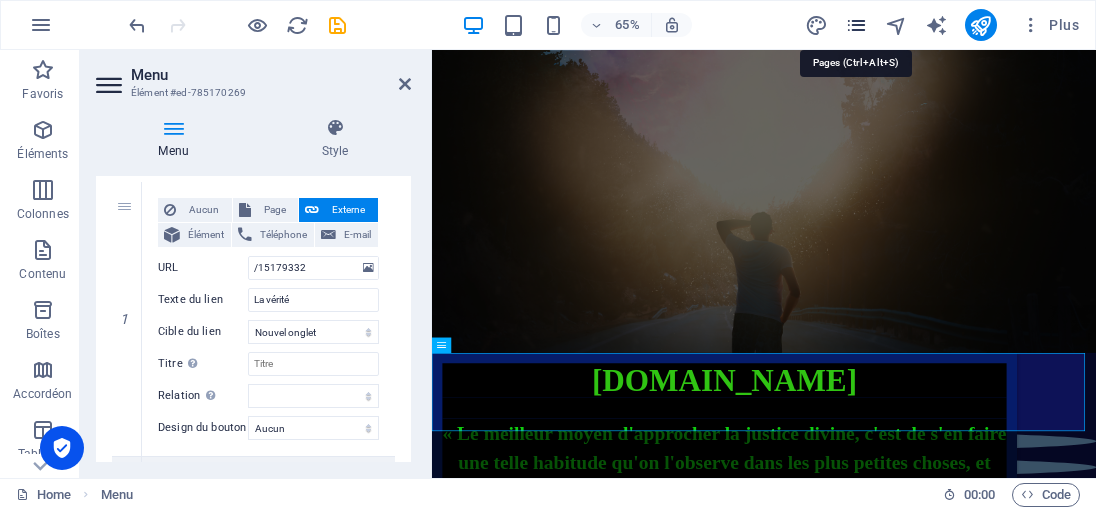 click at bounding box center (856, 25) 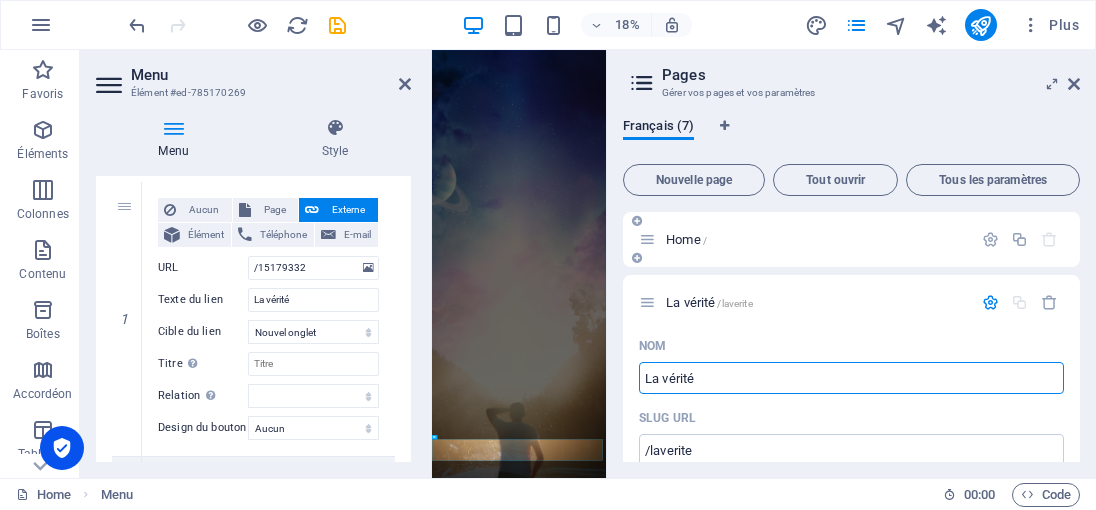 scroll, scrollTop: 1415, scrollLeft: 0, axis: vertical 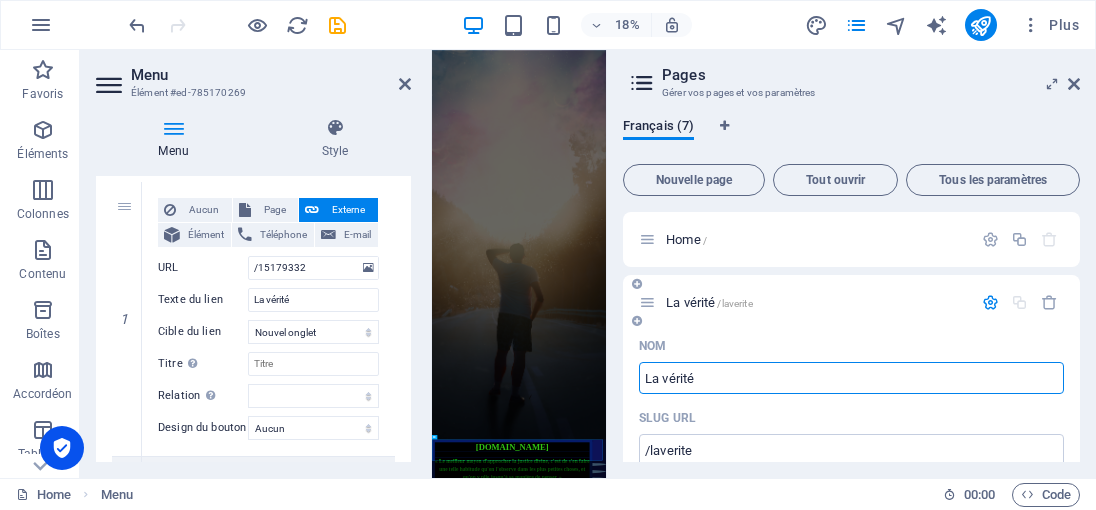 click at bounding box center (990, 302) 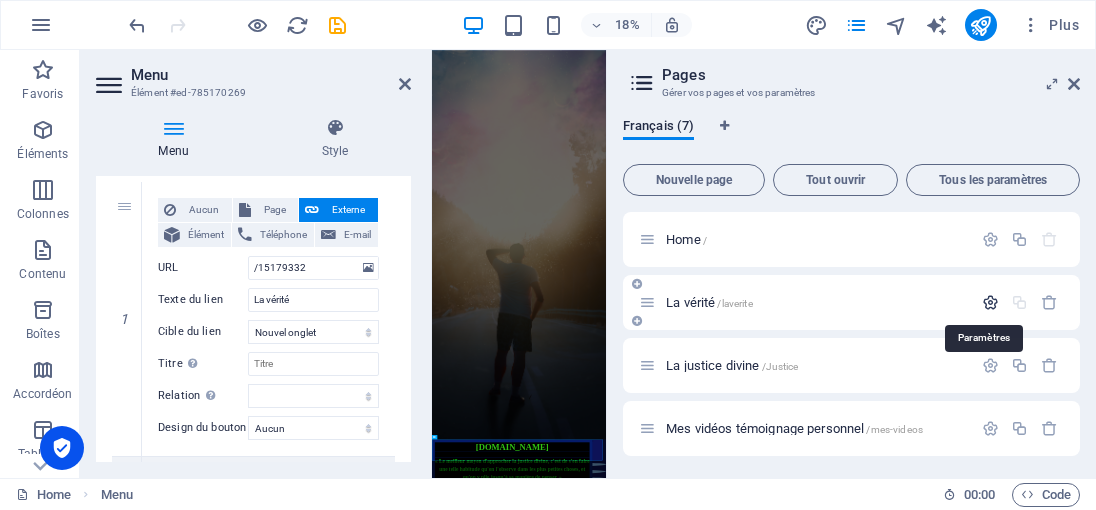 click at bounding box center (990, 302) 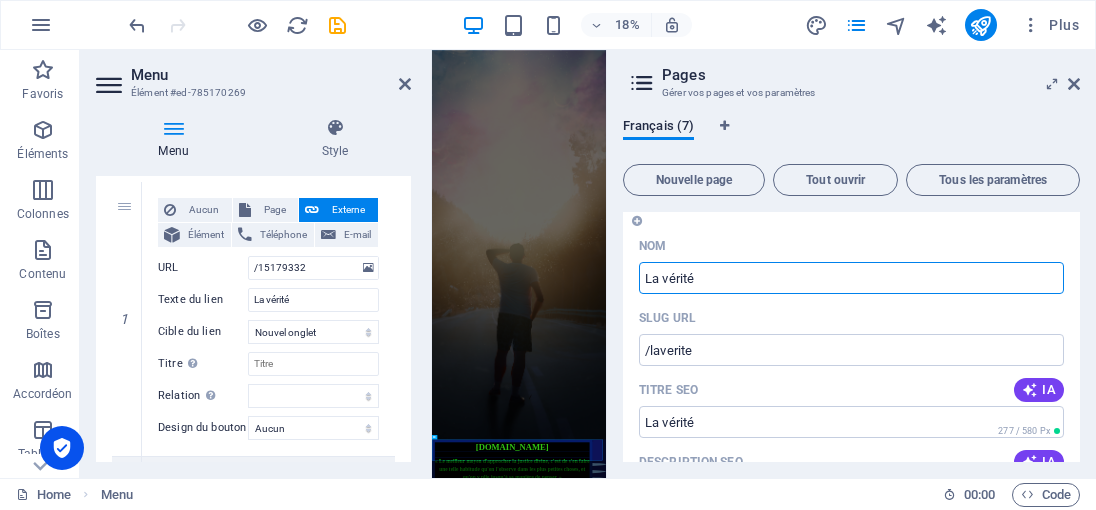 scroll, scrollTop: 200, scrollLeft: 0, axis: vertical 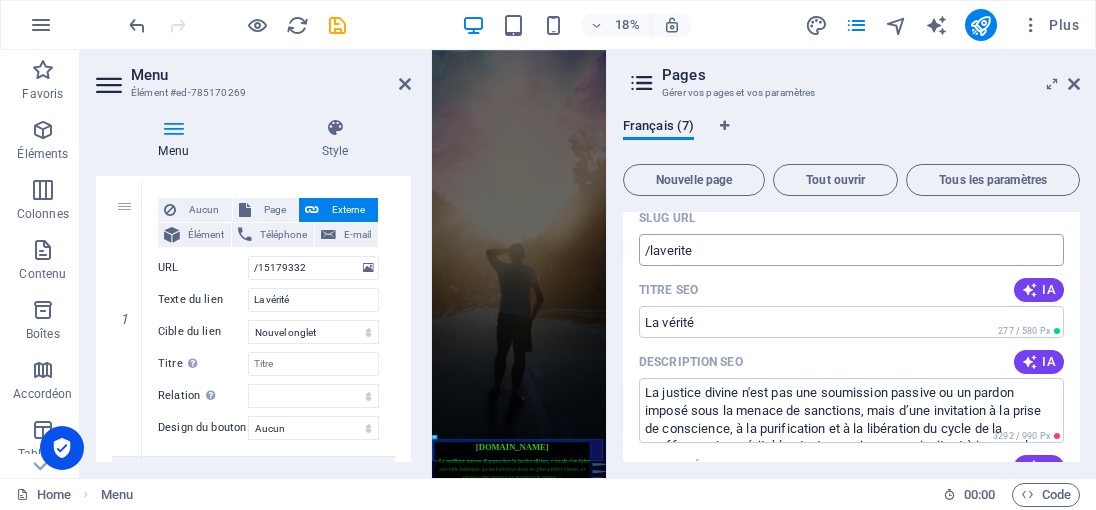 click on "/laverite" at bounding box center [851, 250] 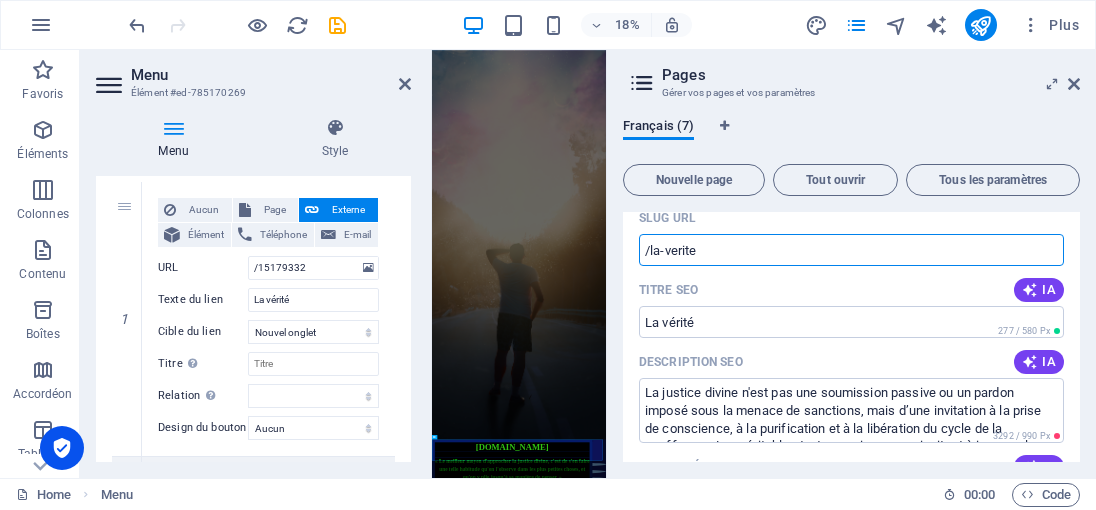 type on "/la-verite" 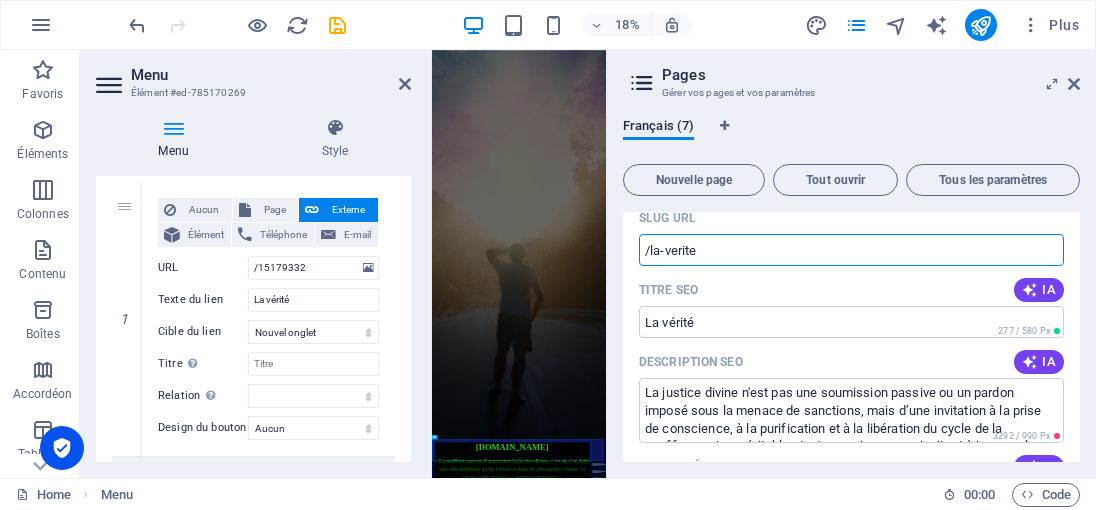 drag, startPoint x: 709, startPoint y: 252, endPoint x: 665, endPoint y: 250, distance: 44.04543 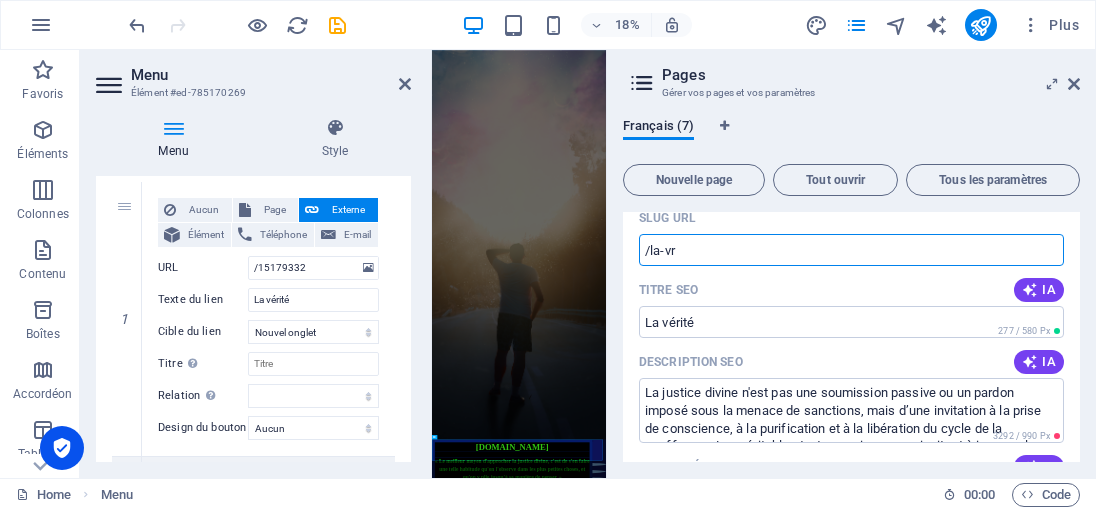 type on "/la-vri" 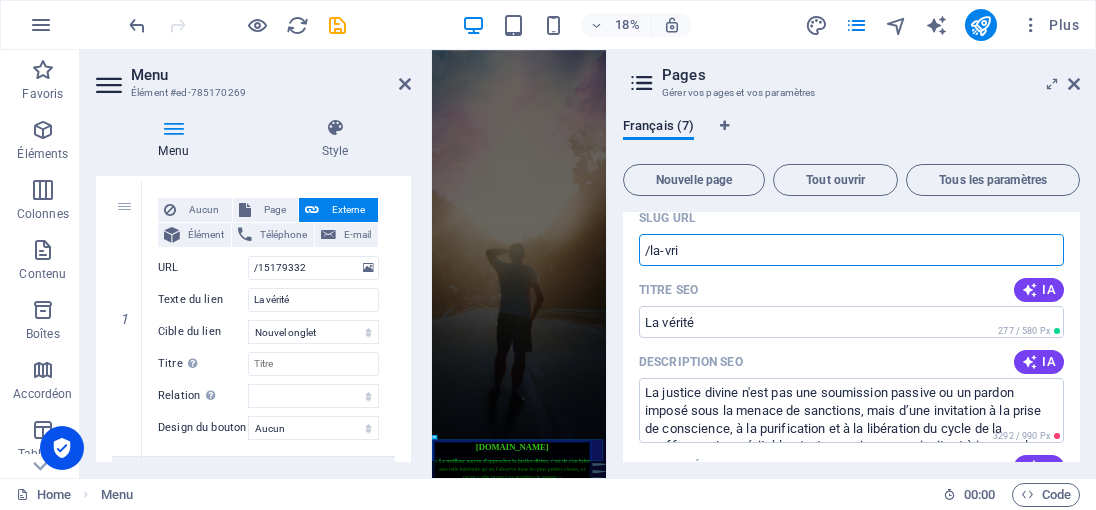 select on "2" 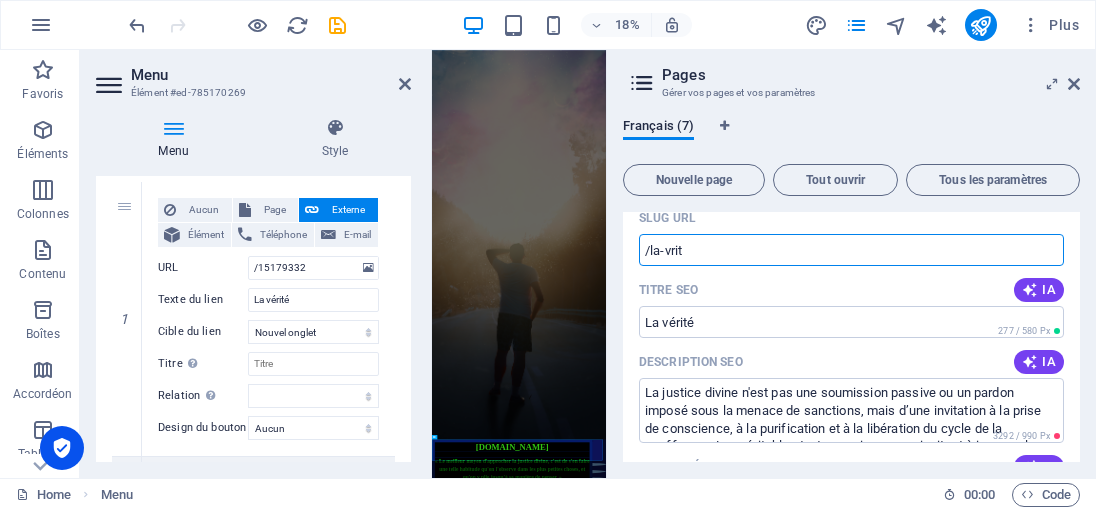 type on "/la-vrit" 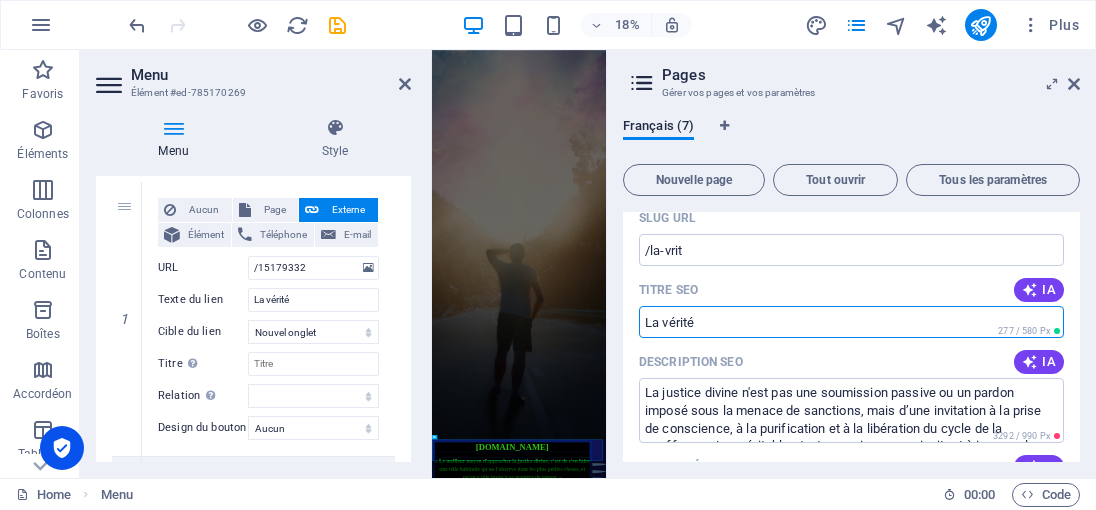 drag, startPoint x: 712, startPoint y: 331, endPoint x: 663, endPoint y: 327, distance: 49.162994 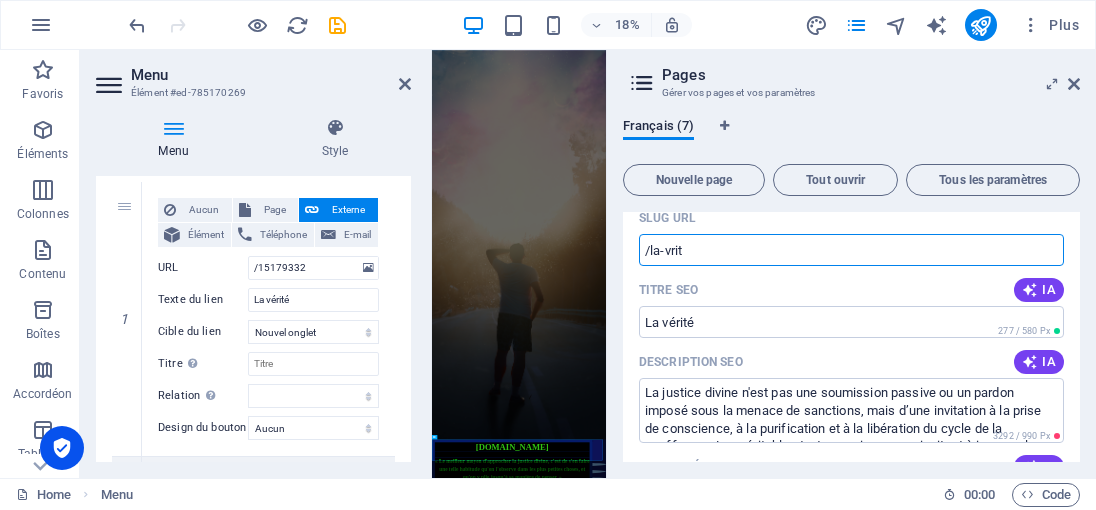 drag, startPoint x: 701, startPoint y: 248, endPoint x: 664, endPoint y: 248, distance: 37 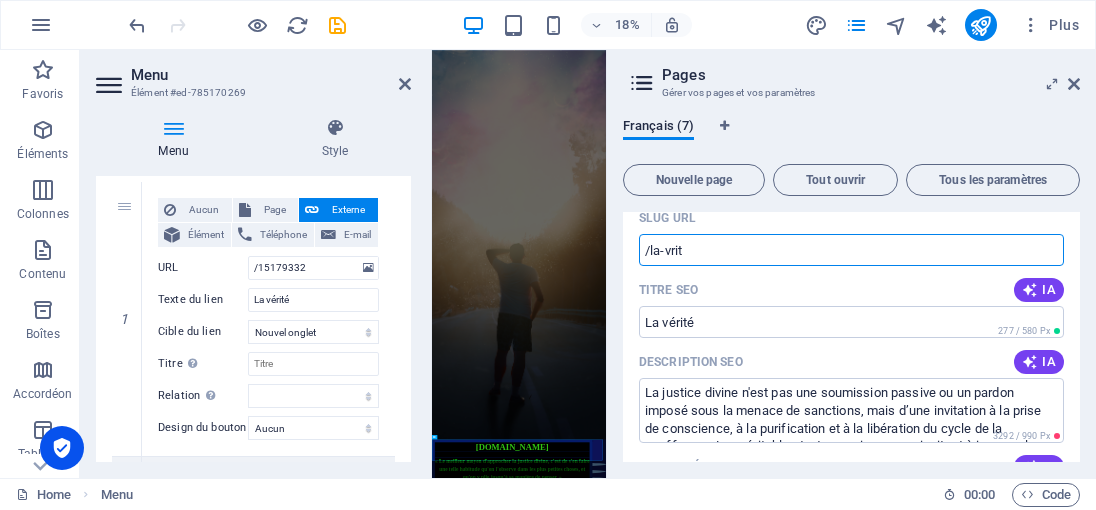 paste 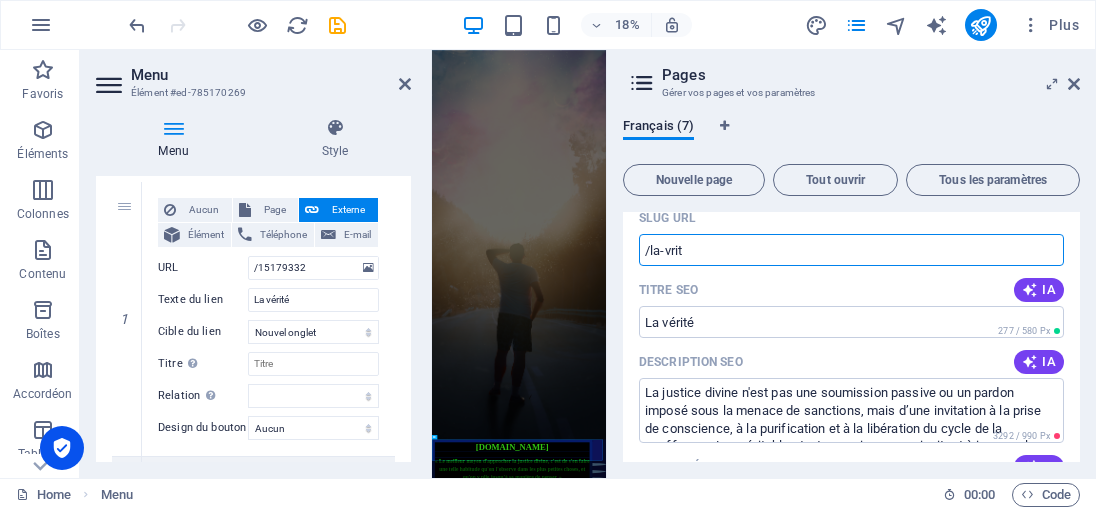 drag, startPoint x: 686, startPoint y: 244, endPoint x: 672, endPoint y: 251, distance: 15.652476 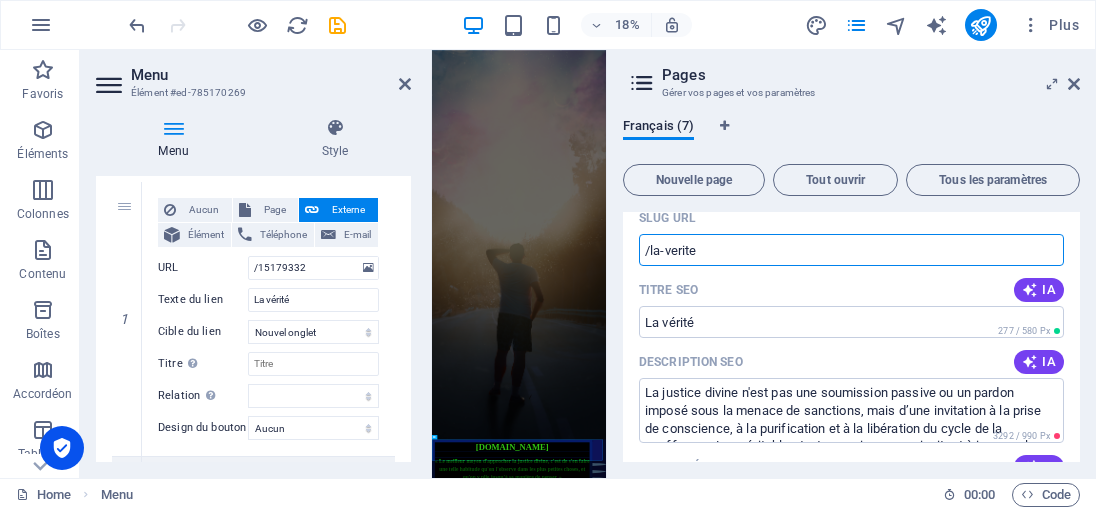 type on "/la-verite" 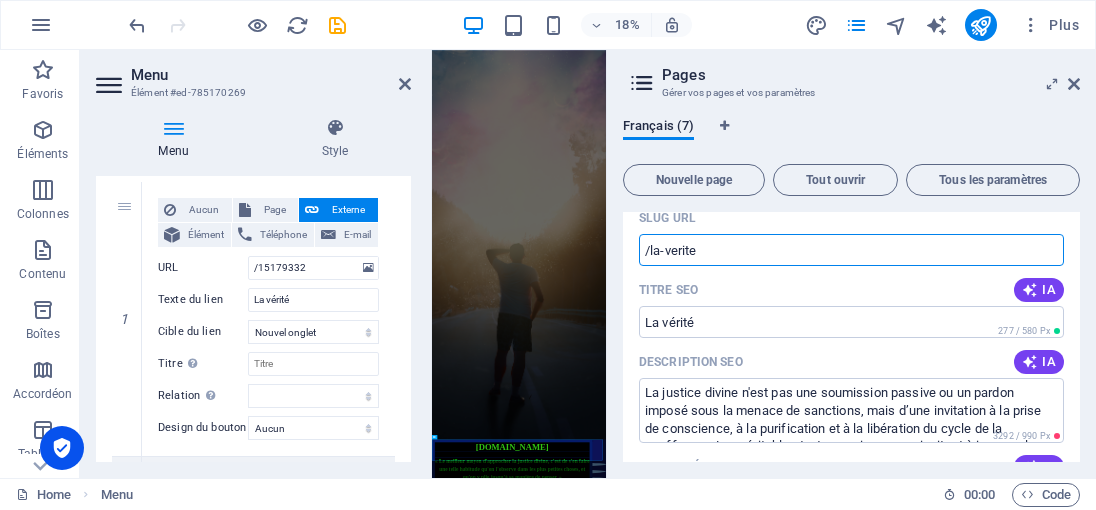 click on "/la-verite" at bounding box center [851, 250] 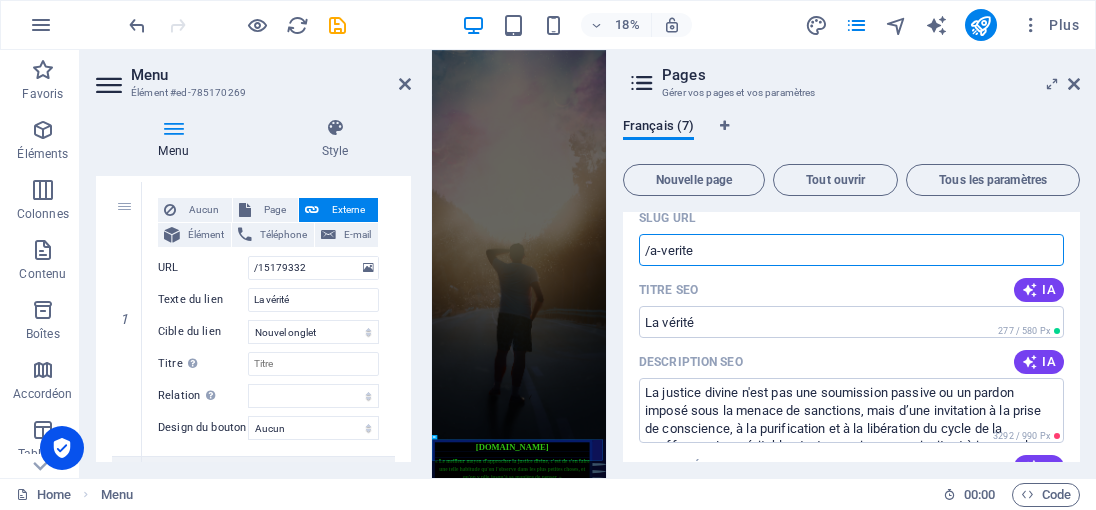 type on "/La-verite" 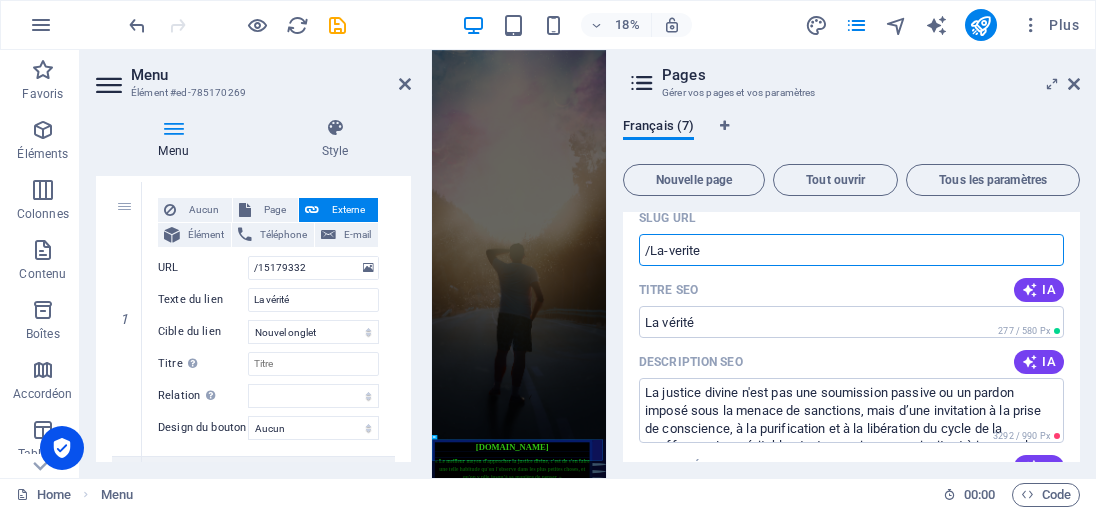 select on "2" 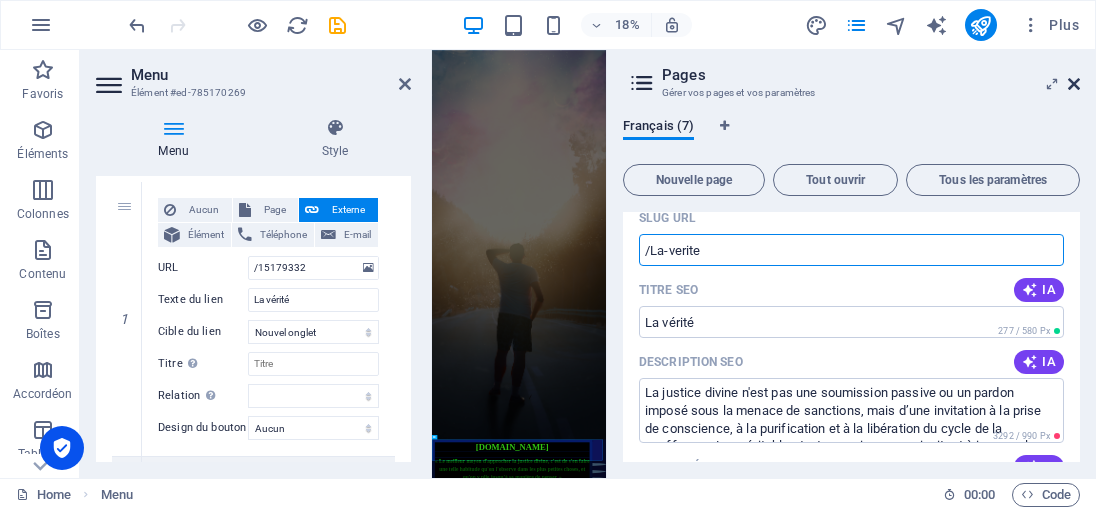 type on "/La-verite" 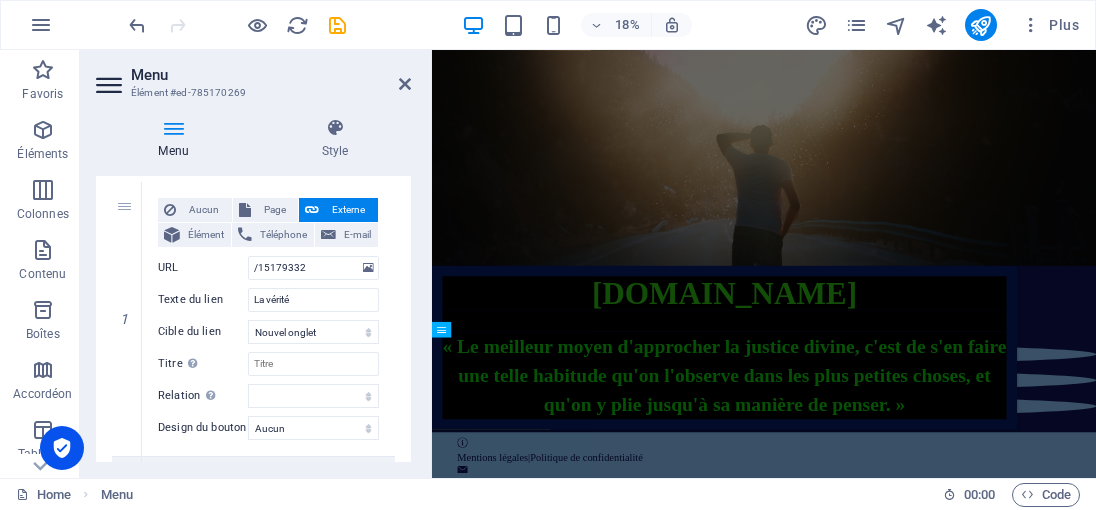 scroll, scrollTop: 547, scrollLeft: 0, axis: vertical 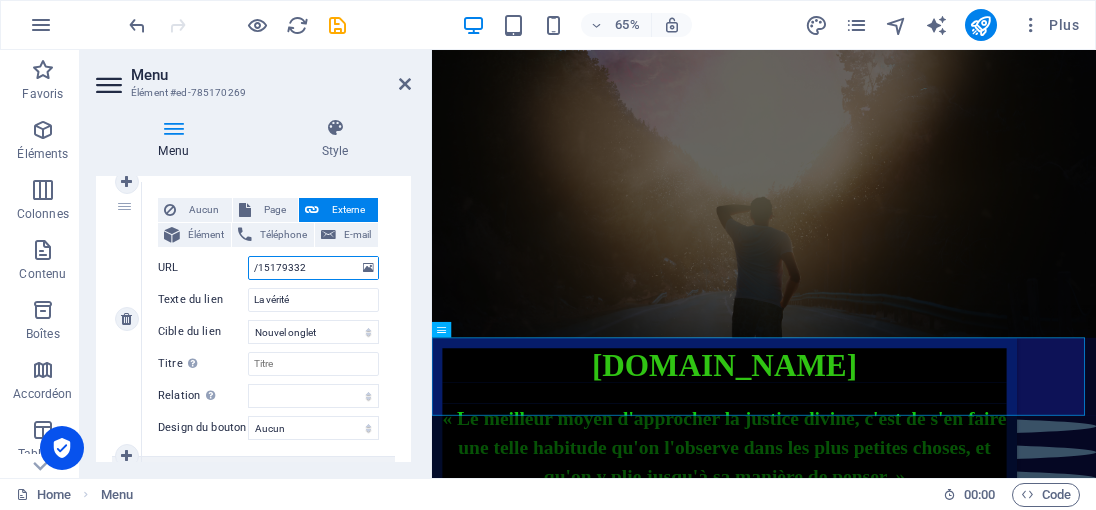 drag, startPoint x: 322, startPoint y: 268, endPoint x: 254, endPoint y: 271, distance: 68.06615 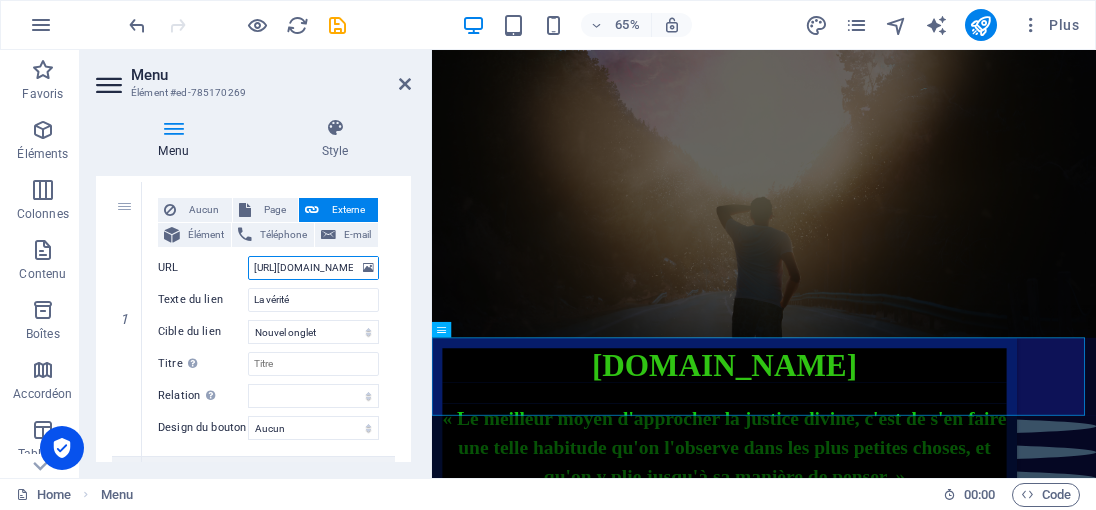 scroll, scrollTop: 0, scrollLeft: 76, axis: horizontal 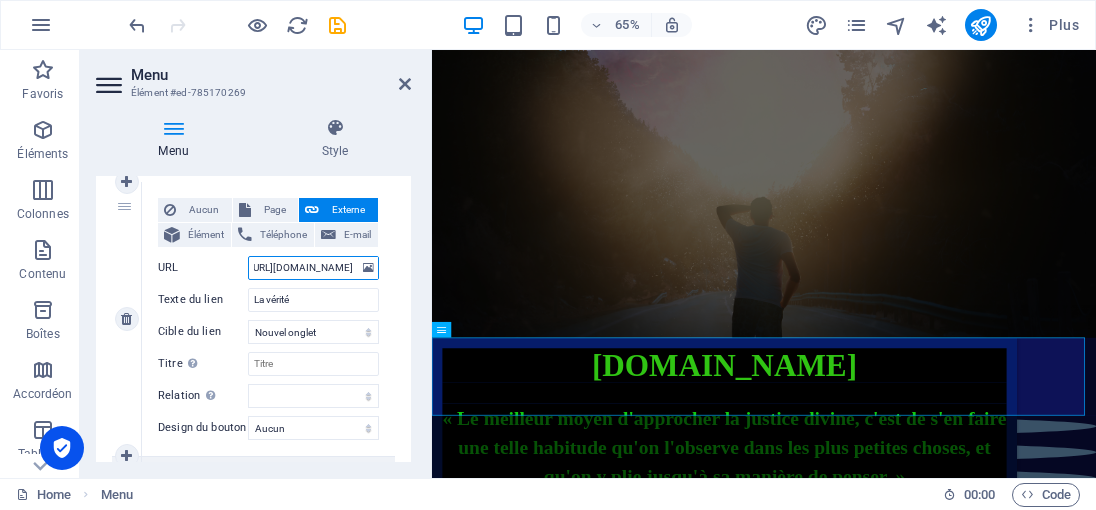 select 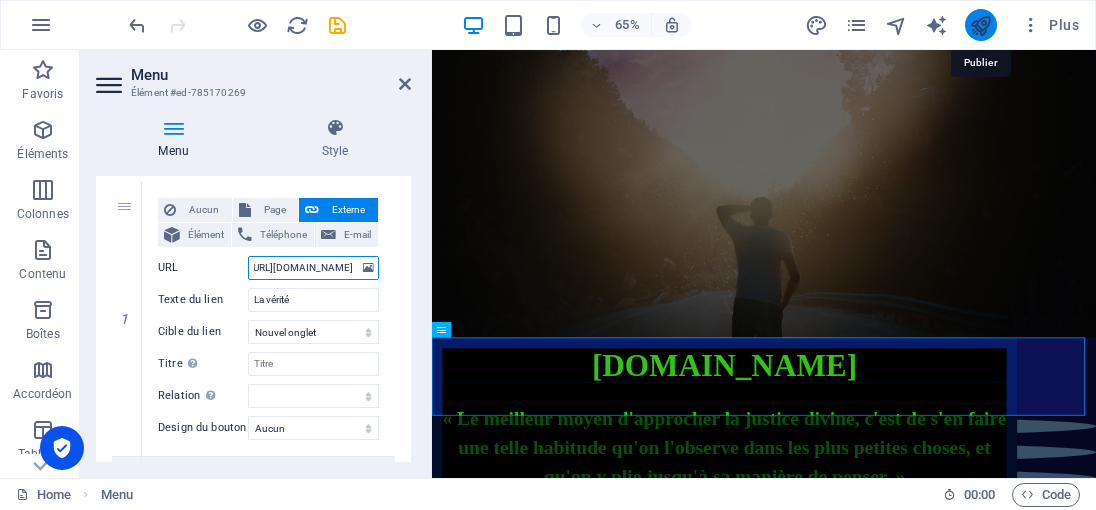 type on "https://democrazisme.com//La-verite/" 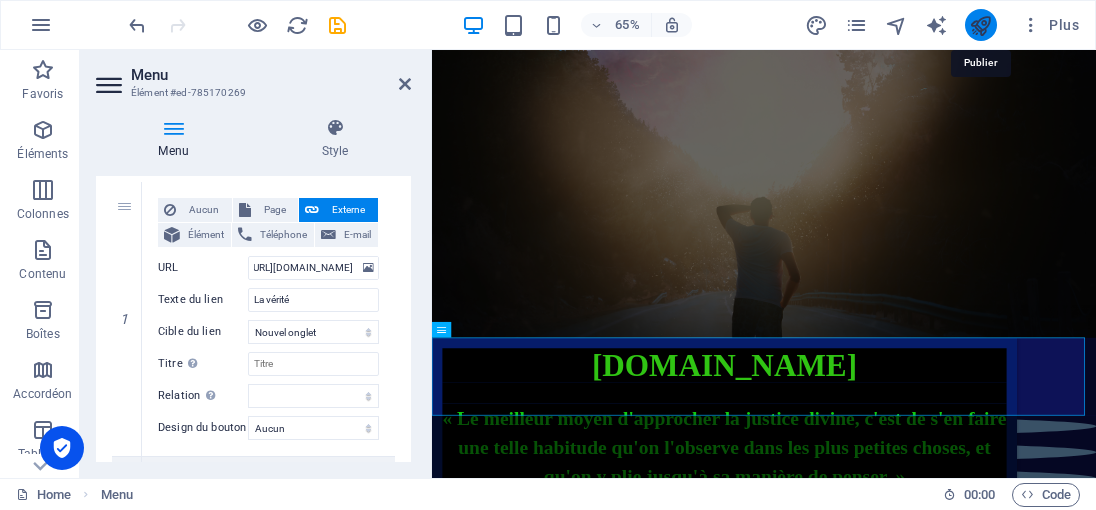 click at bounding box center (980, 25) 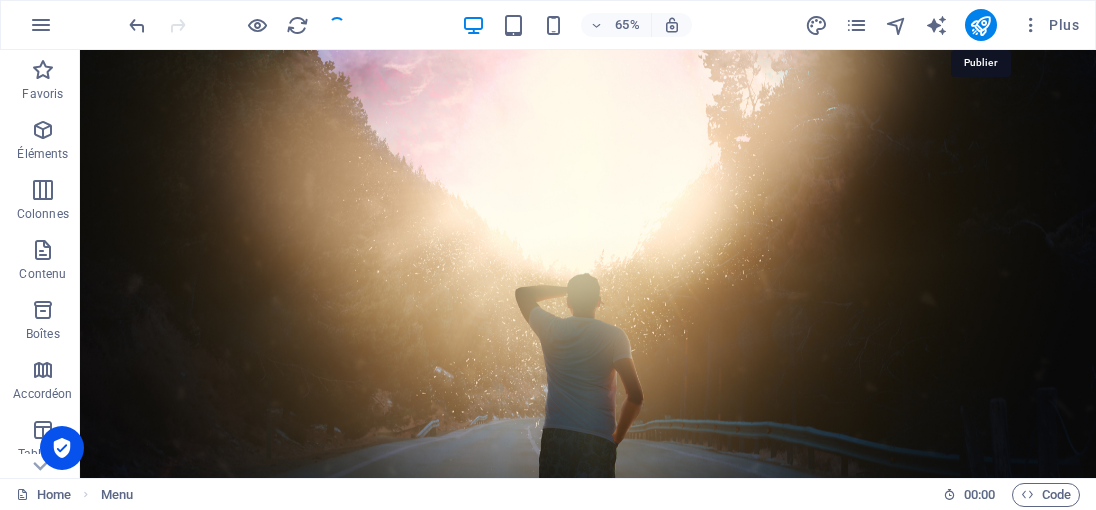 scroll, scrollTop: 776, scrollLeft: 0, axis: vertical 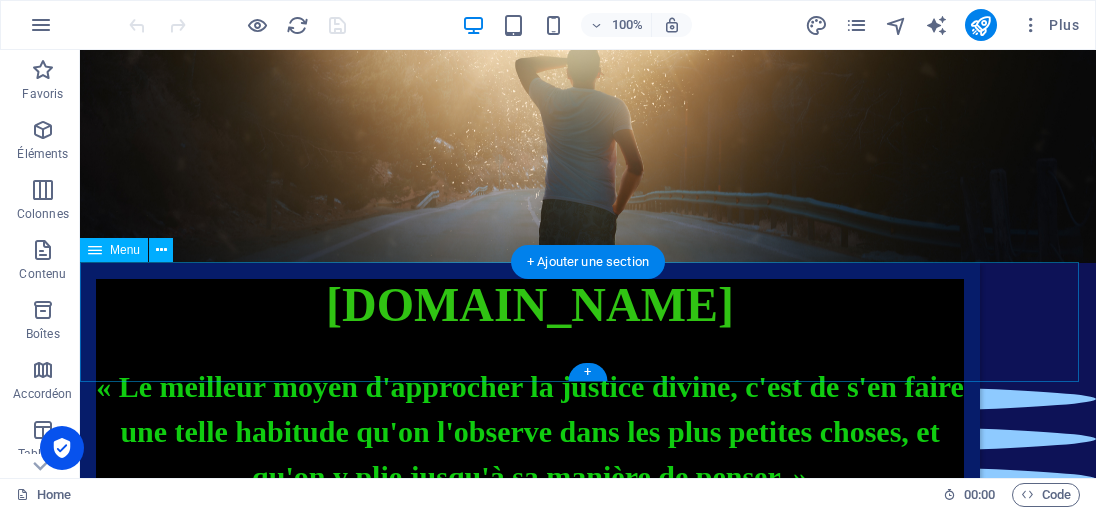 click on "La vérité La justice divine Mes vidéos témoignage personnel Contact" at bounding box center (588, 323) 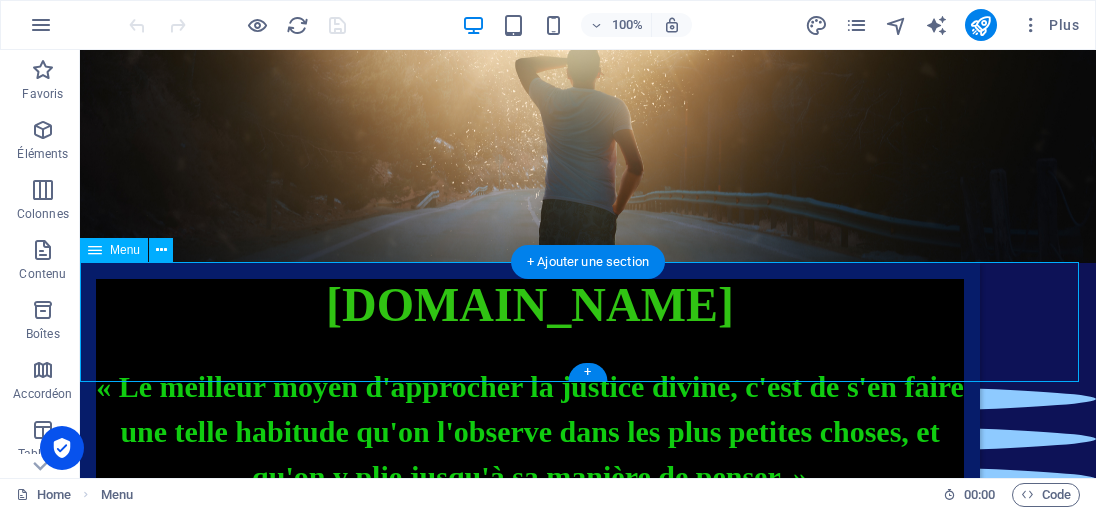 click on "La vérité La justice divine Mes vidéos témoignage personnel Contact" at bounding box center (588, 323) 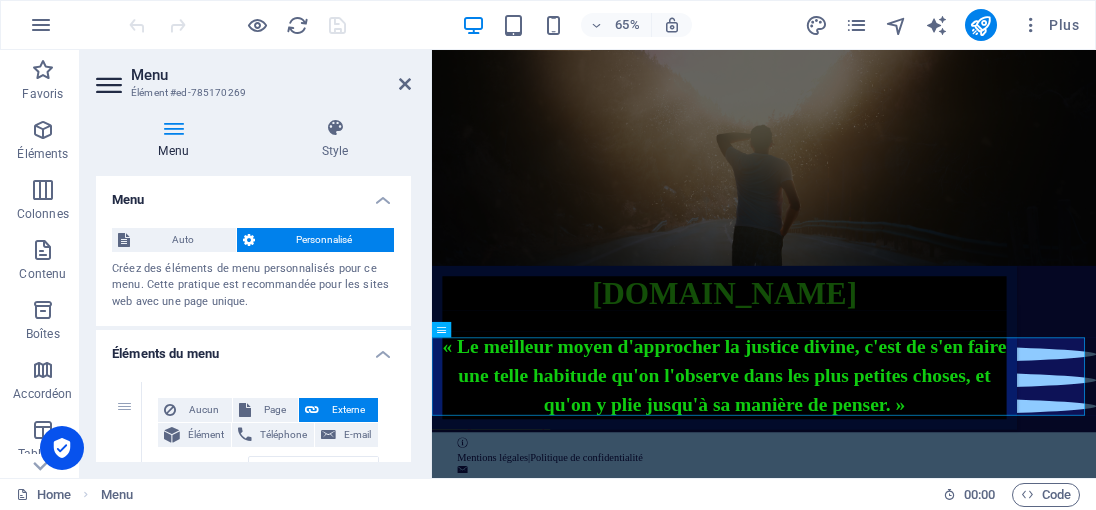scroll, scrollTop: 547, scrollLeft: 0, axis: vertical 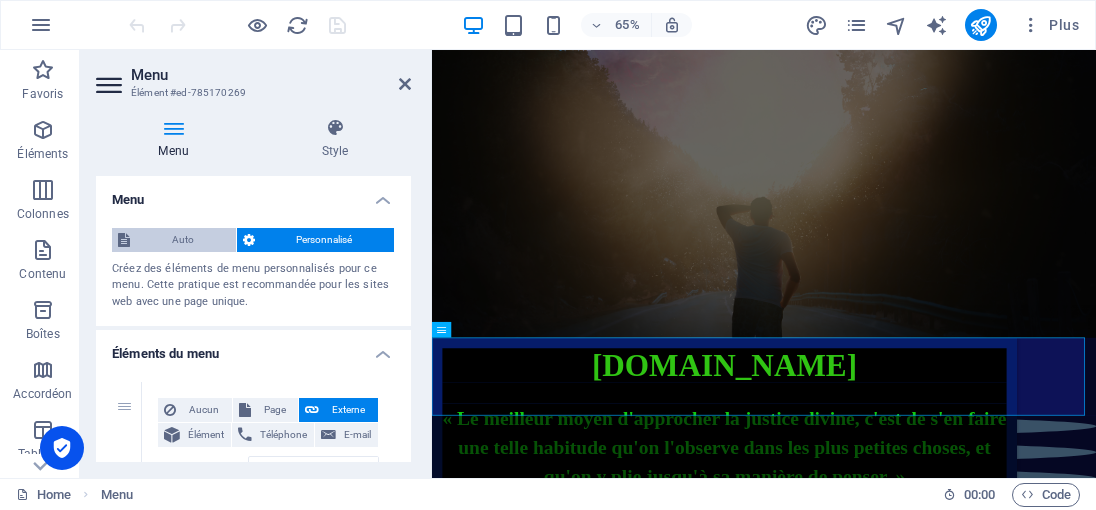 click on "Auto" at bounding box center [183, 240] 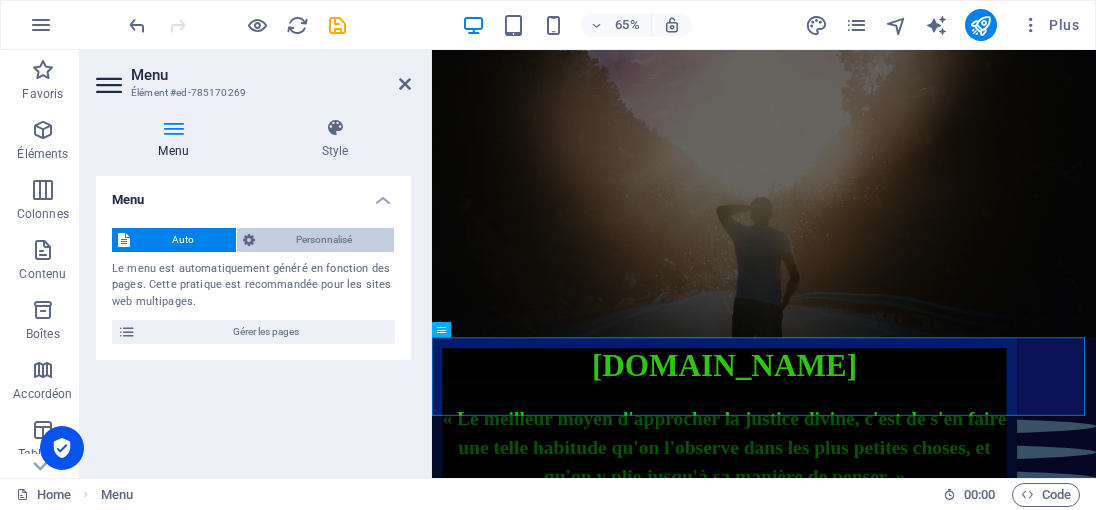 click on "Personnalisé" at bounding box center [325, 240] 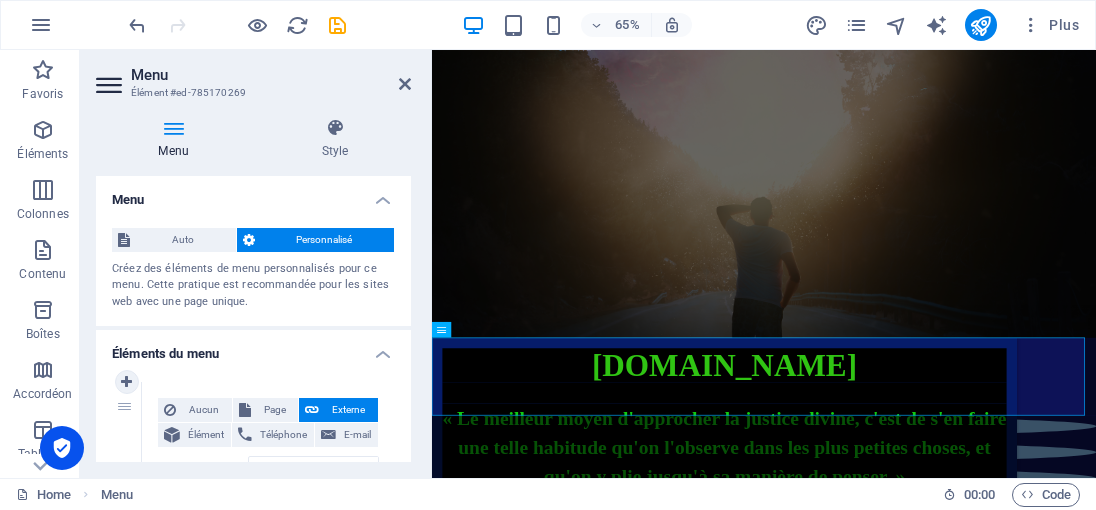 scroll, scrollTop: 200, scrollLeft: 0, axis: vertical 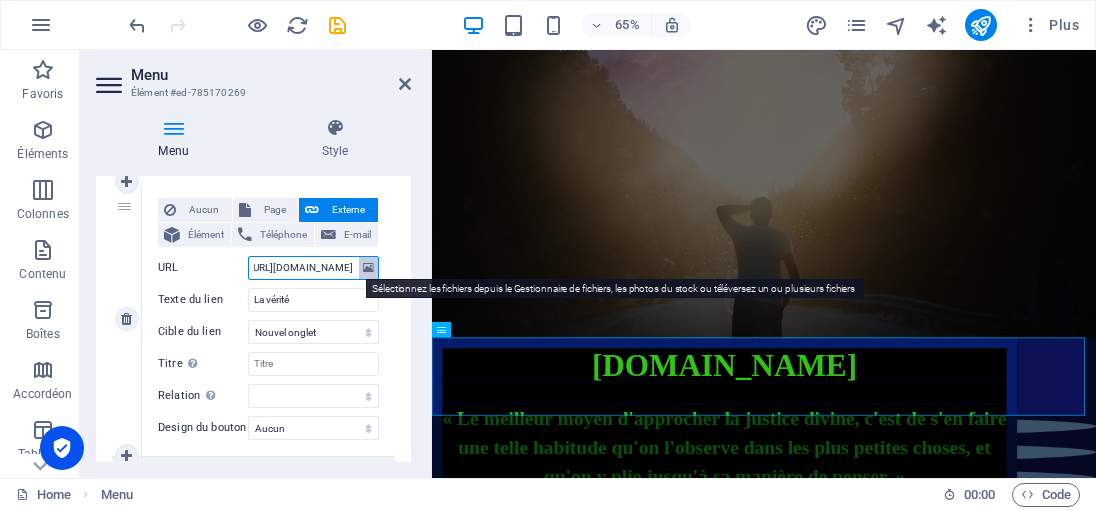 drag, startPoint x: 317, startPoint y: 266, endPoint x: 361, endPoint y: 268, distance: 44.04543 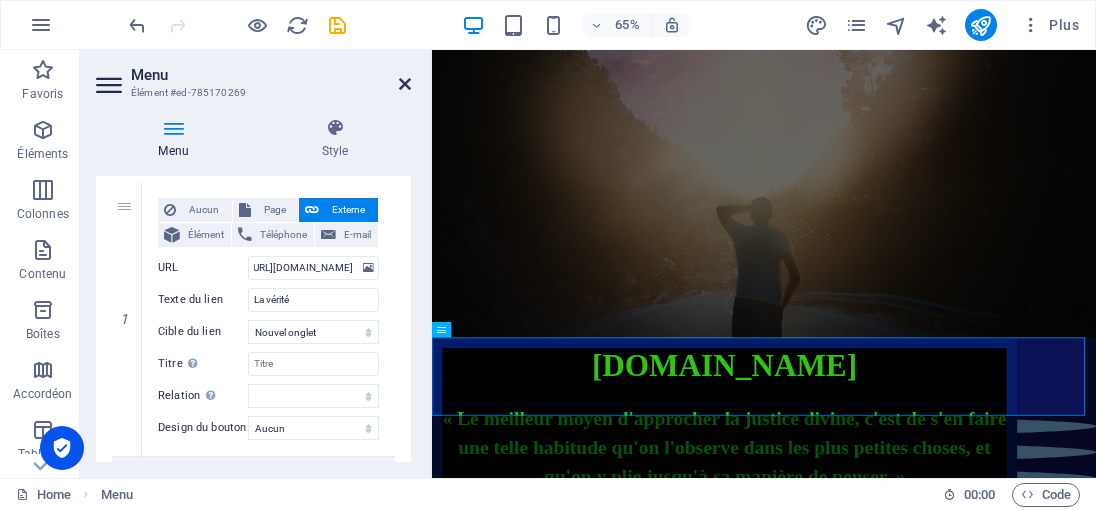 click at bounding box center (405, 84) 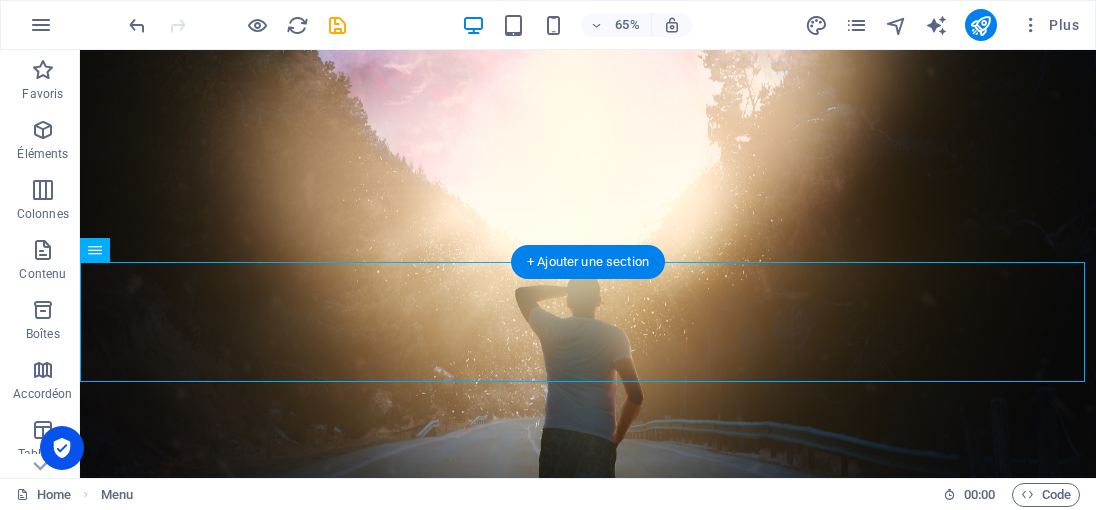 scroll, scrollTop: 776, scrollLeft: 0, axis: vertical 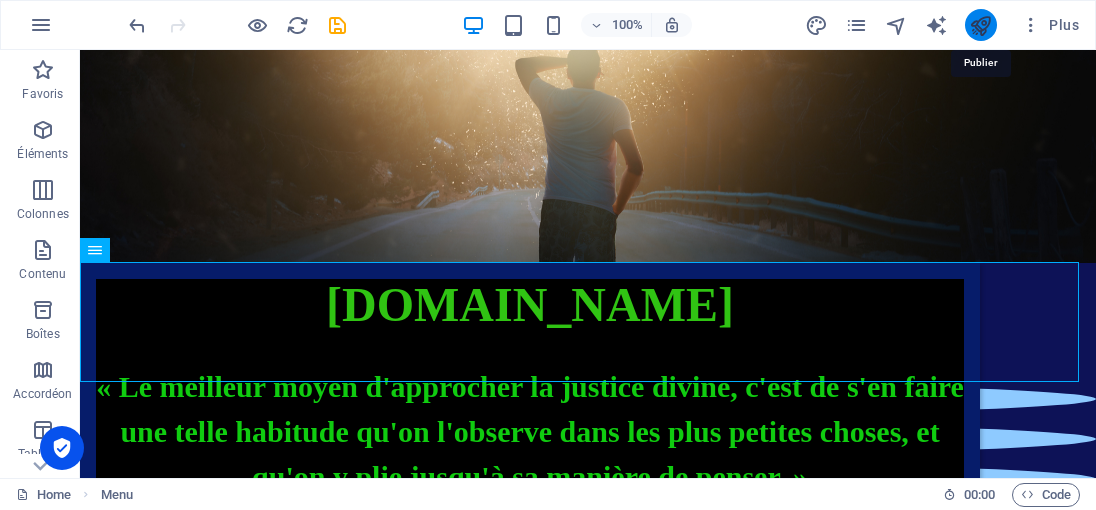 click at bounding box center (980, 25) 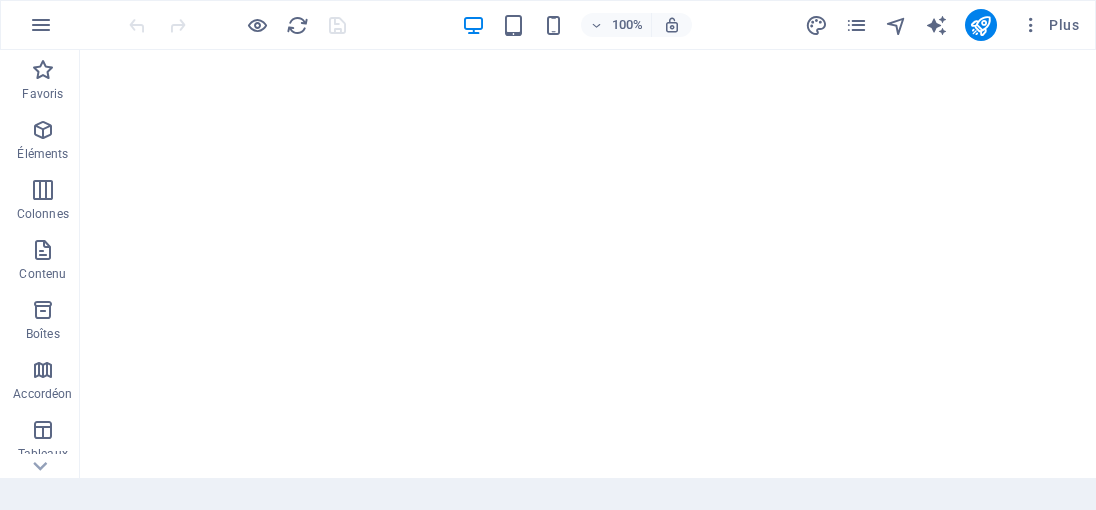 scroll, scrollTop: 0, scrollLeft: 0, axis: both 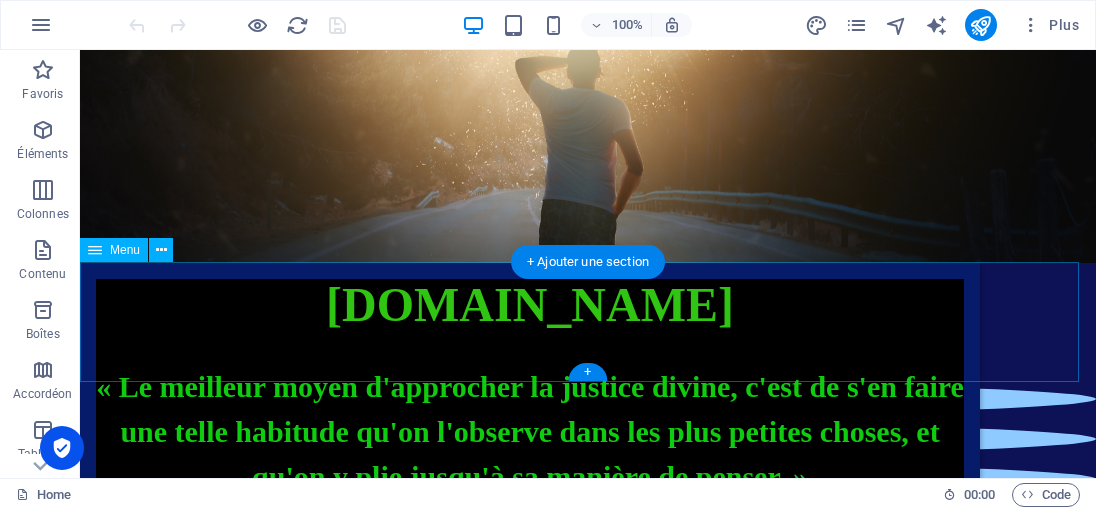 click on "La vérité La justice divine Mes vidéos témoignage personnel Contact" at bounding box center [588, 323] 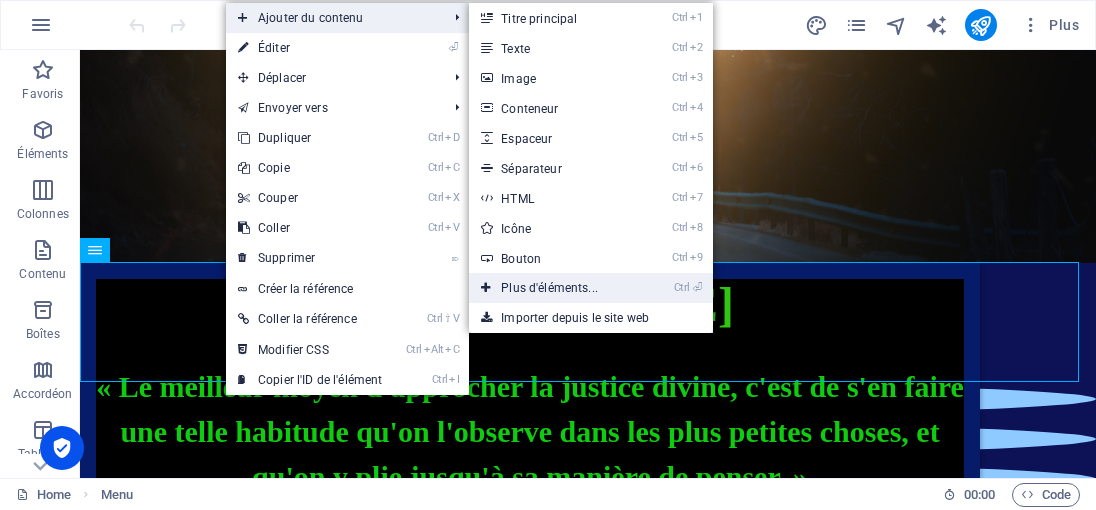 click on "Ctrl ⏎  Plus d'éléments..." at bounding box center [553, 288] 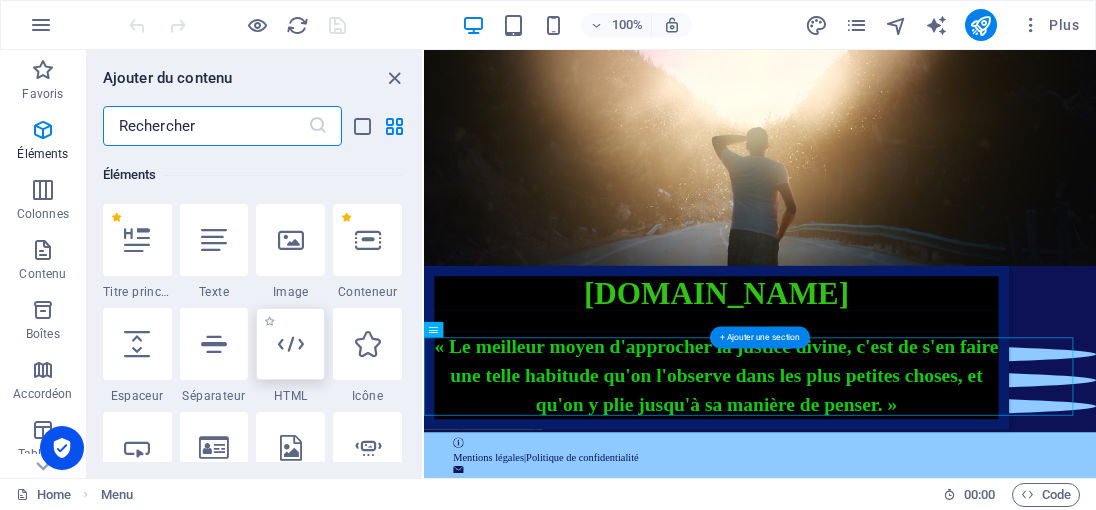 scroll, scrollTop: 547, scrollLeft: 0, axis: vertical 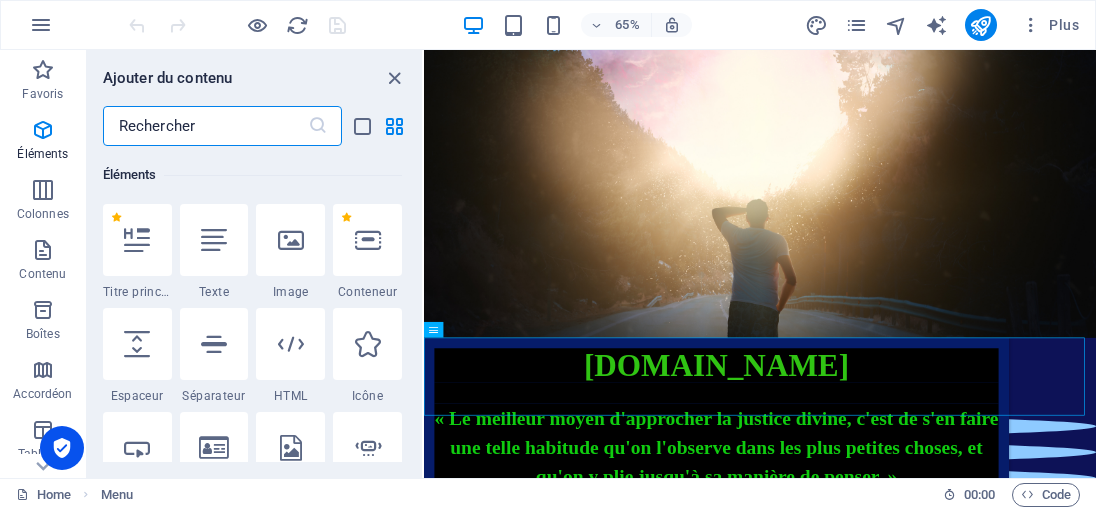 click at bounding box center [205, 126] 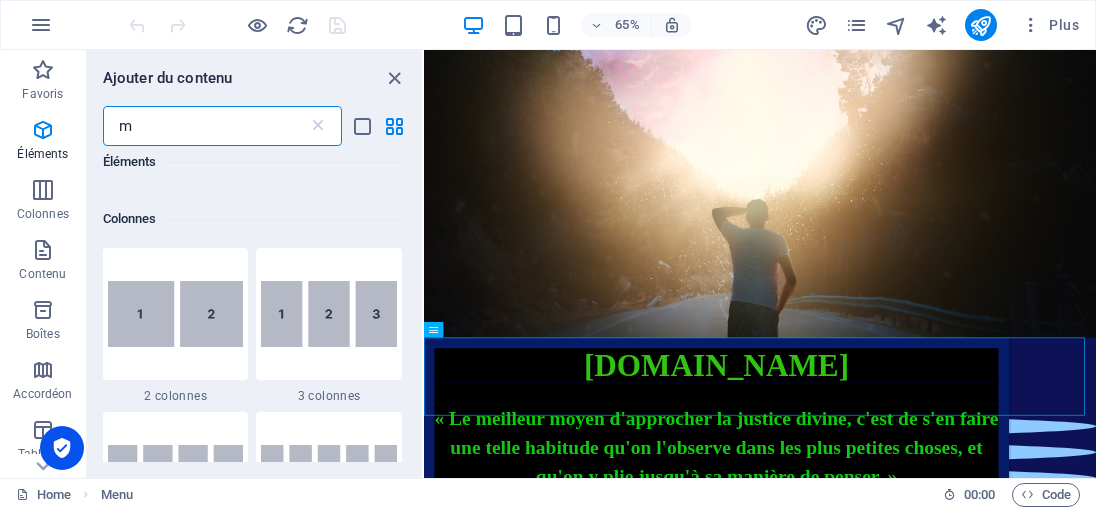 scroll, scrollTop: 0, scrollLeft: 0, axis: both 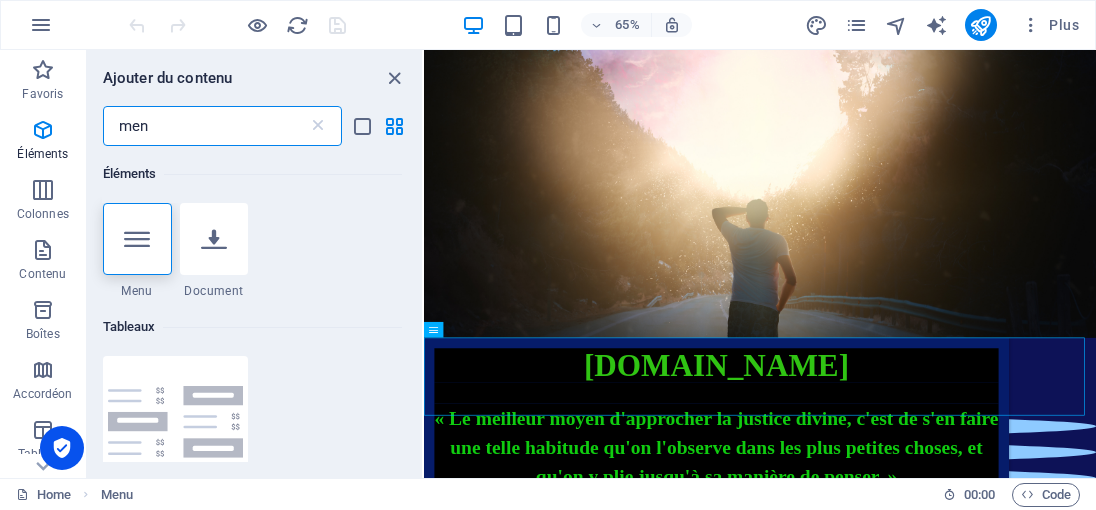 type on "menu" 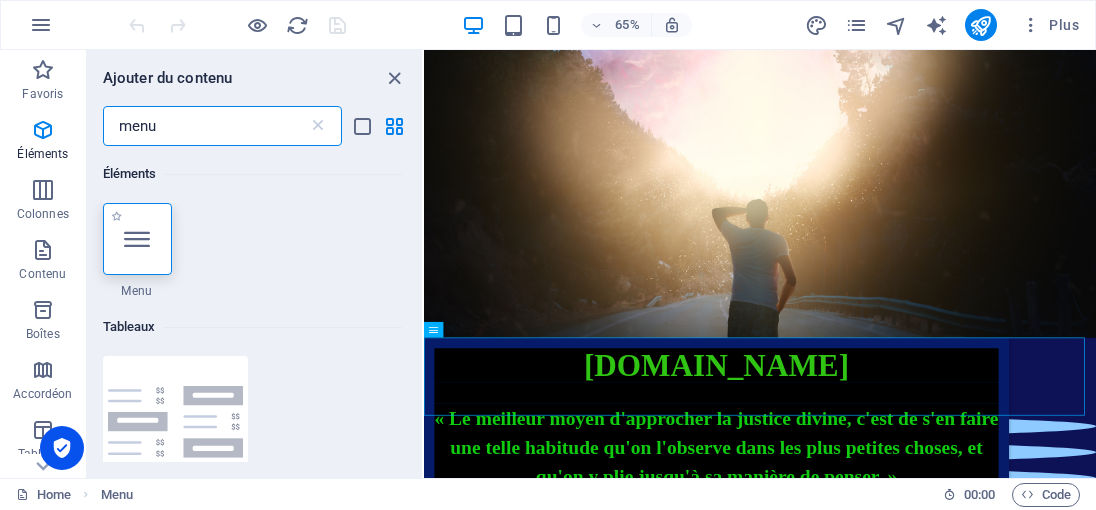click at bounding box center [137, 239] 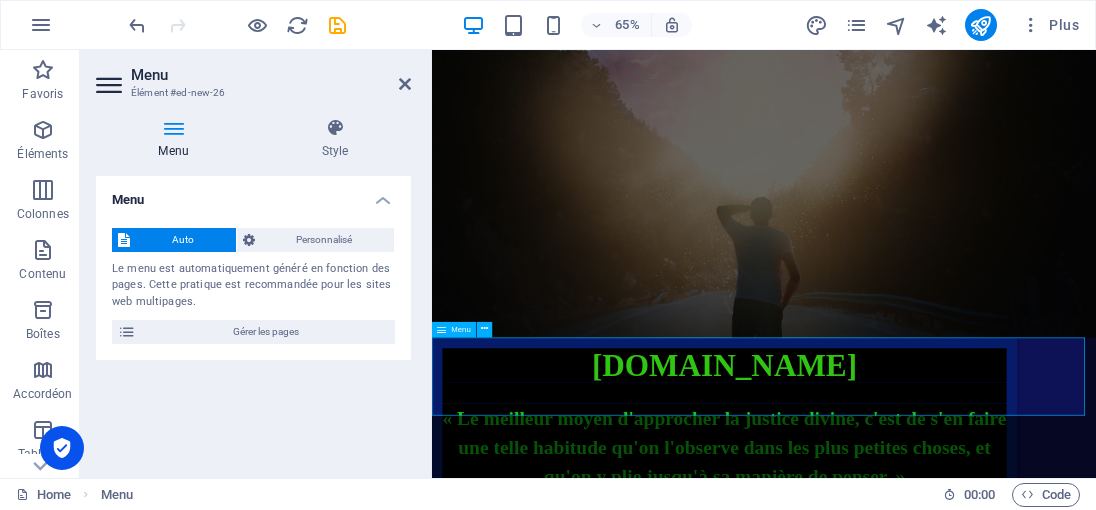 scroll, scrollTop: 667, scrollLeft: 0, axis: vertical 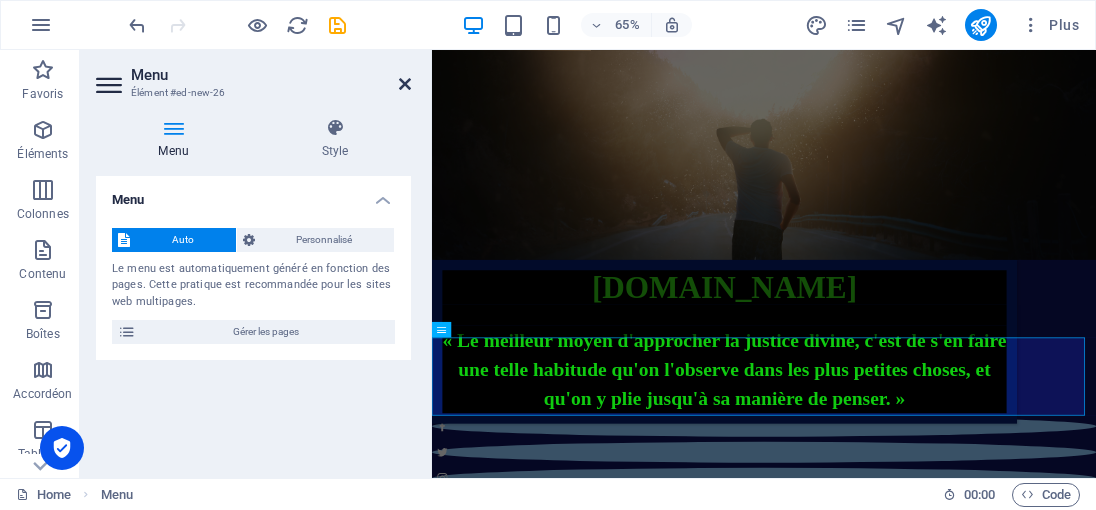 click at bounding box center (405, 84) 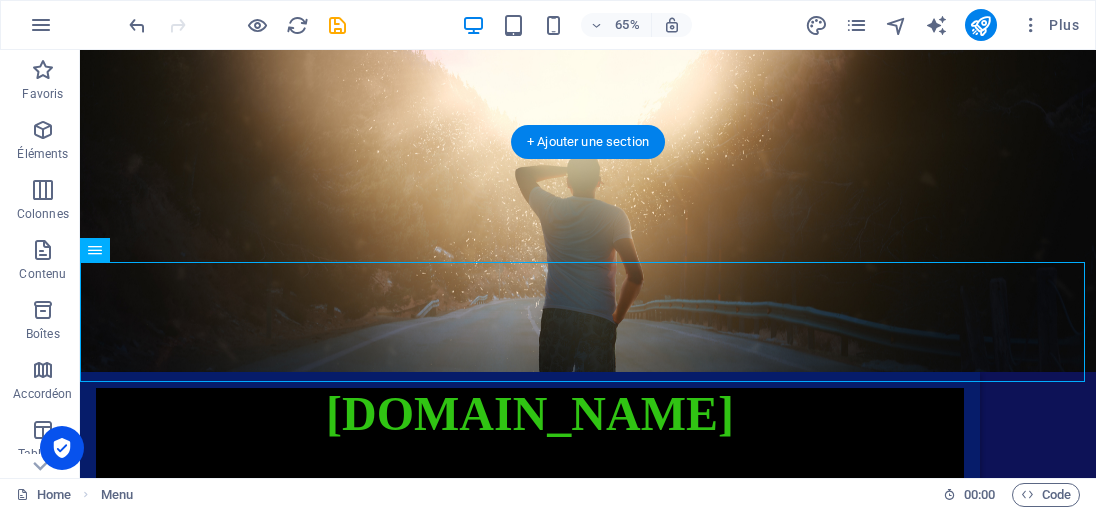 scroll, scrollTop: 896, scrollLeft: 0, axis: vertical 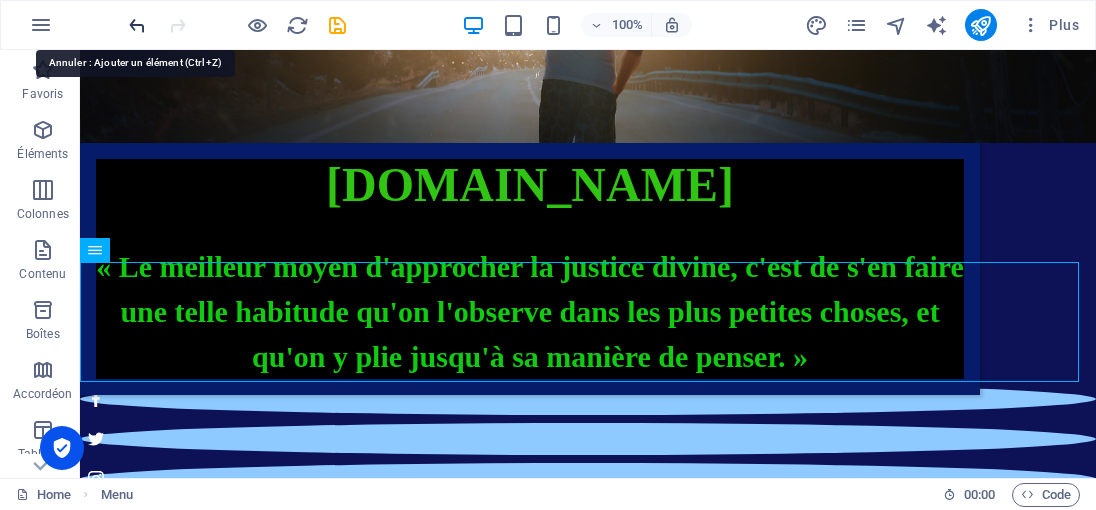 click at bounding box center [137, 25] 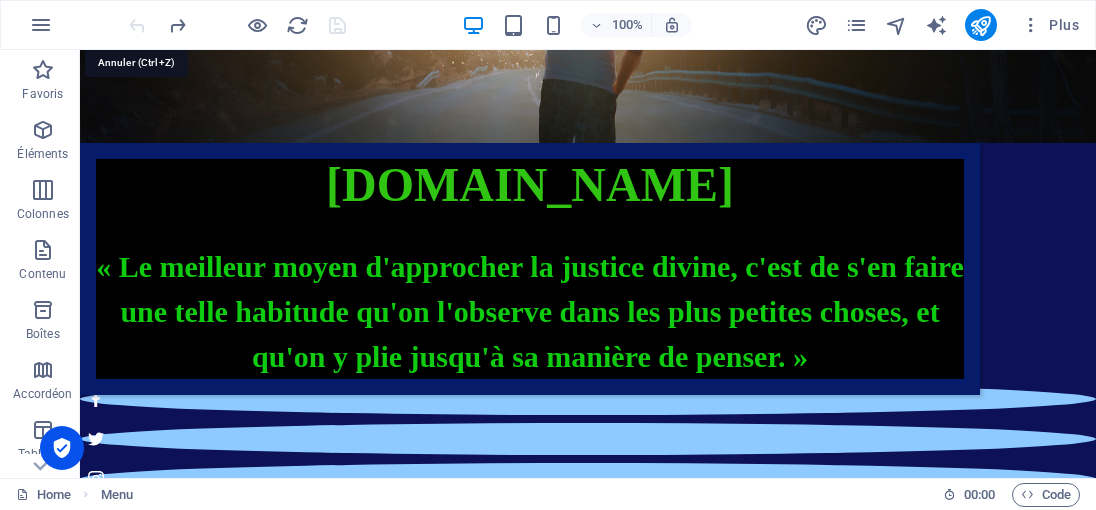 scroll, scrollTop: 776, scrollLeft: 0, axis: vertical 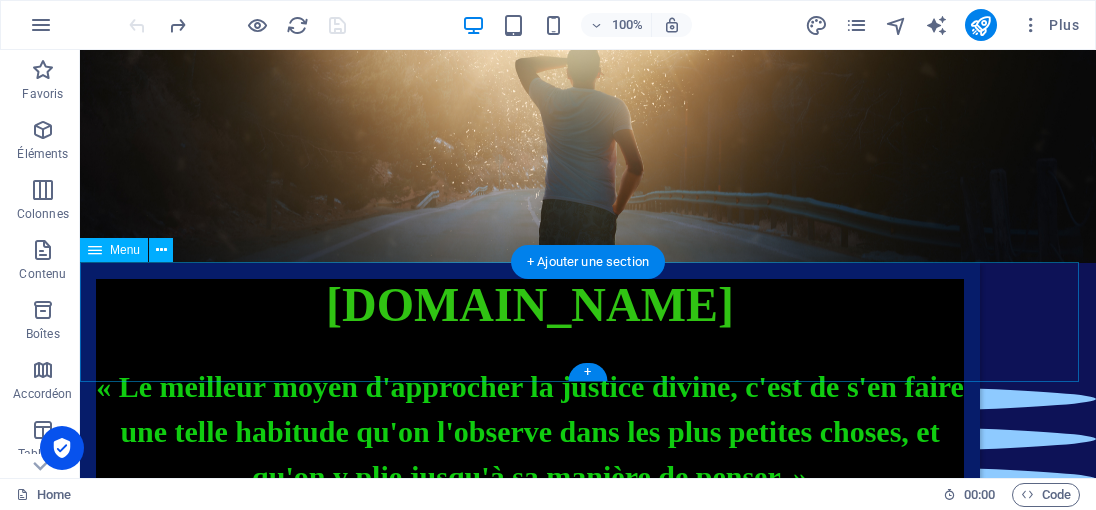 click on "La vérité La justice divine Mes vidéos témoignage personnel Contact" at bounding box center [588, 323] 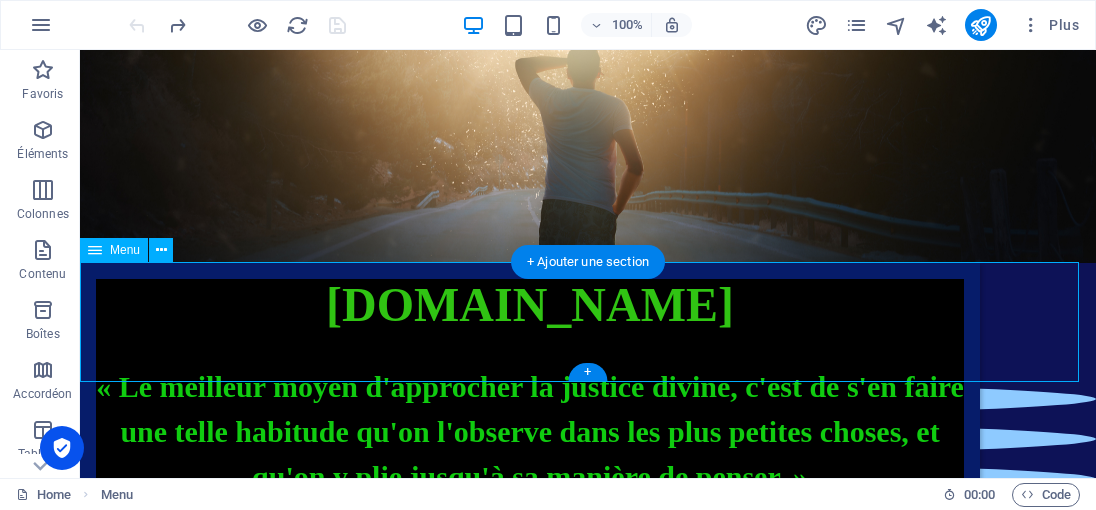 click on "La vérité La justice divine Mes vidéos témoignage personnel Contact" at bounding box center (588, 323) 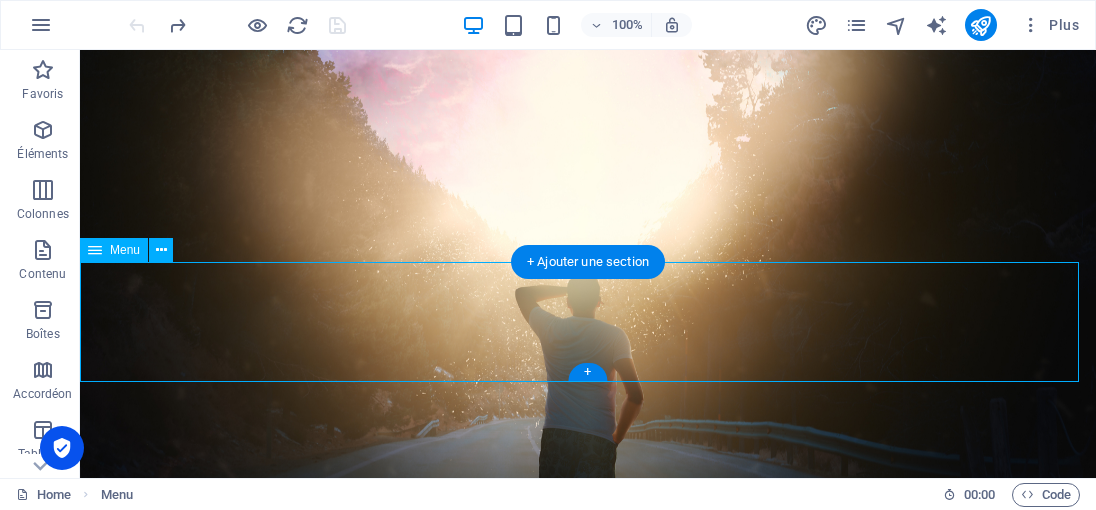 select on "2" 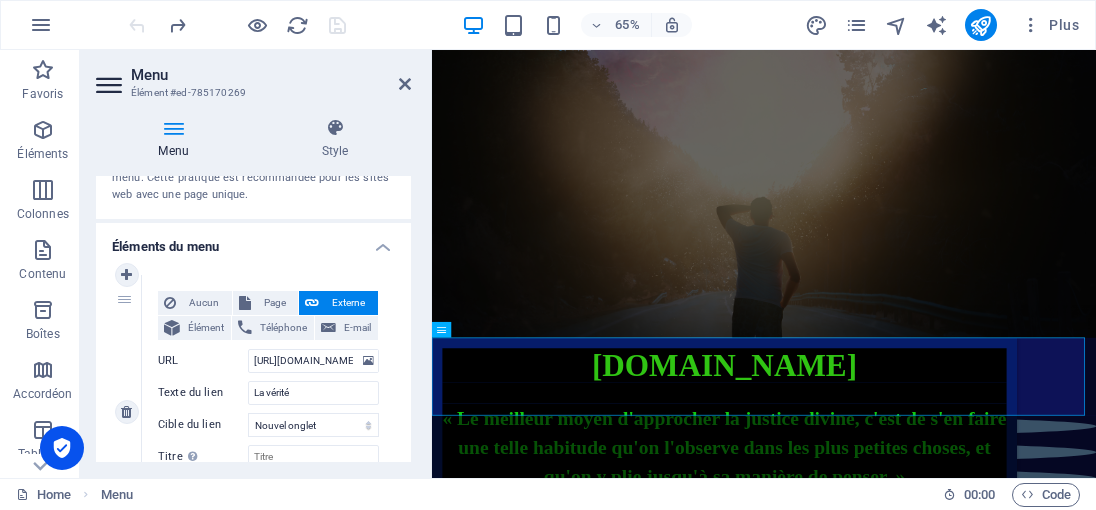 scroll, scrollTop: 100, scrollLeft: 0, axis: vertical 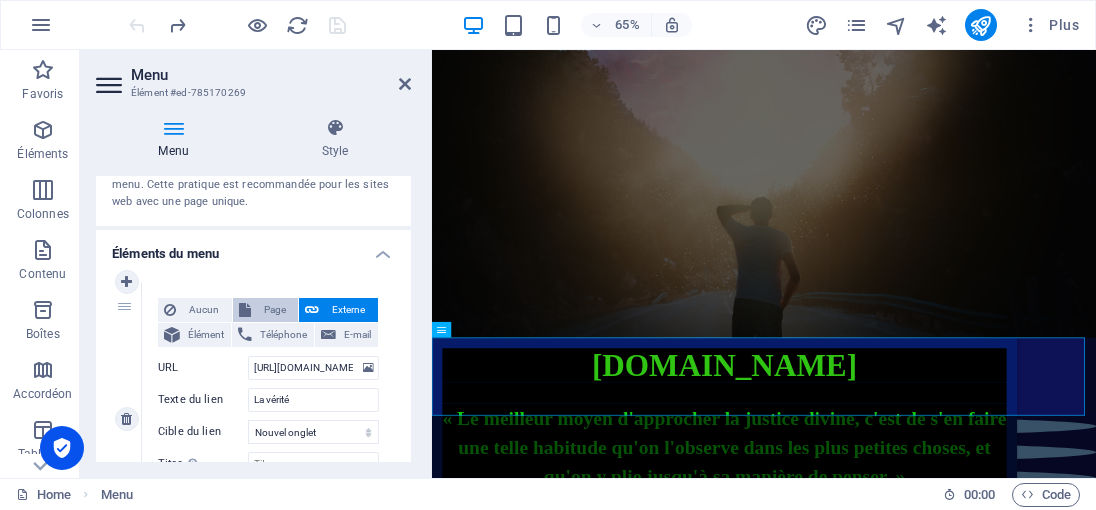 click on "Page" at bounding box center [275, 310] 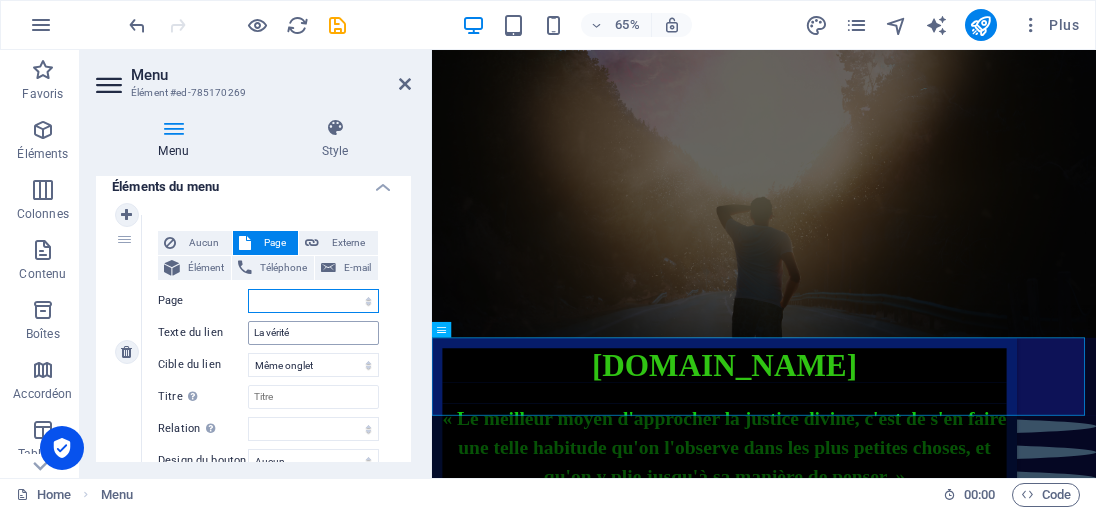 scroll, scrollTop: 200, scrollLeft: 0, axis: vertical 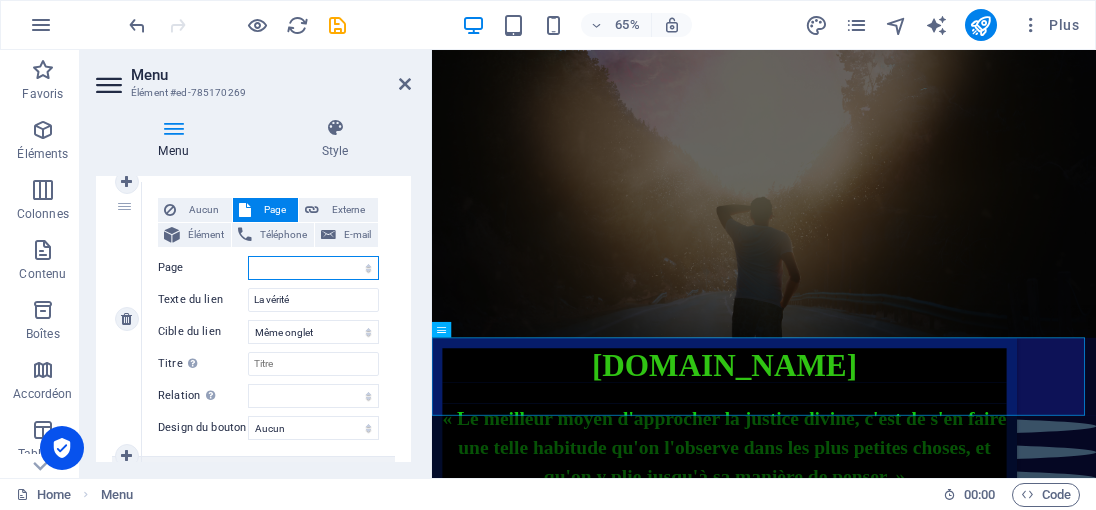 click on "Home La vérité La justice divine Mes vidéos témoignage personnel Contact Legal Notice Privacy" at bounding box center (313, 268) 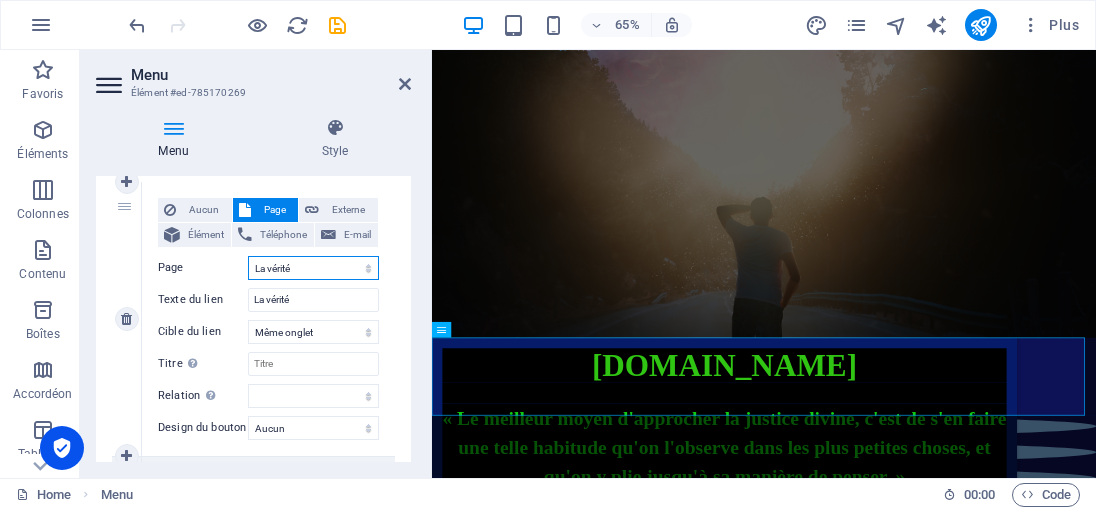 click on "Home La vérité La justice divine Mes vidéos témoignage personnel Contact Legal Notice Privacy" at bounding box center [313, 268] 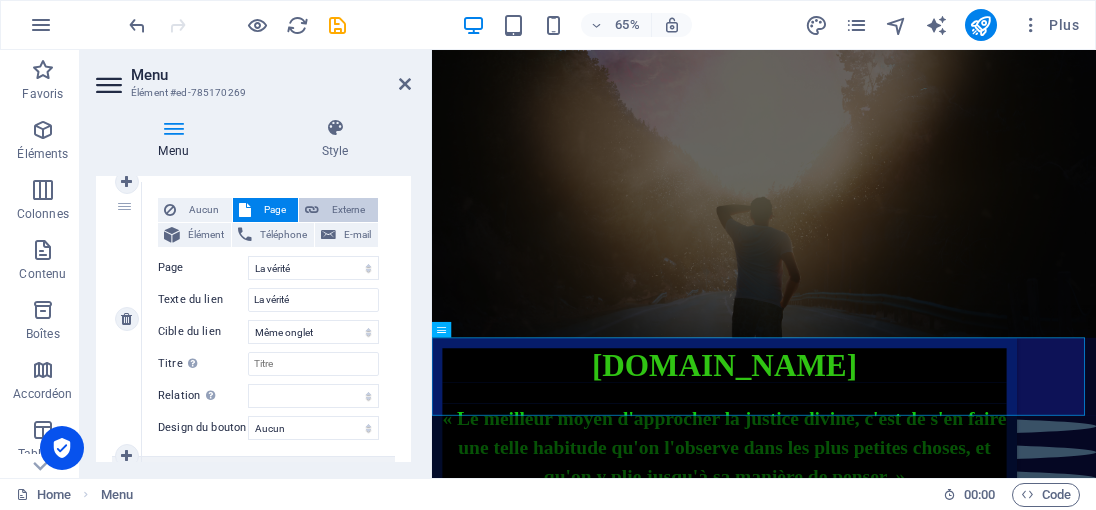 click on "Externe" at bounding box center [348, 210] 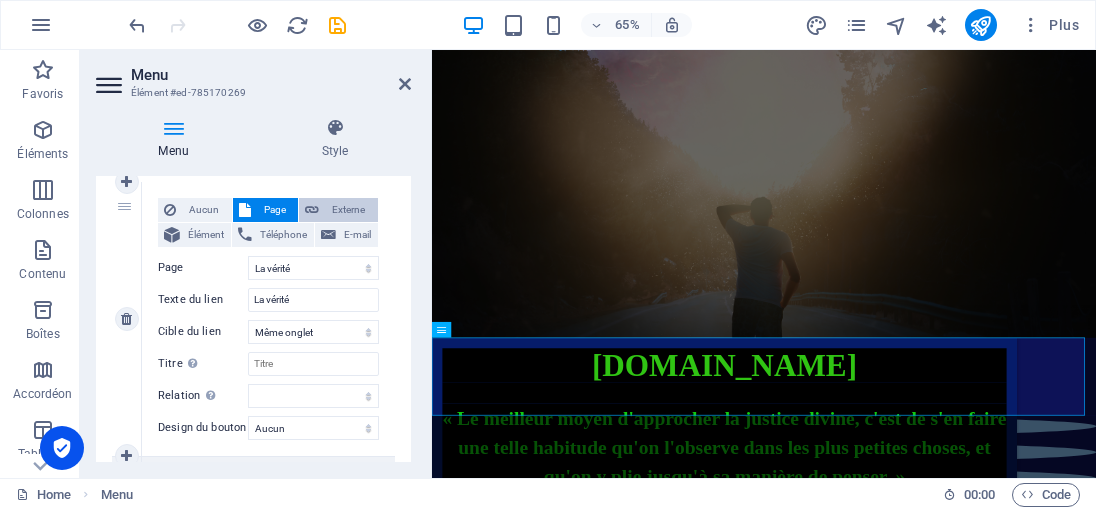 select 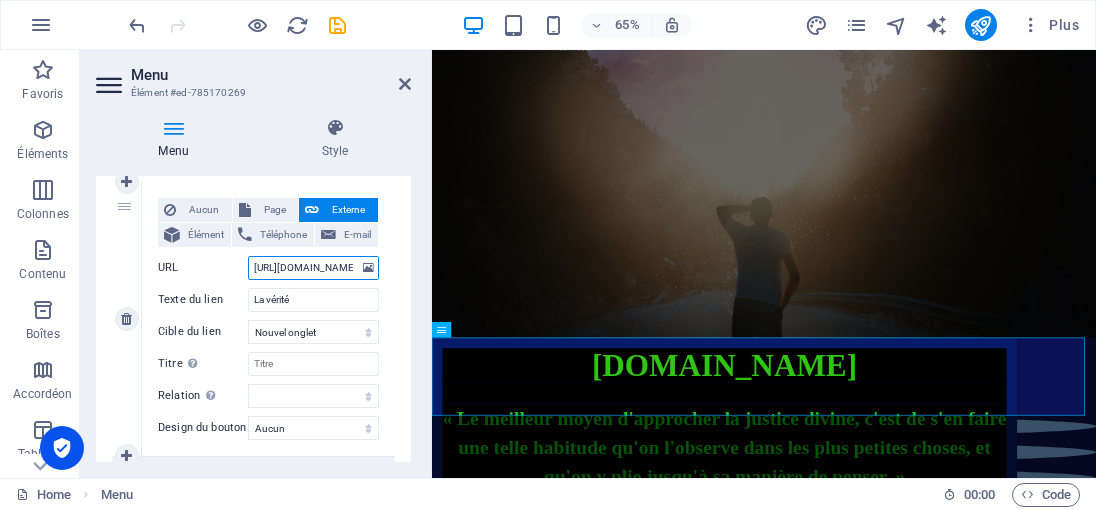 scroll, scrollTop: 0, scrollLeft: 76, axis: horizontal 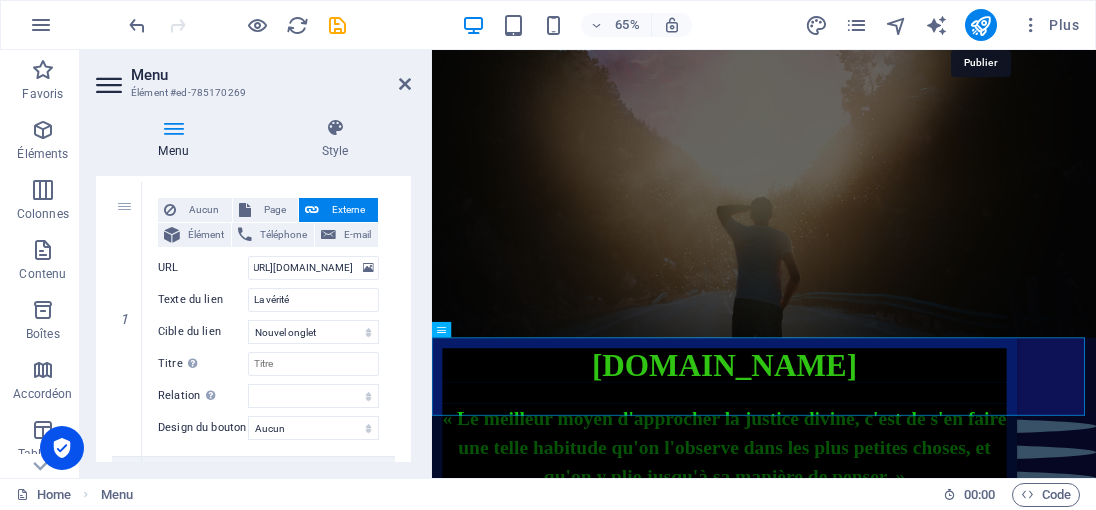 drag, startPoint x: 976, startPoint y: 30, endPoint x: 970, endPoint y: 44, distance: 15.231546 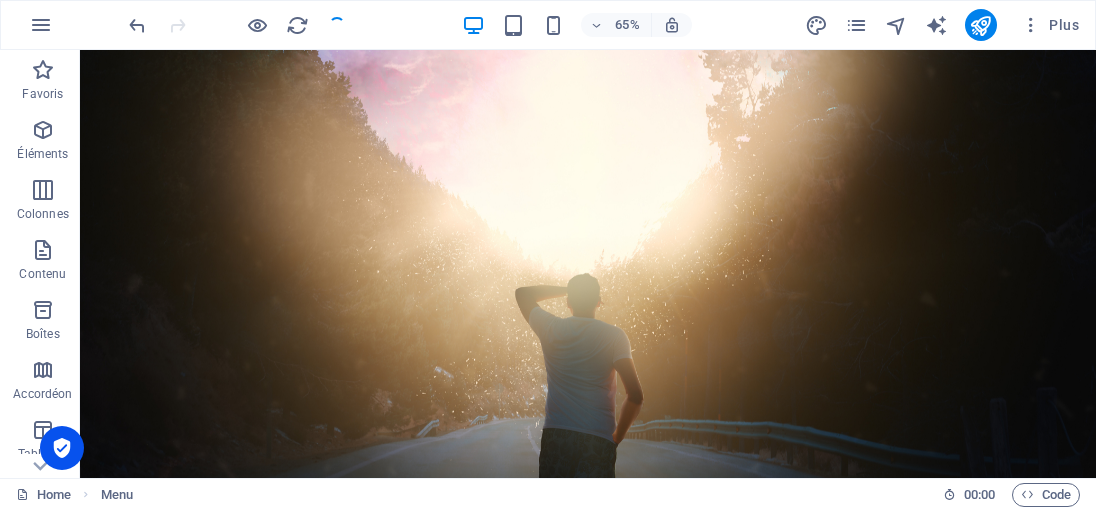 scroll, scrollTop: 776, scrollLeft: 0, axis: vertical 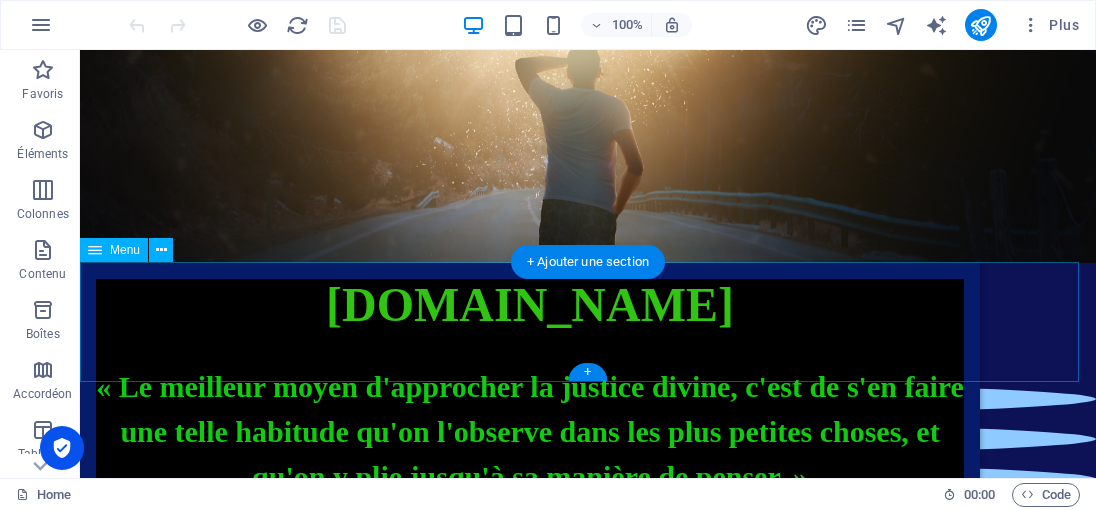 click on "La vérité La justice divine Mes vidéos témoignage personnel Contact" at bounding box center [588, 323] 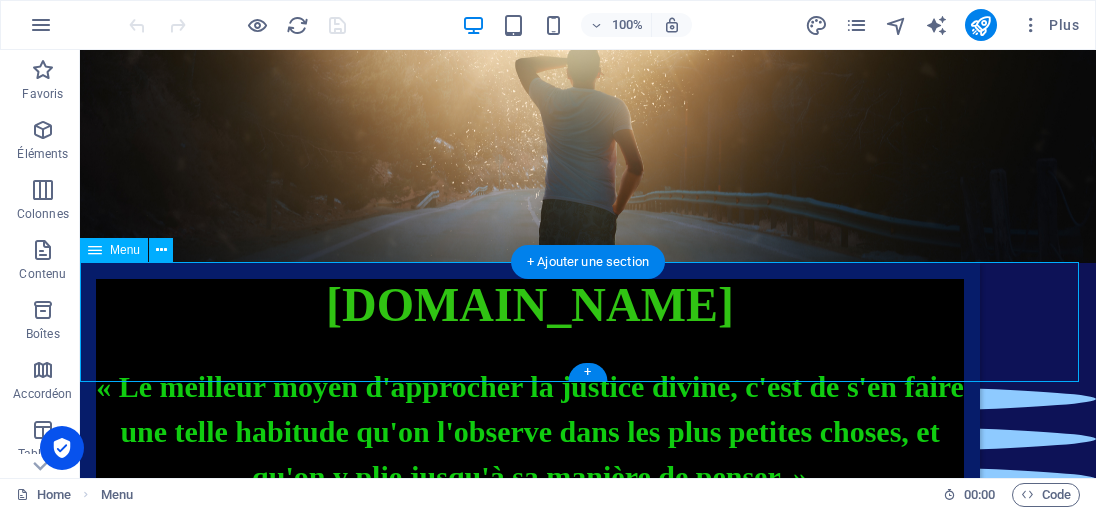 click on "La vérité La justice divine Mes vidéos témoignage personnel Contact" at bounding box center (588, 323) 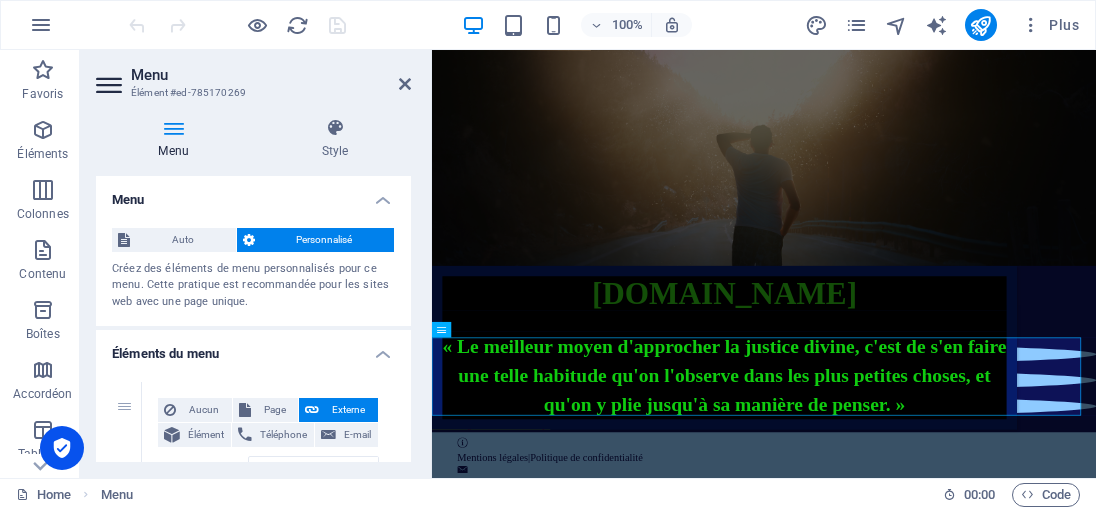 scroll, scrollTop: 547, scrollLeft: 0, axis: vertical 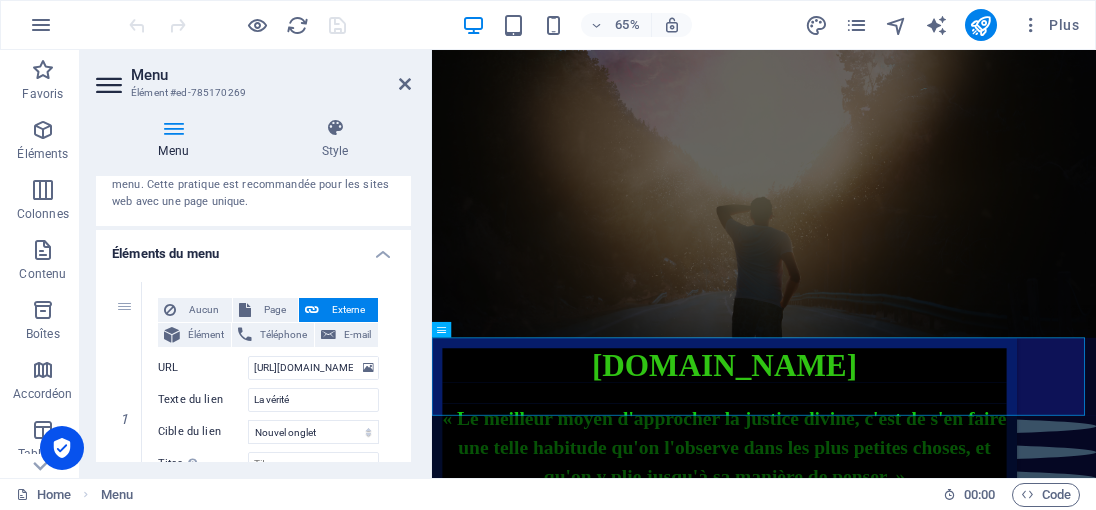 click on "Éléments du menu" at bounding box center (253, 248) 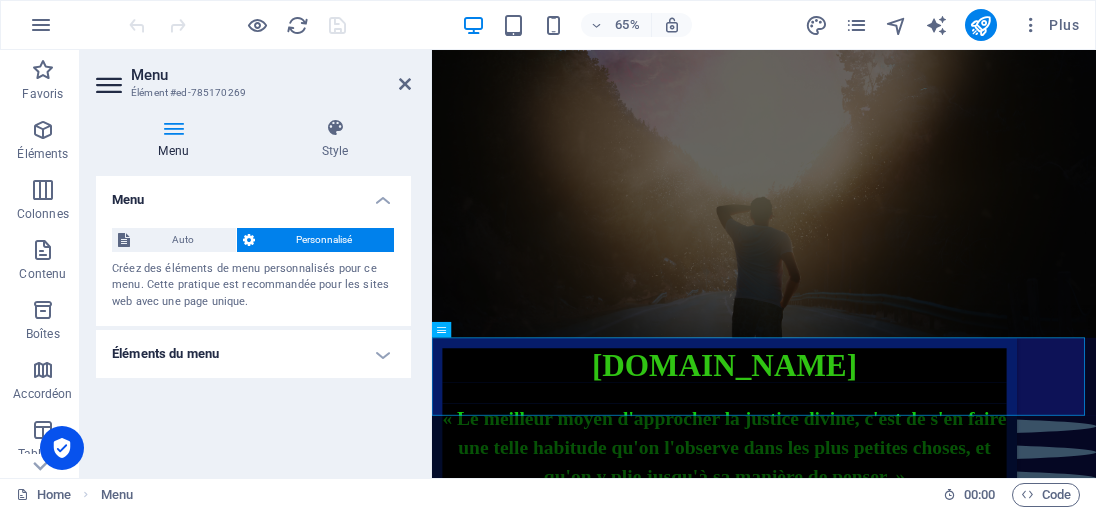 click on "Menu" at bounding box center [253, 194] 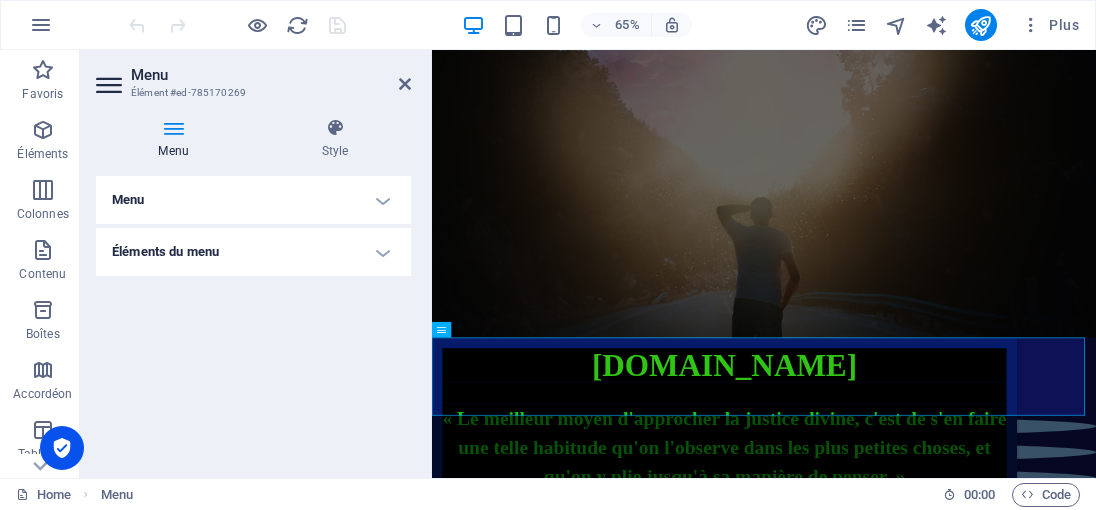 click on "Éléments du menu" at bounding box center (253, 252) 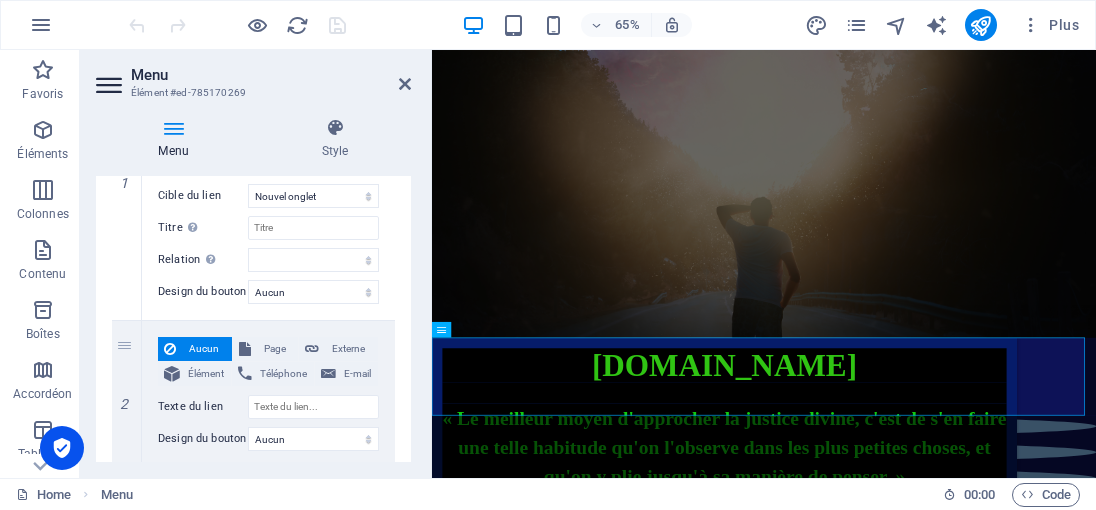 scroll, scrollTop: 334, scrollLeft: 0, axis: vertical 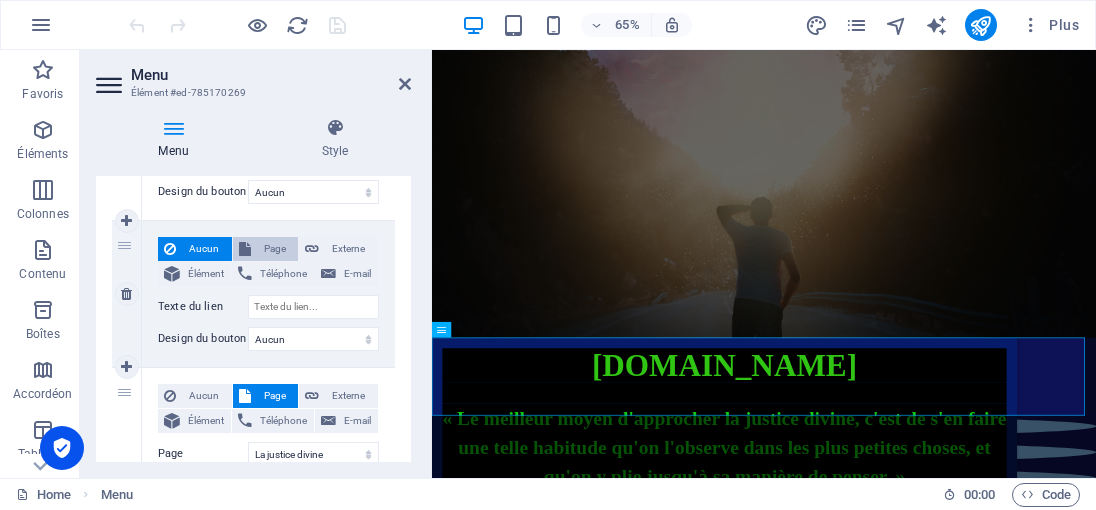 click on "Page" at bounding box center (275, 249) 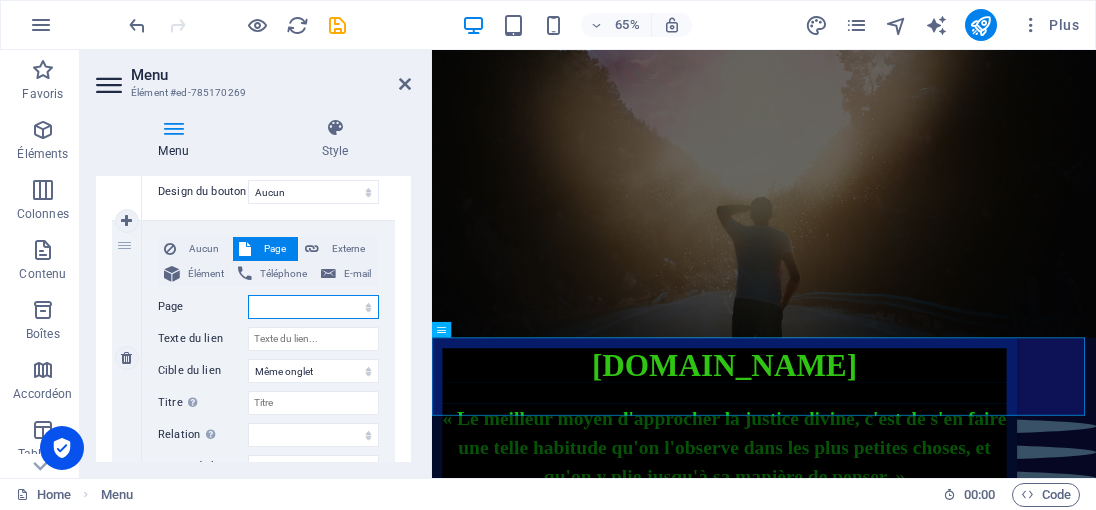 click on "Home La vérité La justice divine Mes vidéos témoignage personnel Contact Legal Notice Privacy" at bounding box center (313, 307) 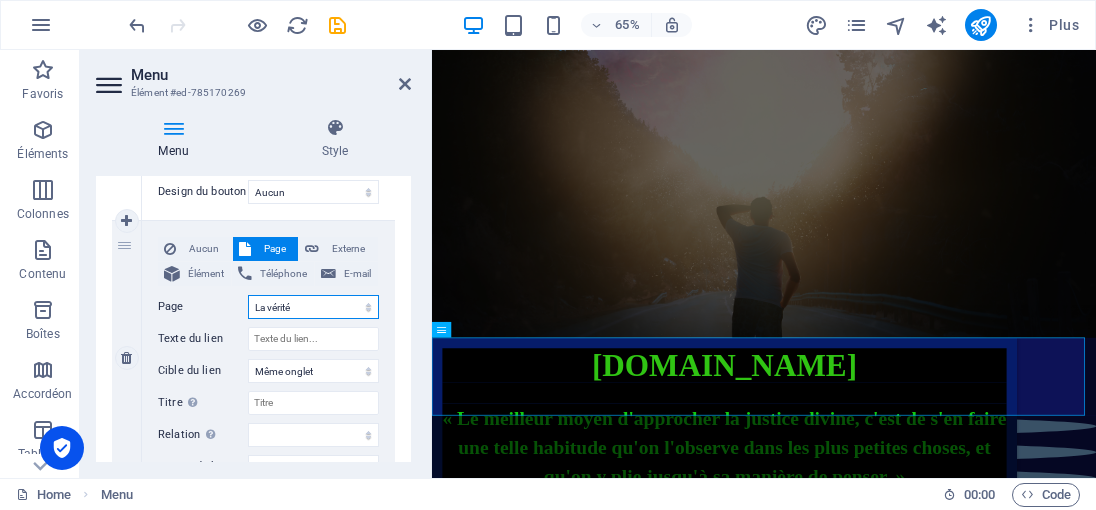 click on "Home La vérité La justice divine Mes vidéos témoignage personnel Contact Legal Notice Privacy" at bounding box center [313, 307] 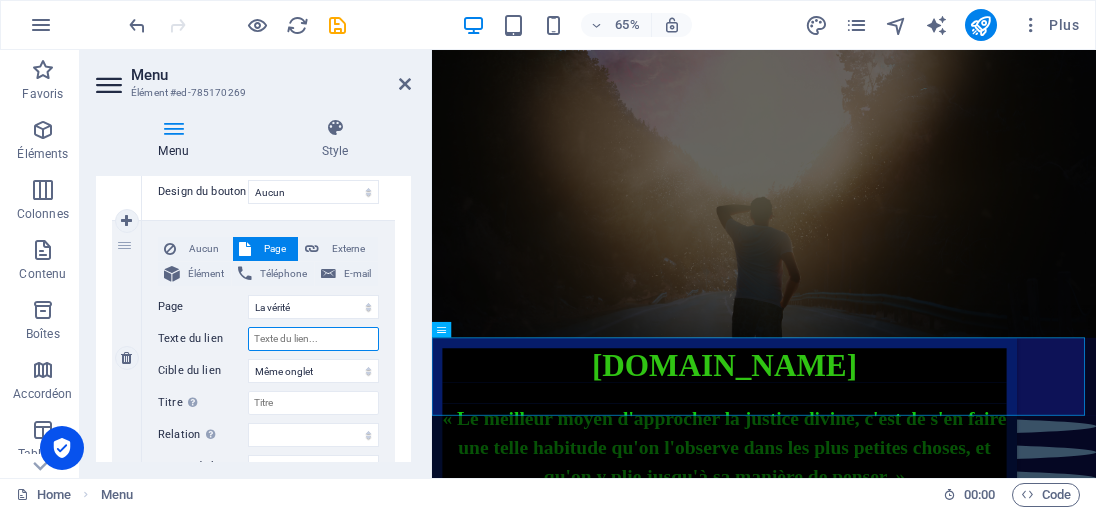 click on "Texte du lien" at bounding box center (313, 339) 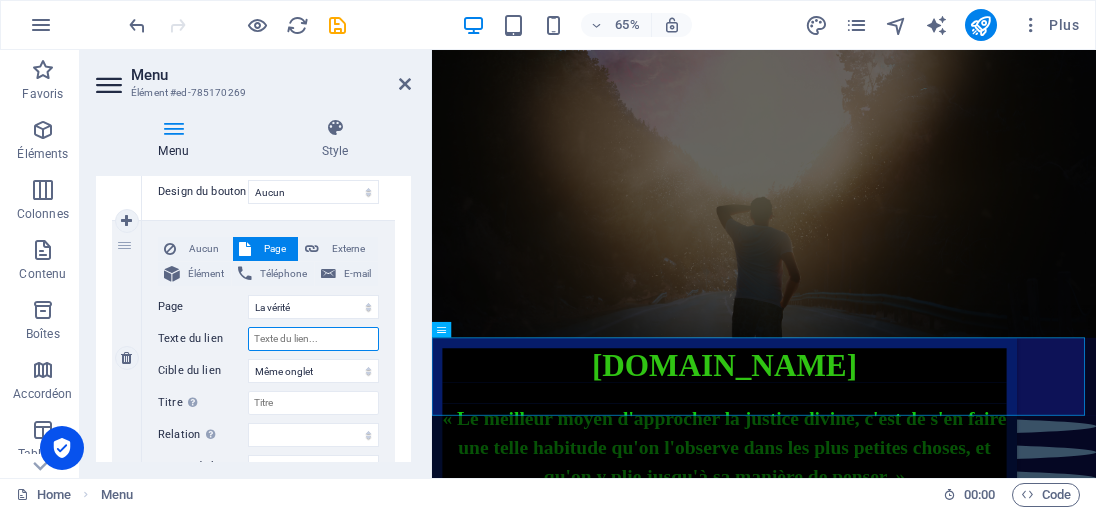 type on "L" 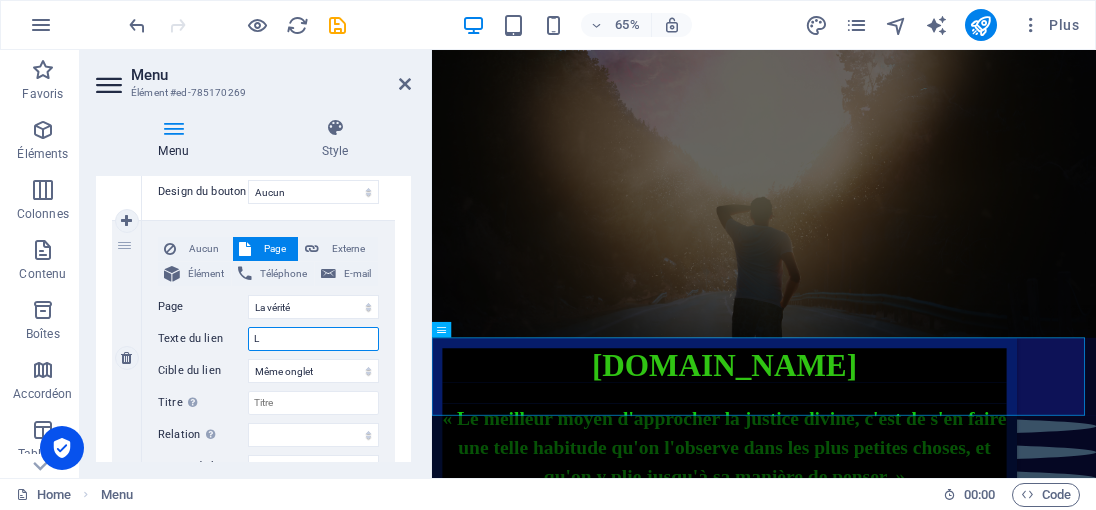select 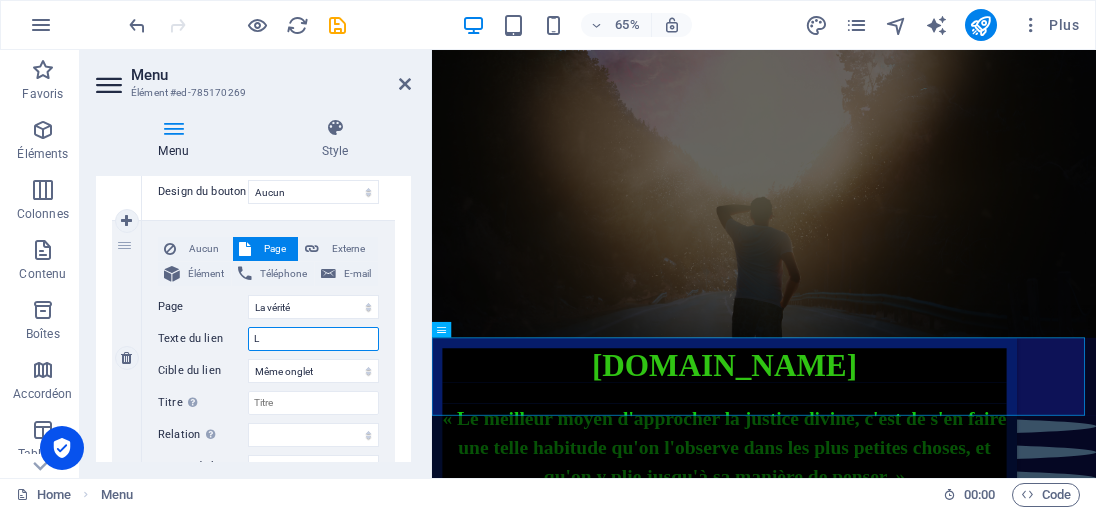 type on "La" 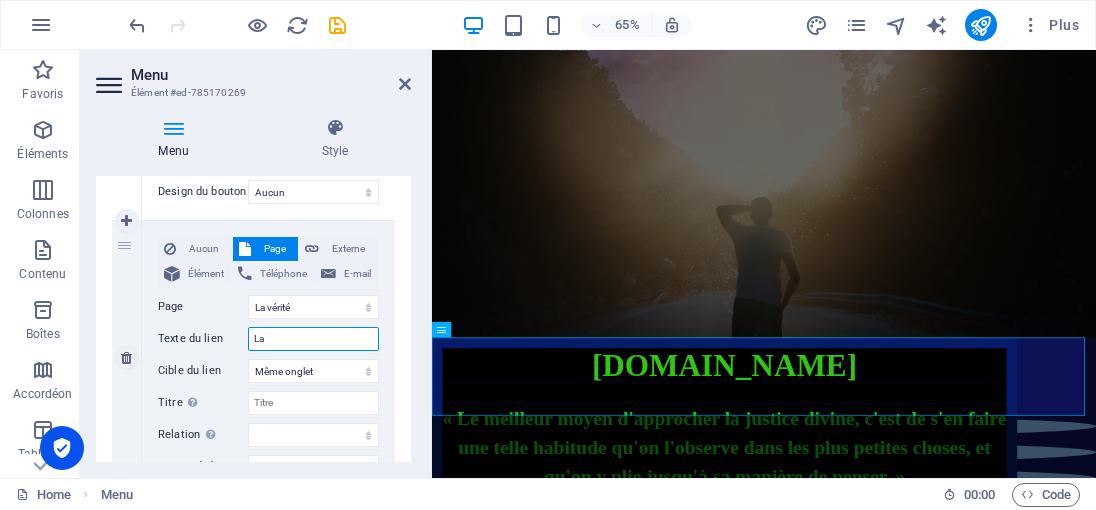 select 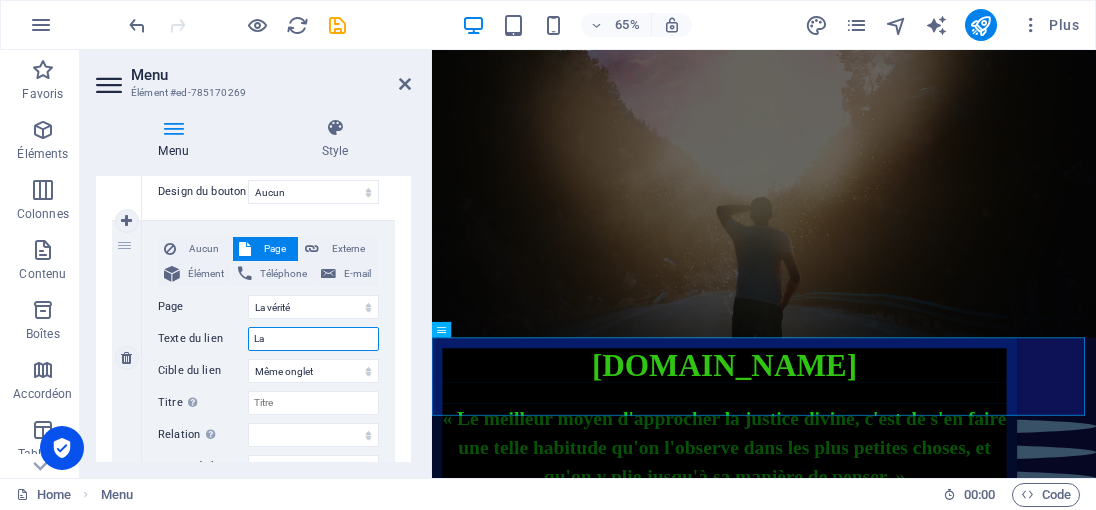 type on "La" 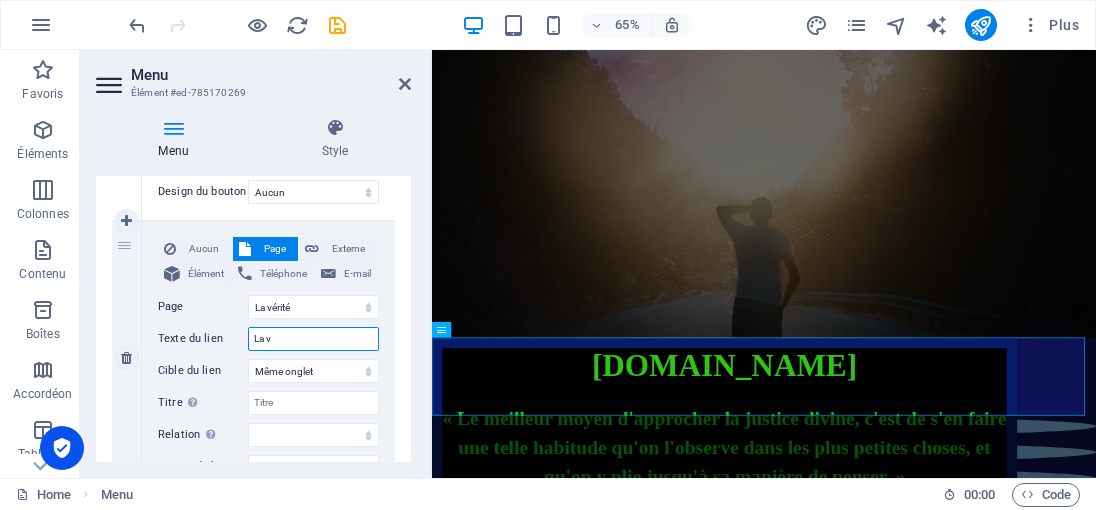 type on "La vé" 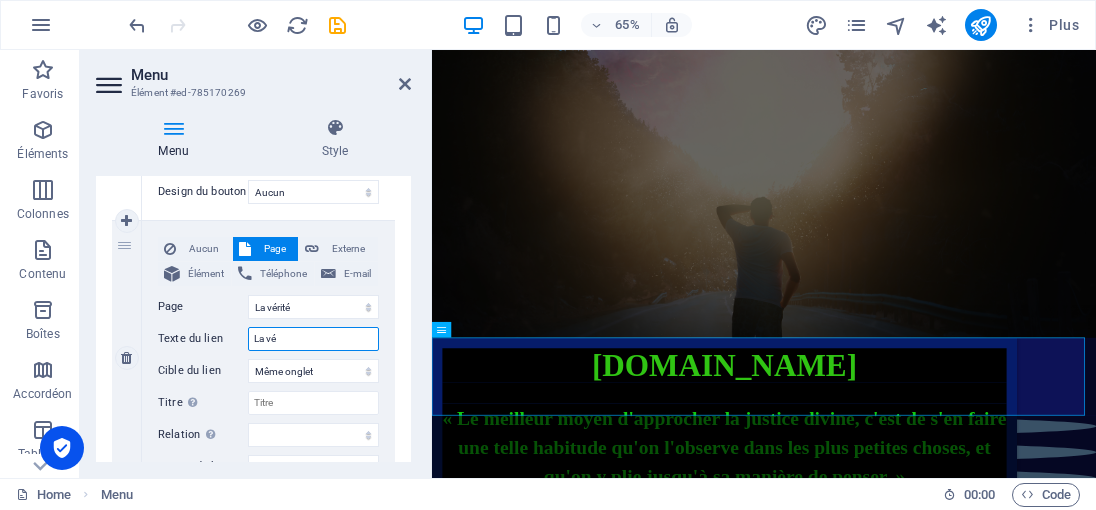 select 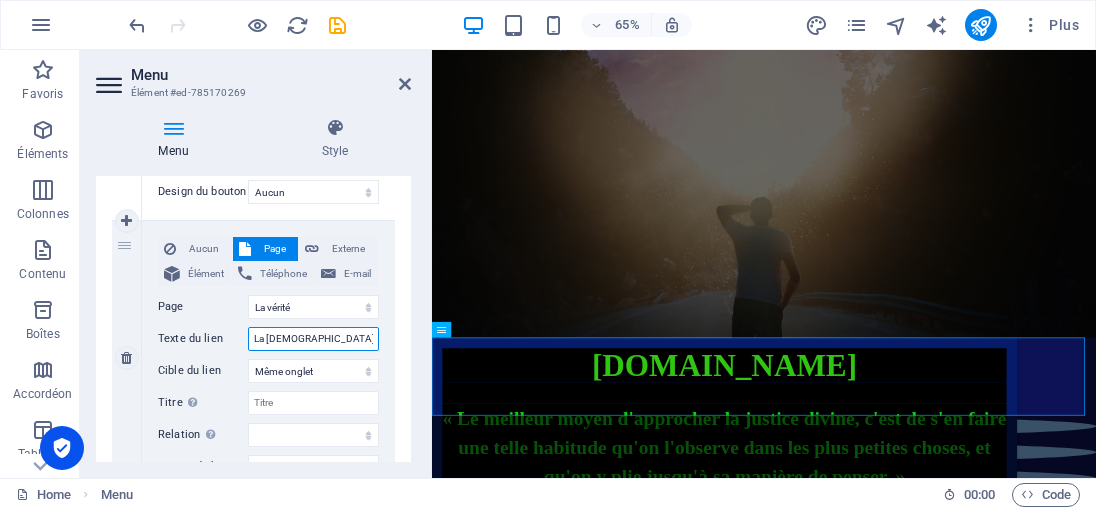 type on "La vérité" 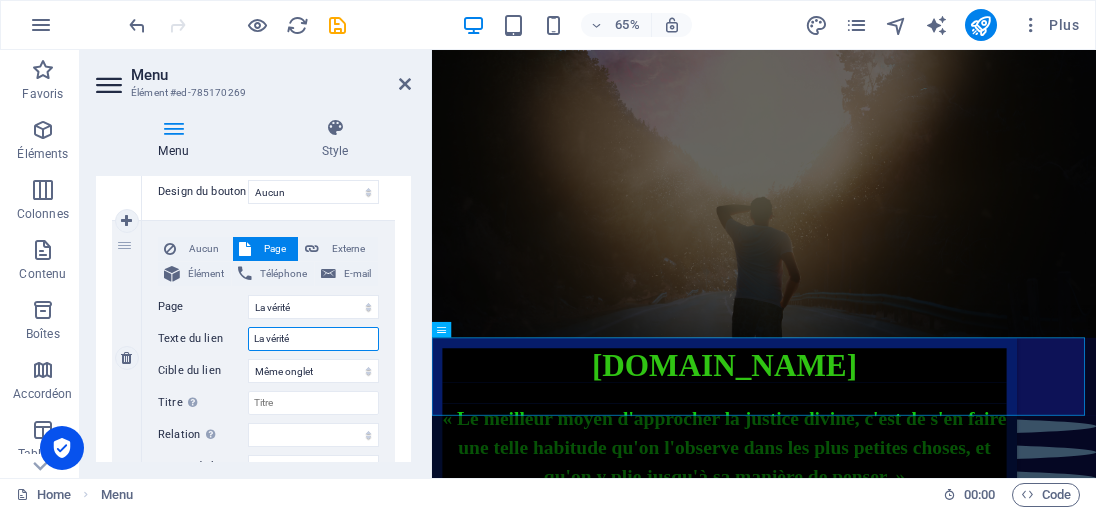 select 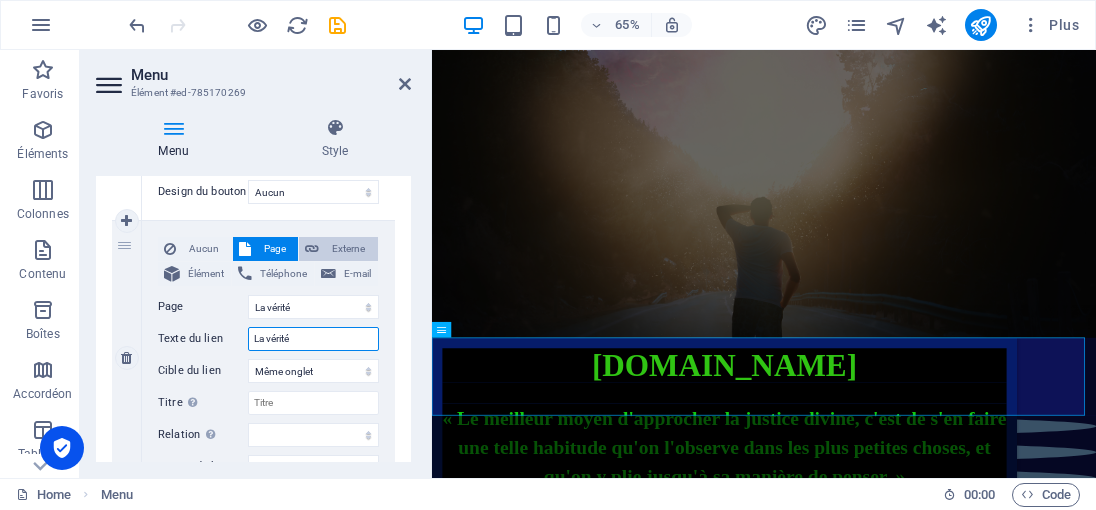 type on "La vérité" 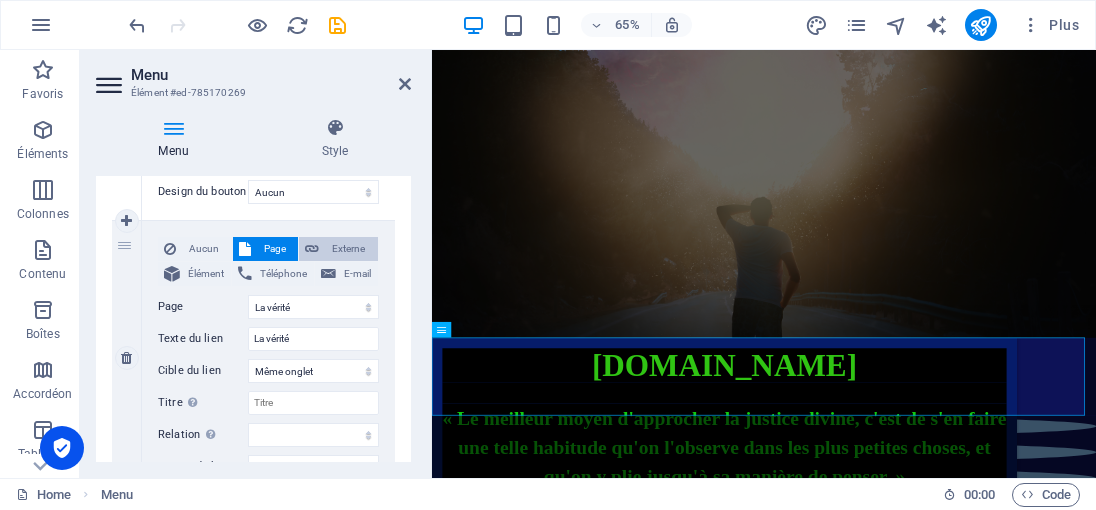 click on "Externe" at bounding box center [348, 249] 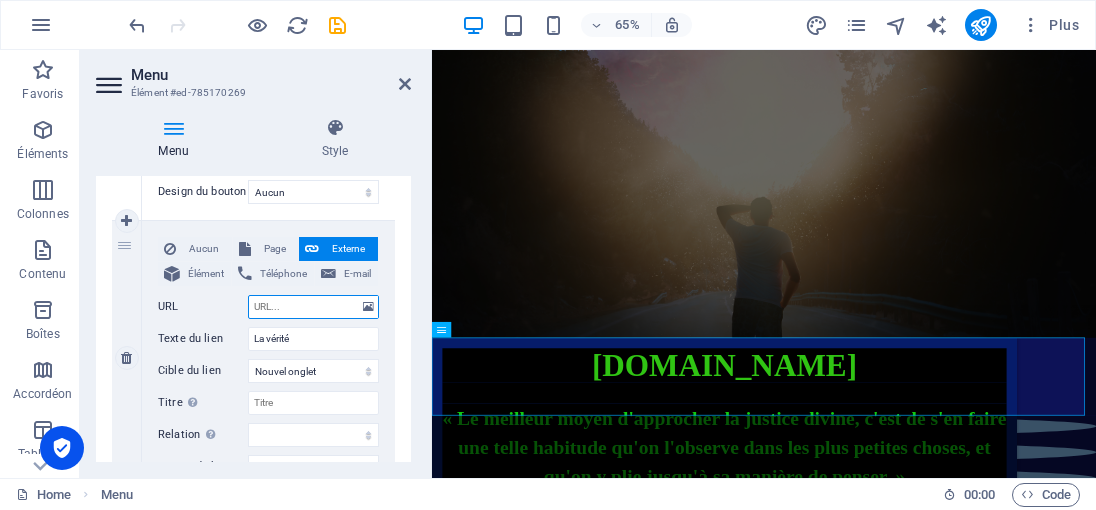 paste on "https://democrazisme.com//La-verite/" 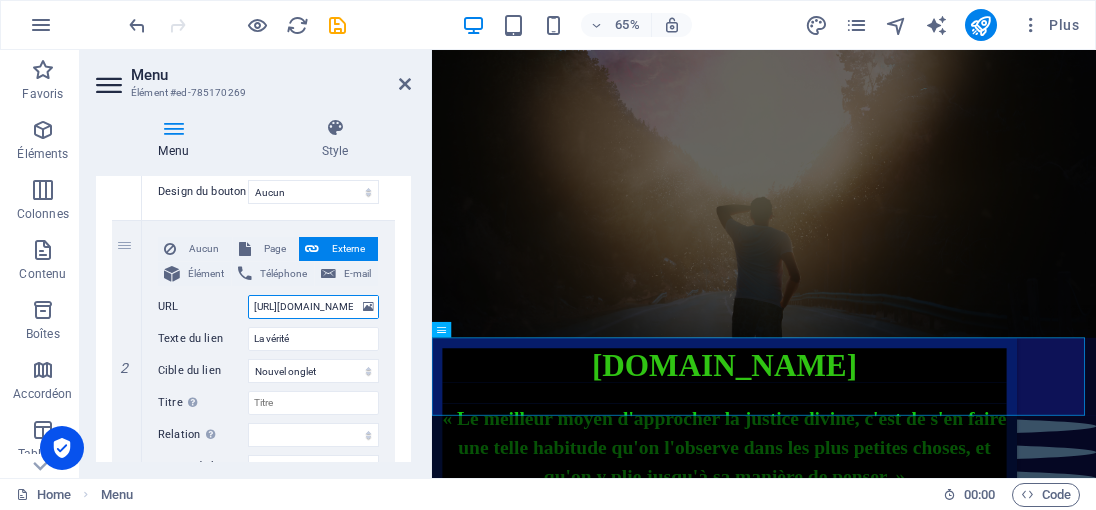 scroll, scrollTop: 0, scrollLeft: 76, axis: horizontal 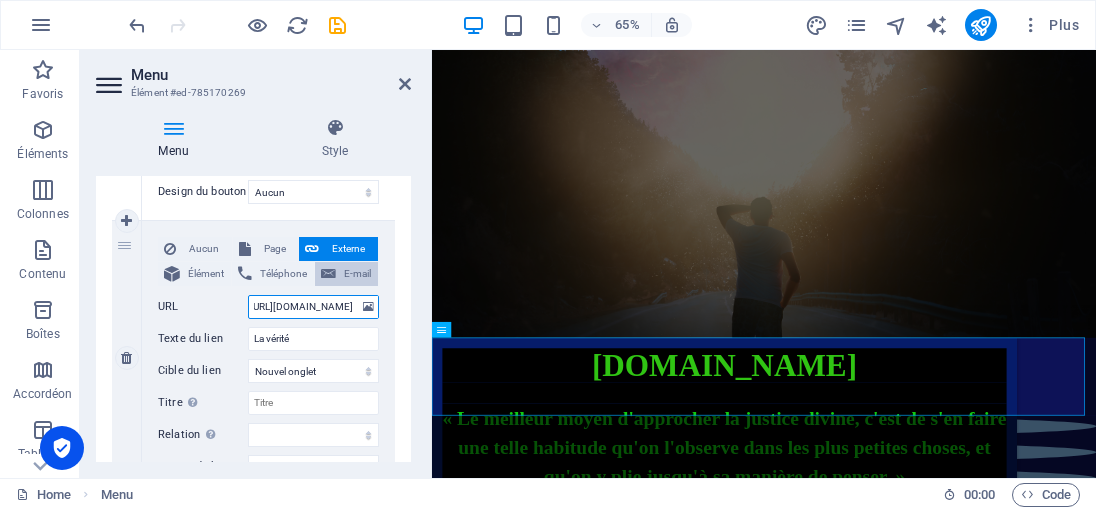 select 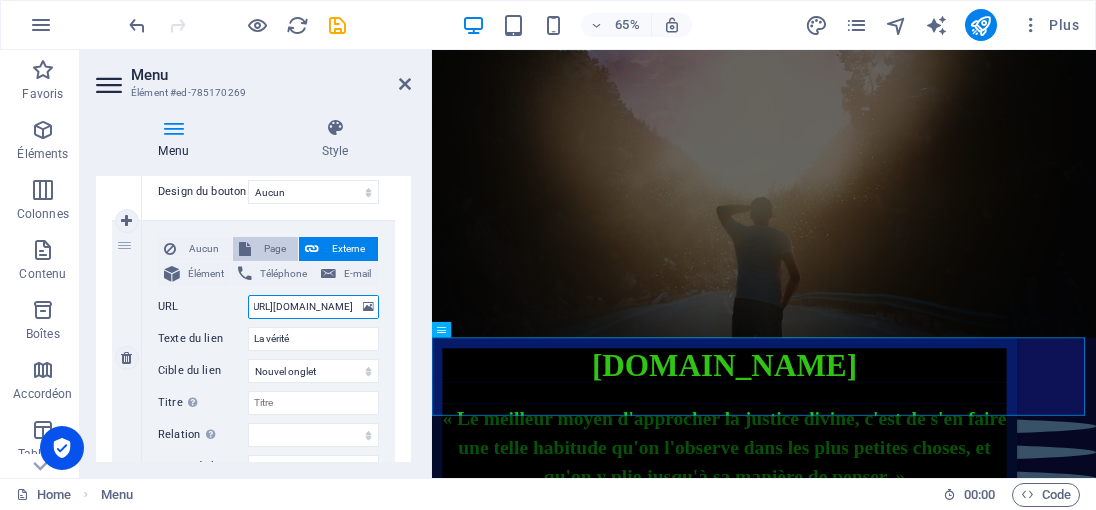 type on "https://democrazisme.com//La-verite/" 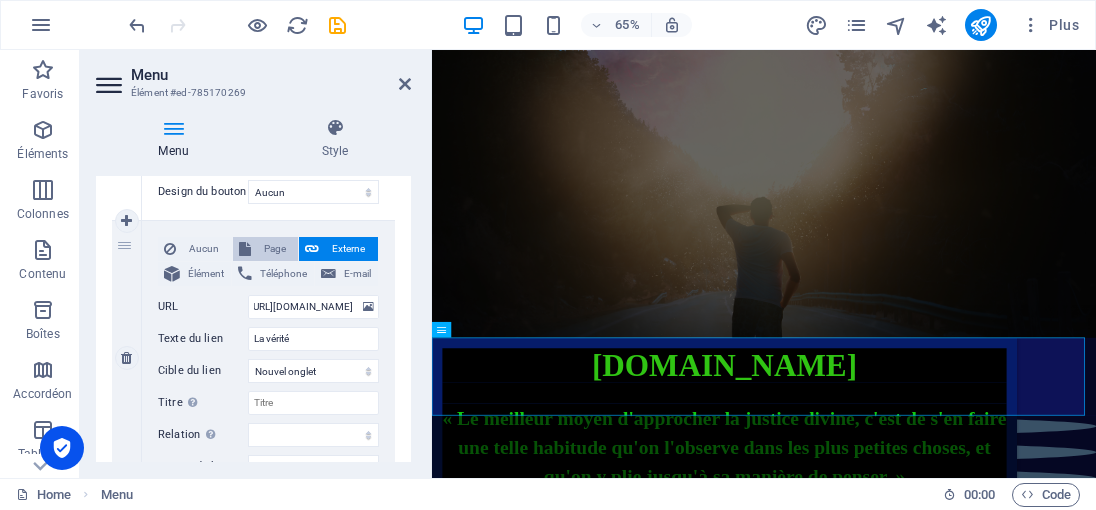 click on "Page" at bounding box center [275, 249] 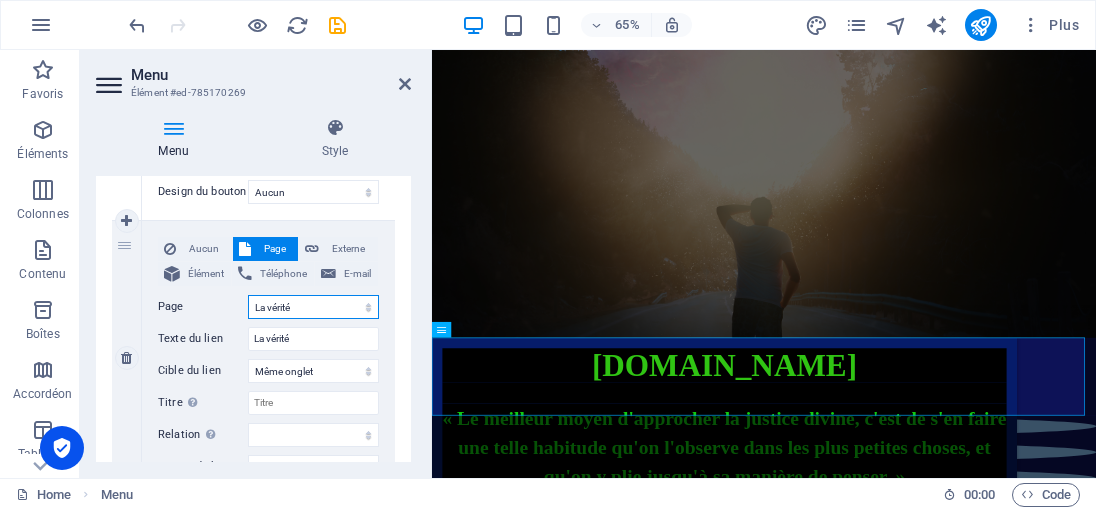 scroll, scrollTop: 0, scrollLeft: 0, axis: both 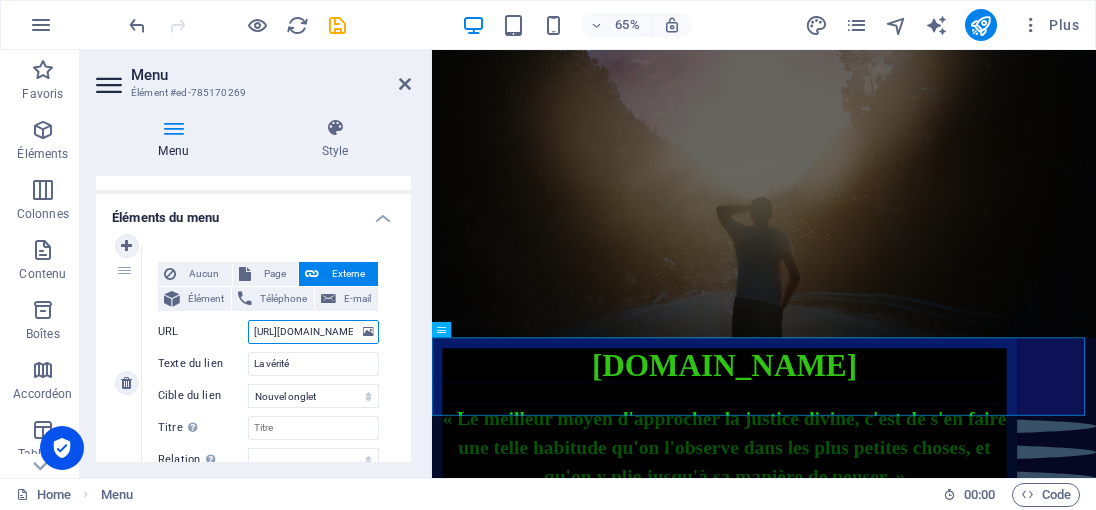 click on "https://democrazisme.com//La-verite/" at bounding box center [313, 332] 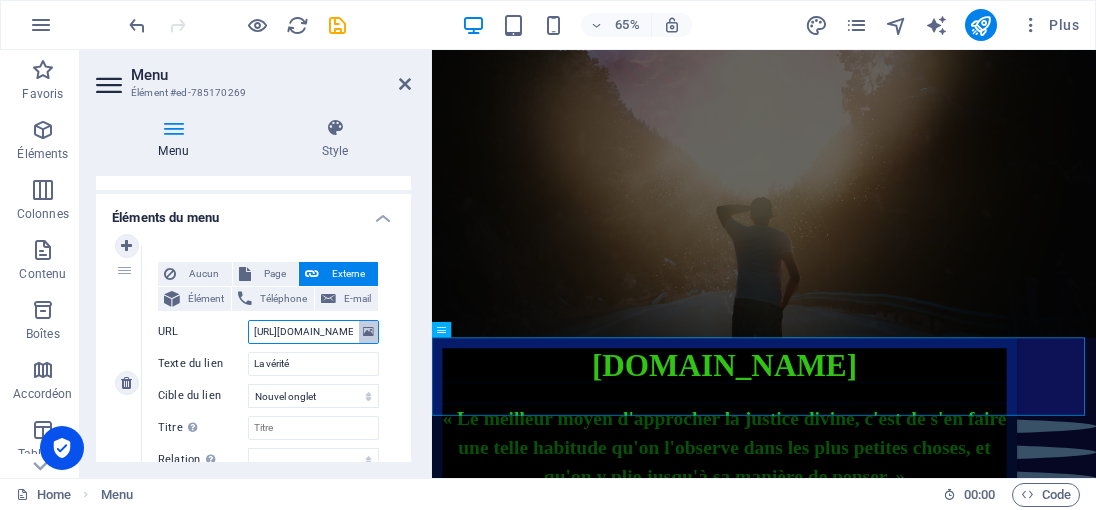scroll, scrollTop: 0, scrollLeft: 76, axis: horizontal 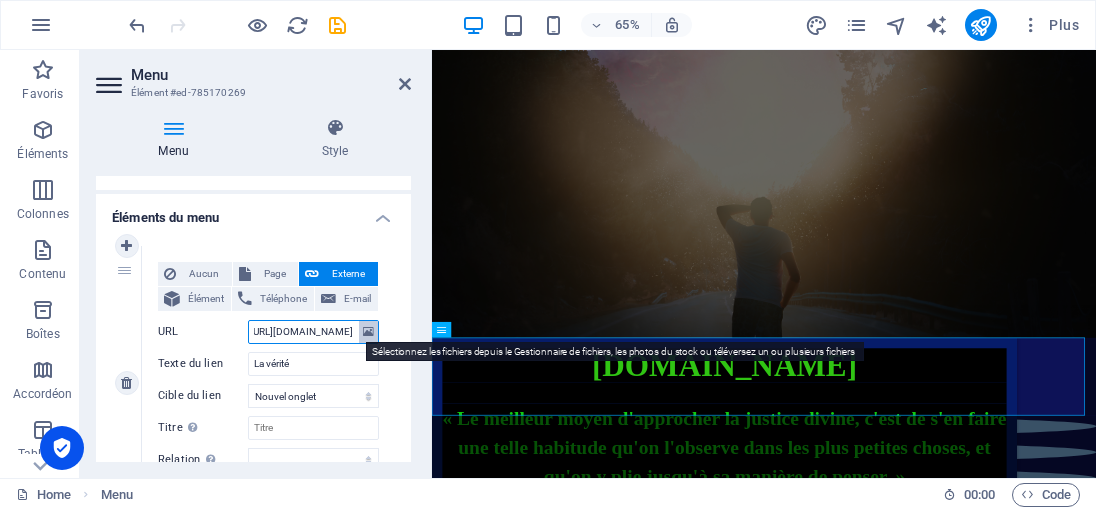 drag, startPoint x: 334, startPoint y: 328, endPoint x: 362, endPoint y: 328, distance: 28 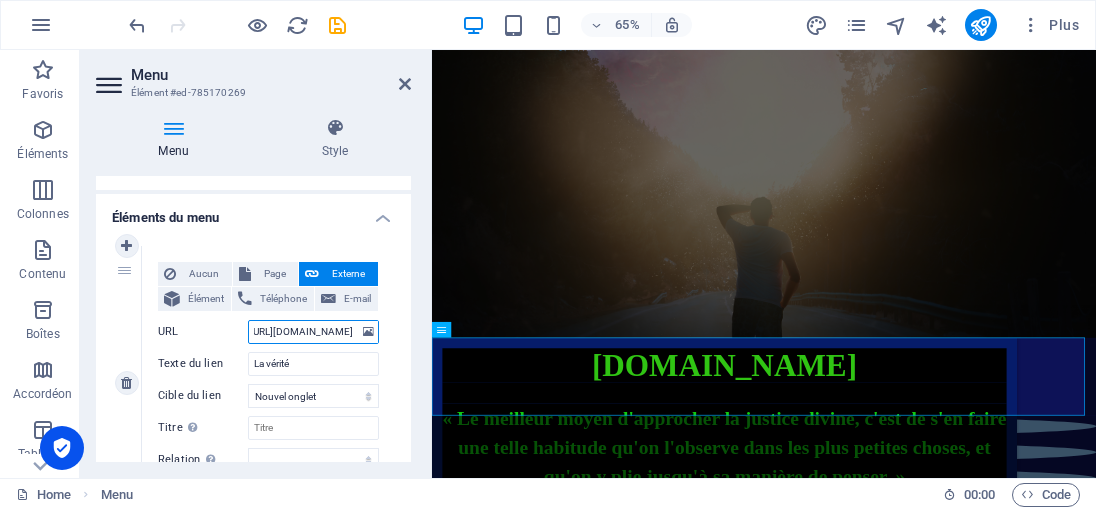 click on "https://democrazisme.com//La-verite/" at bounding box center [313, 332] 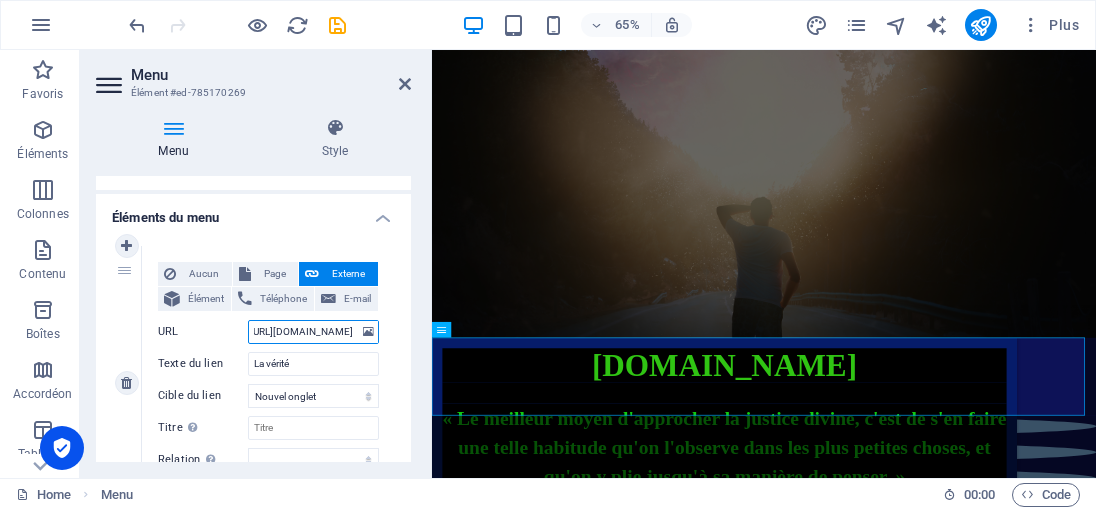type on "https://democrazisme.com//L" 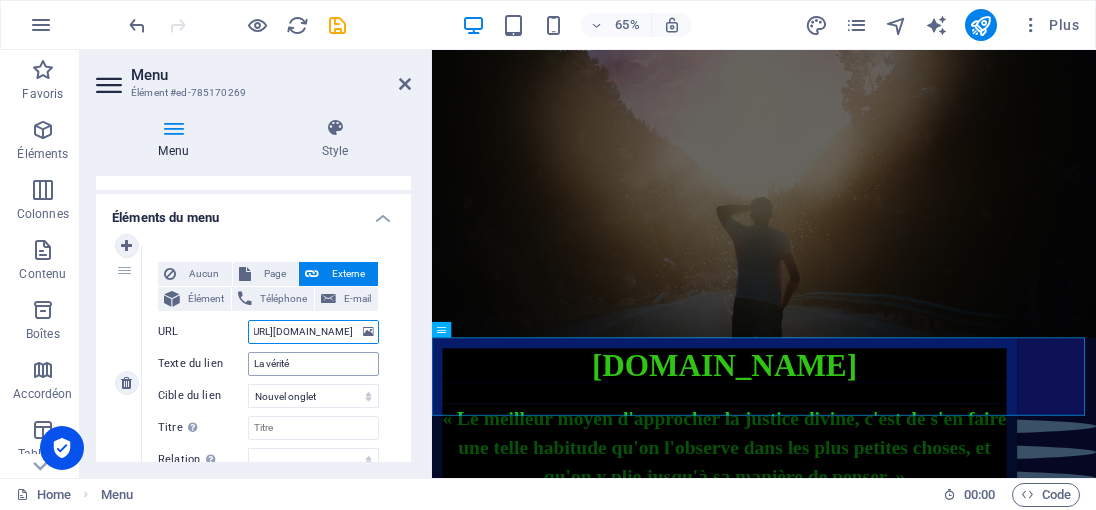 type on "https://democrazisme.com/" 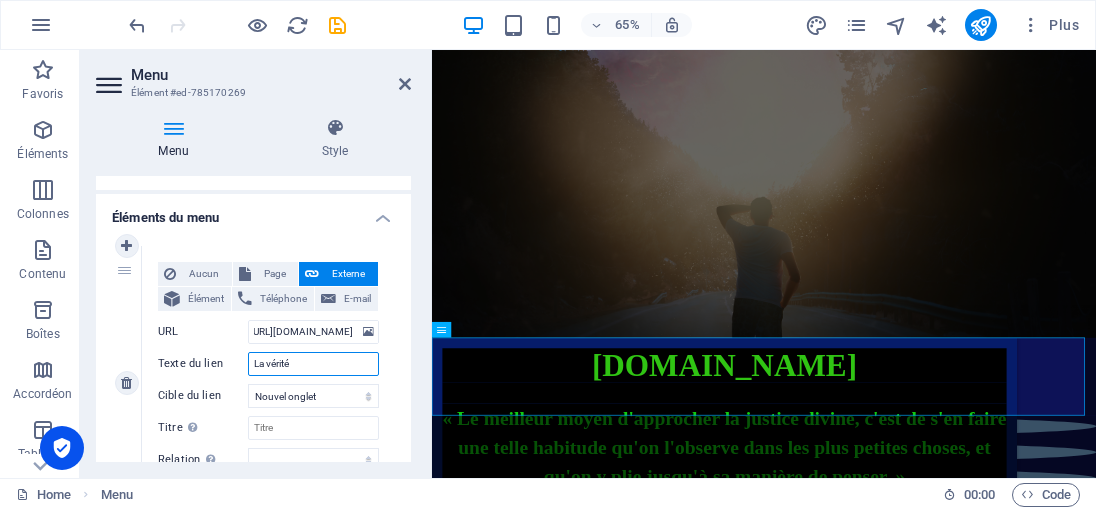 click on "La vérité" at bounding box center [313, 364] 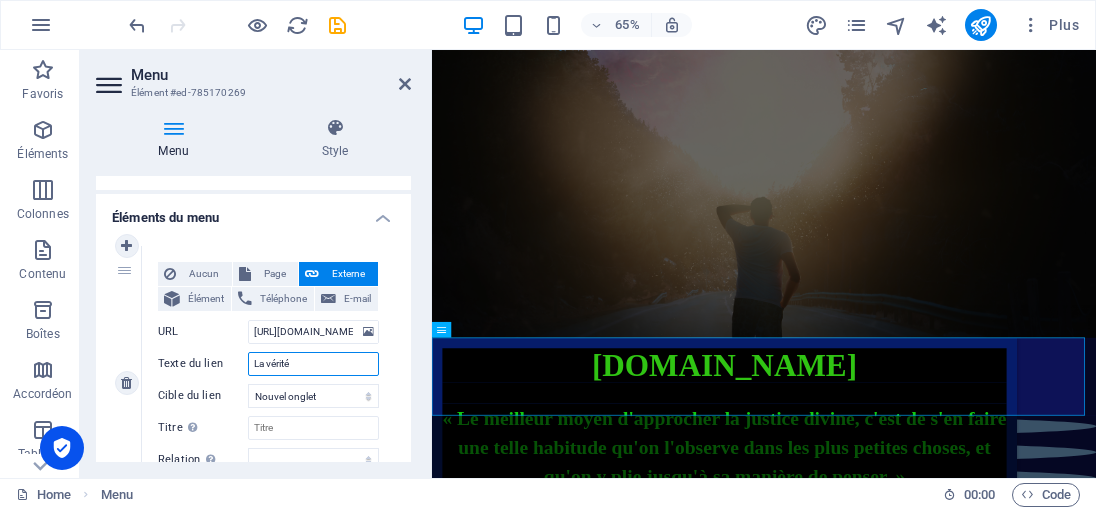drag, startPoint x: 304, startPoint y: 360, endPoint x: 217, endPoint y: 337, distance: 89.98889 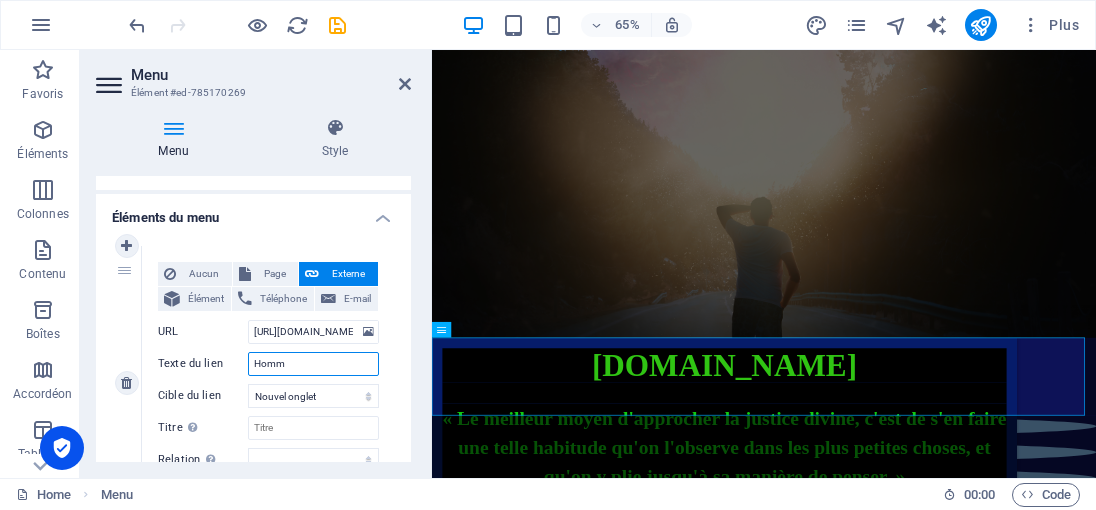 type on "Homme" 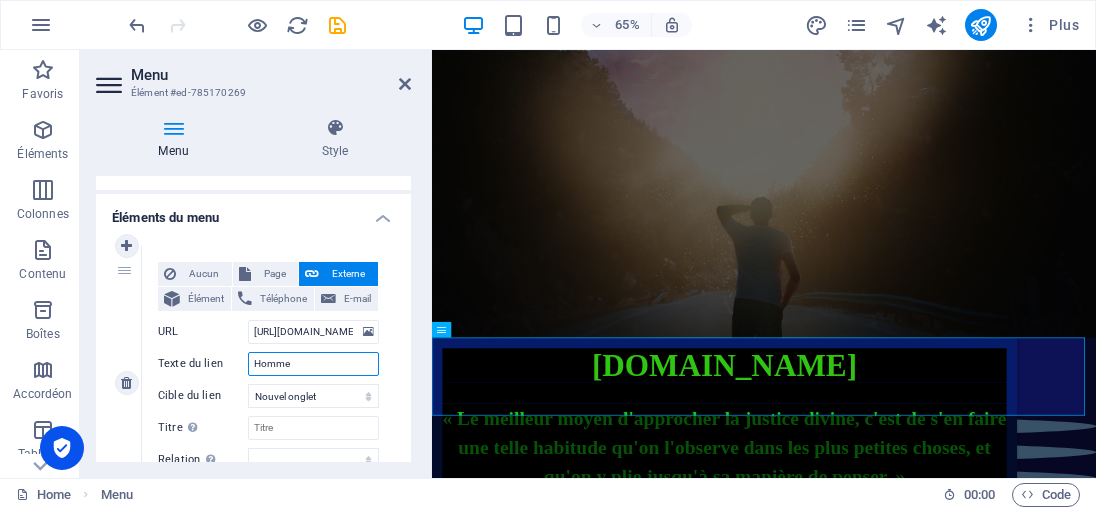 select 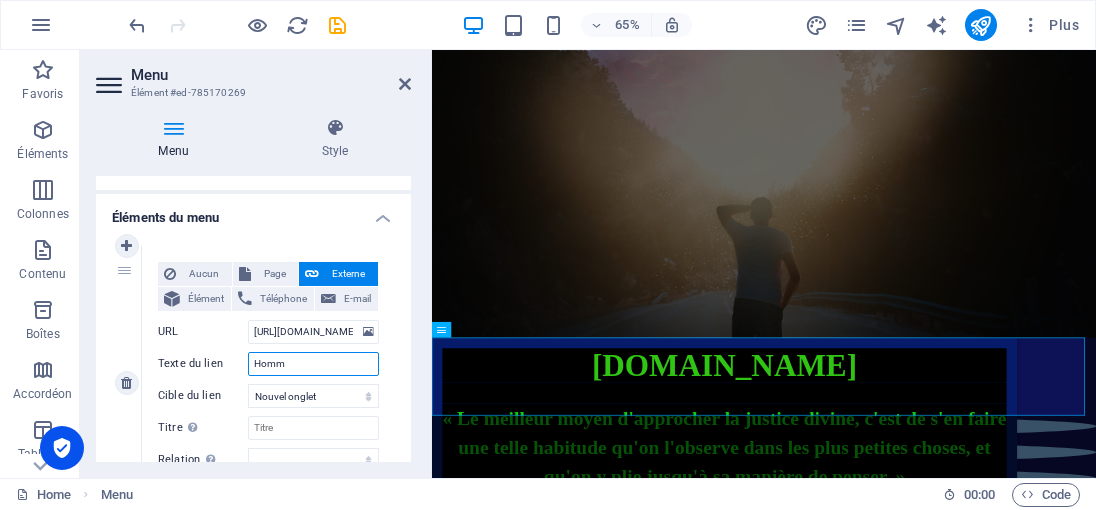 type on "Hom" 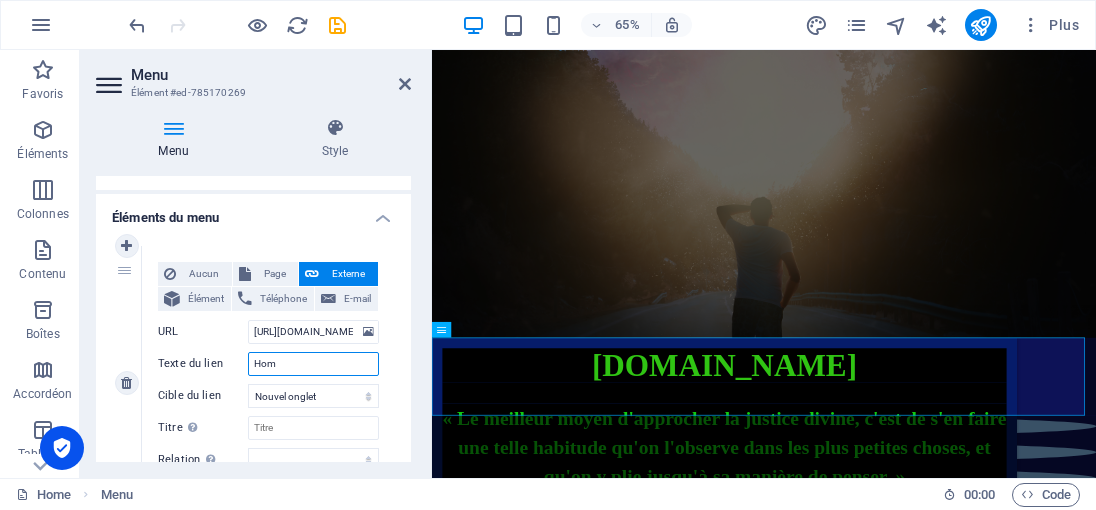 select 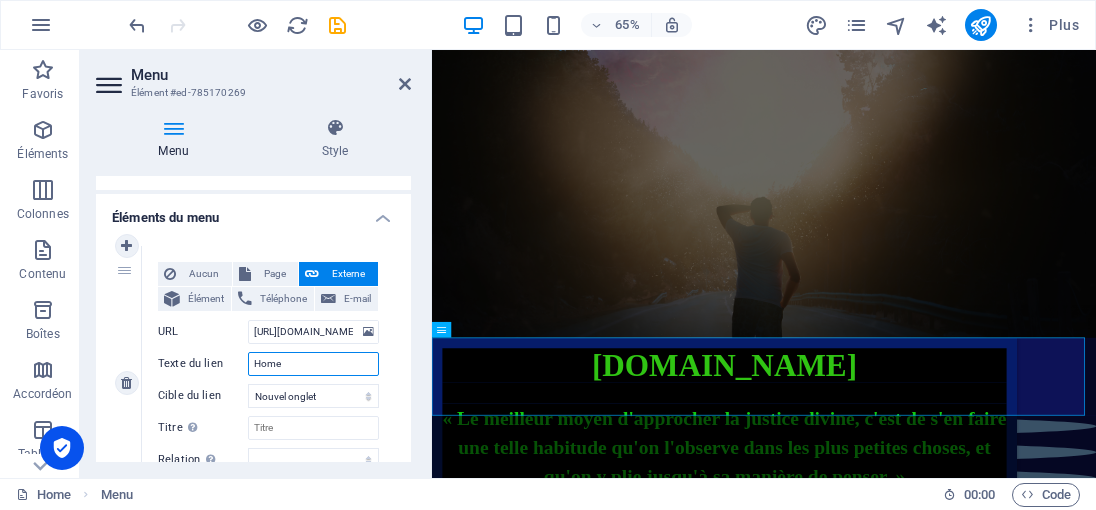 select 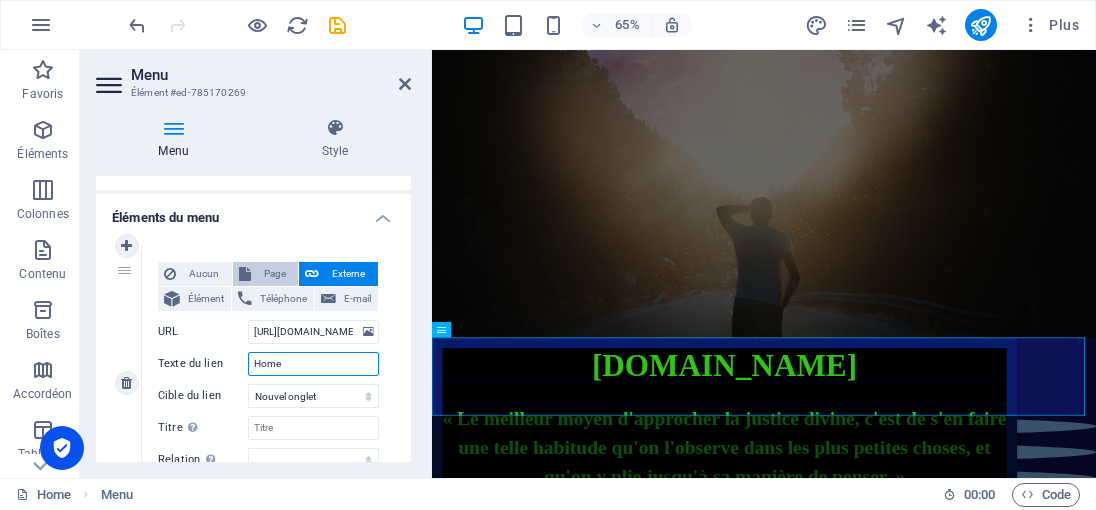 type on "Home" 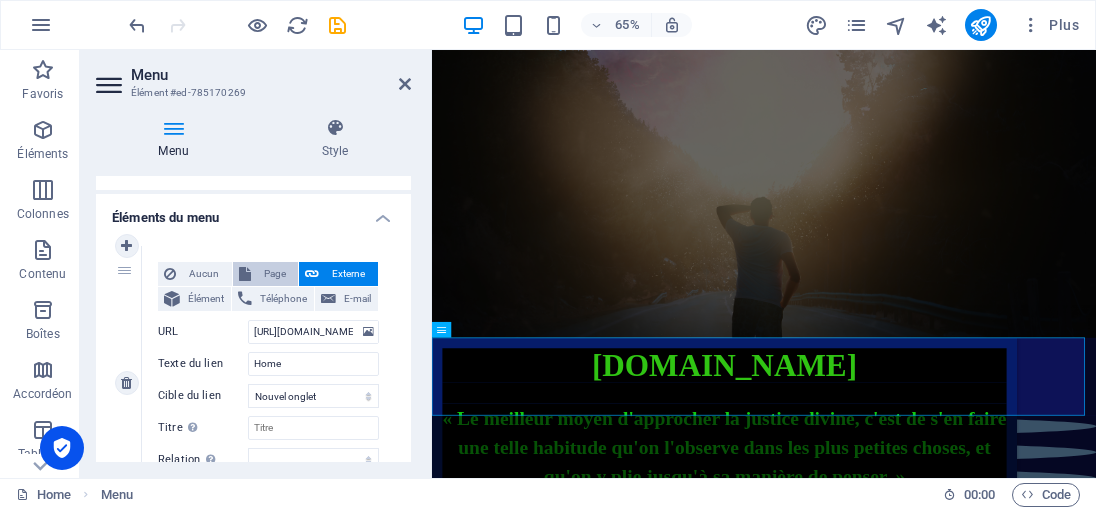 click on "Page" at bounding box center (275, 274) 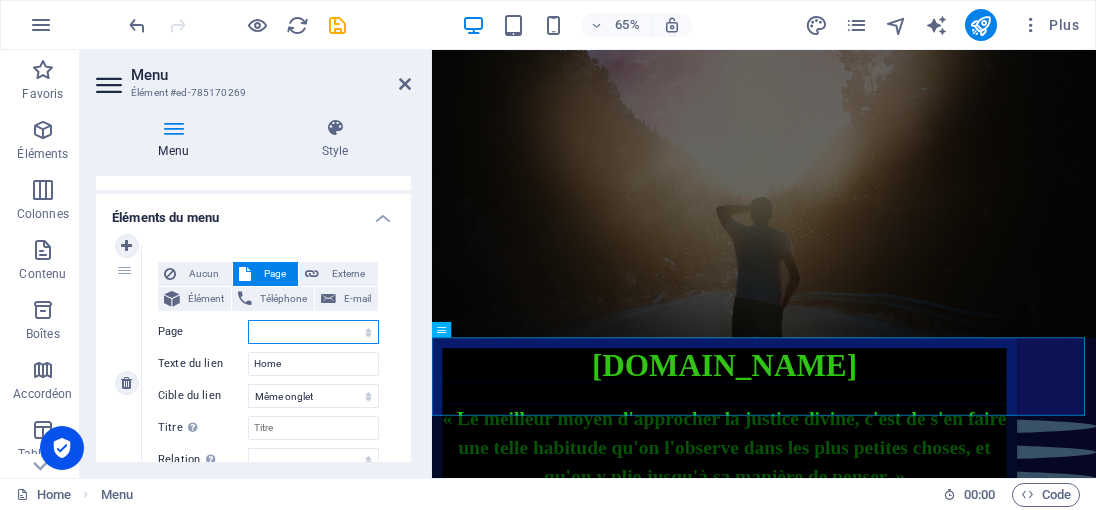 click on "Home La vérité La justice divine Mes vidéos témoignage personnel Contact Legal Notice Privacy" at bounding box center [313, 332] 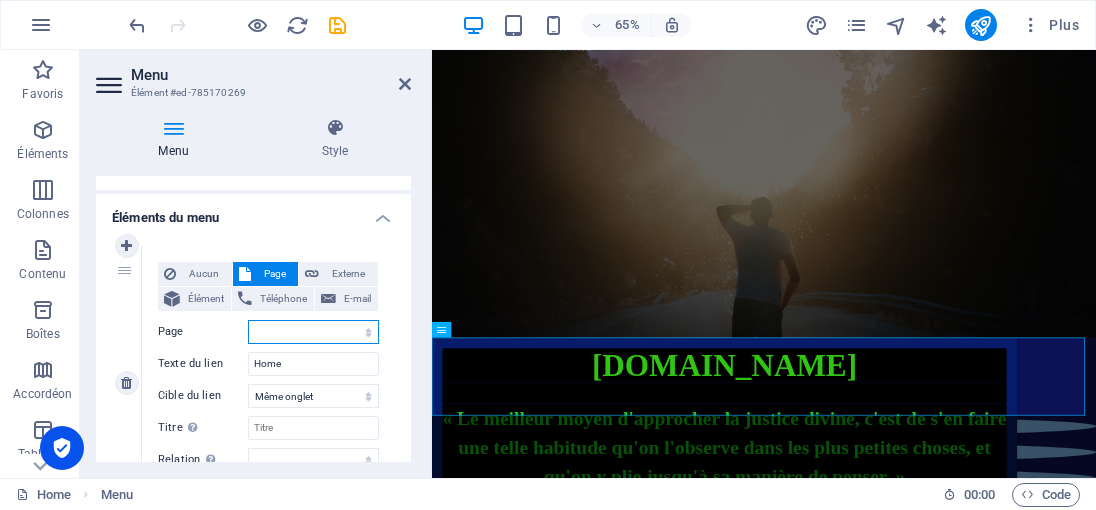 click on "Home La vérité La justice divine Mes vidéos témoignage personnel Contact Legal Notice Privacy" at bounding box center [313, 332] 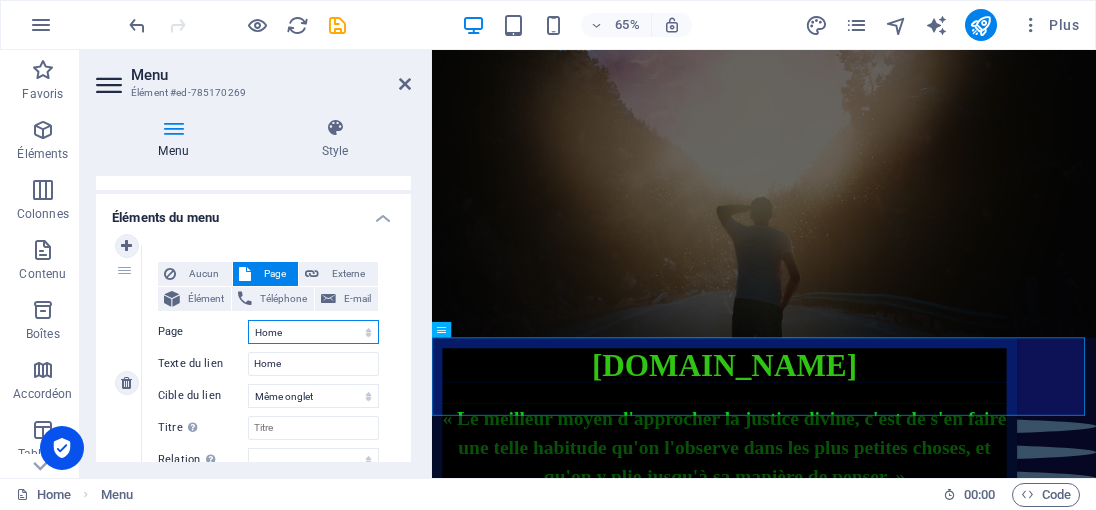 click on "Home La vérité La justice divine Mes vidéos témoignage personnel Contact Legal Notice Privacy" at bounding box center [313, 332] 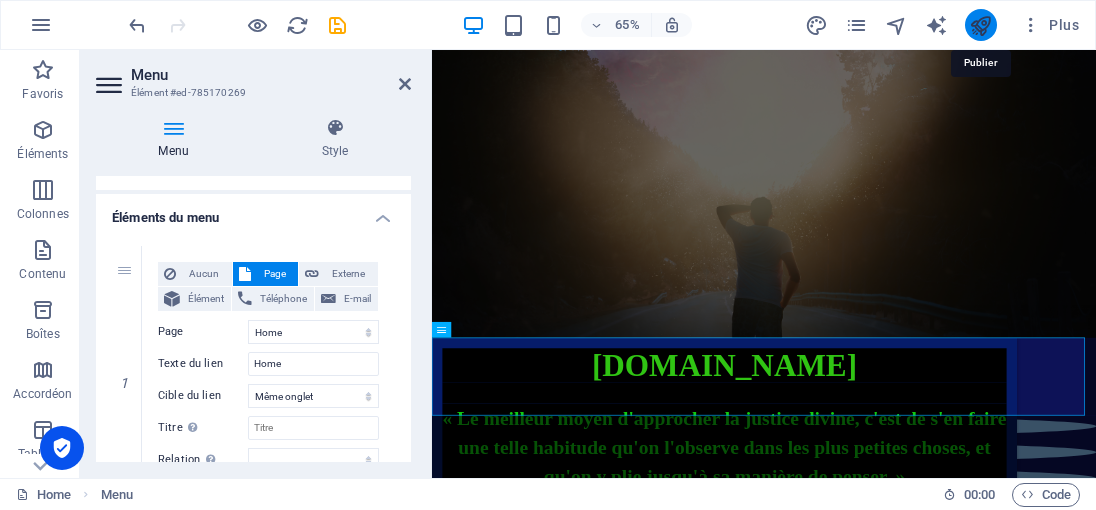 click at bounding box center (980, 25) 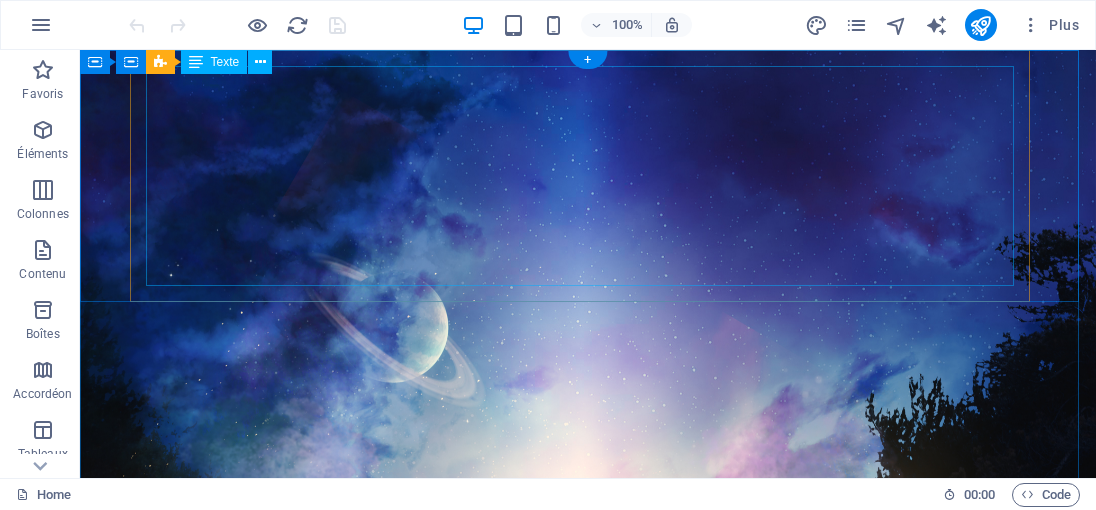 scroll, scrollTop: 0, scrollLeft: 0, axis: both 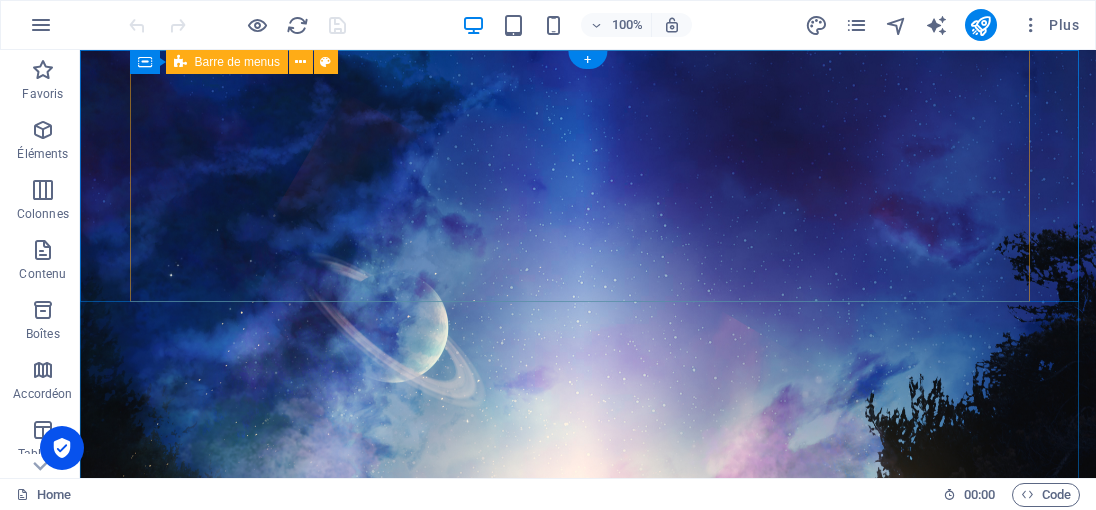 click on "[DOMAIN_NAME] « Le meilleur moyen d'approcher la justice divine, c'est de s'en faire une telle habitude qu'on l'observe dans les plus petites choses, et qu'on y plie jusqu'à sa manière de penser. »" at bounding box center [530, 1165] 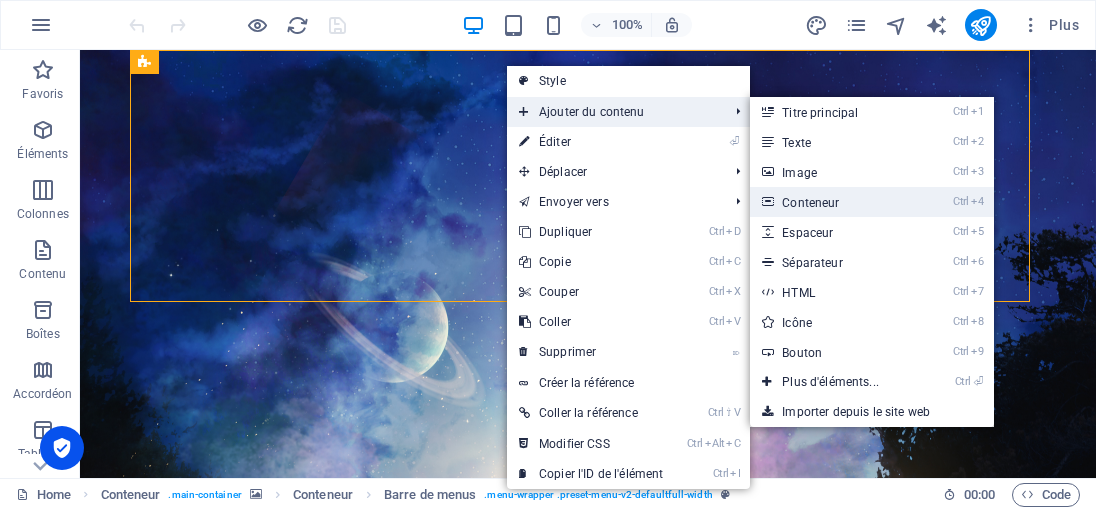 click on "Ctrl 4  Conteneur" at bounding box center (834, 202) 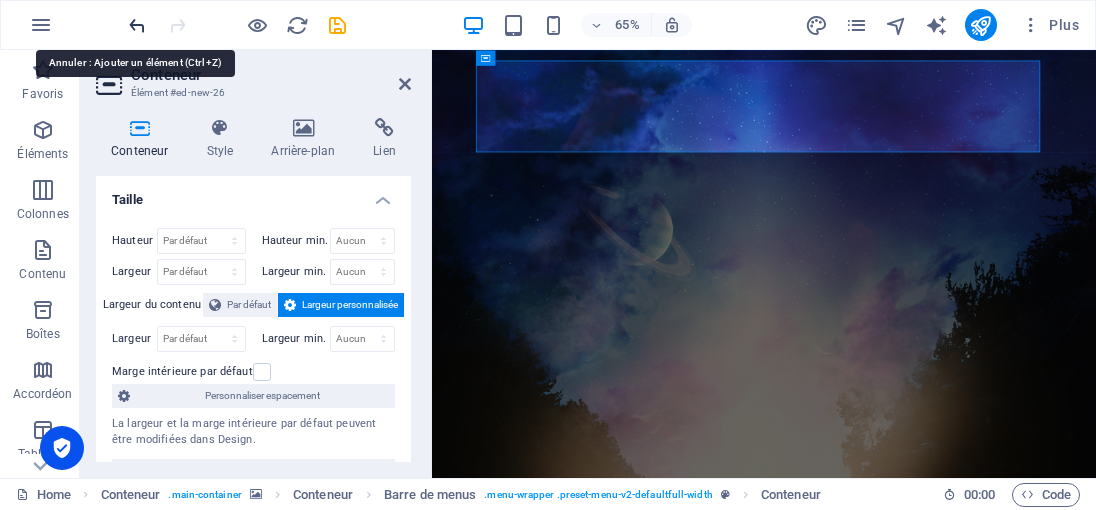 click at bounding box center [137, 25] 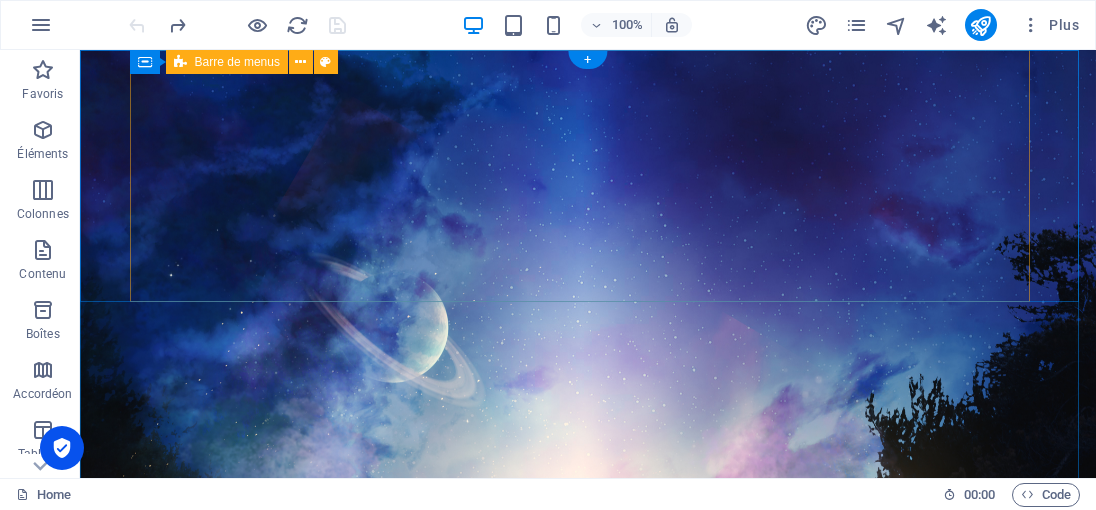 click on "[DOMAIN_NAME] « Le meilleur moyen d'approcher la justice divine, c'est de s'en faire une telle habitude qu'on l'observe dans les plus petites choses, et qu'on y plie jusqu'à sa manière de penser. »" at bounding box center [530, 1165] 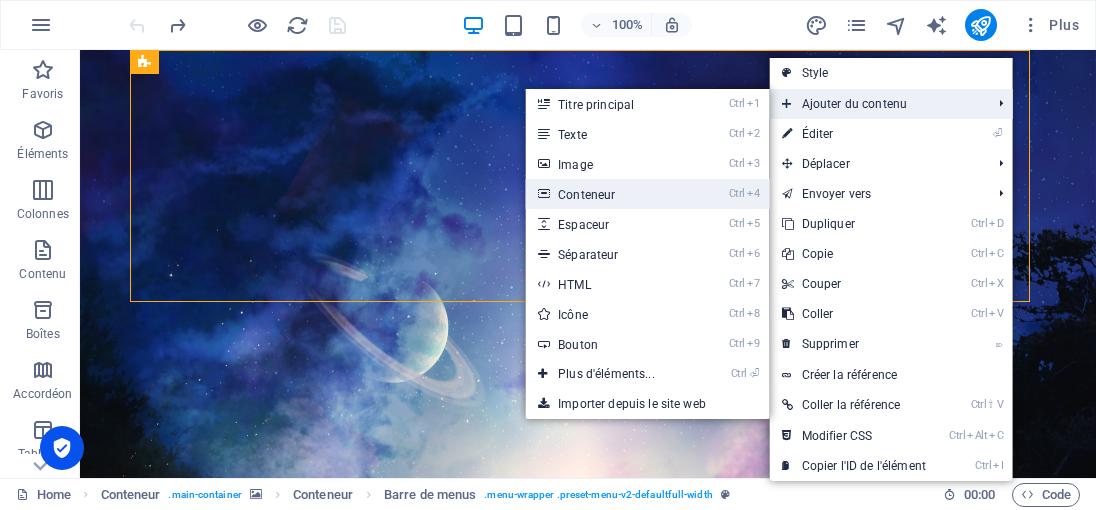 drag, startPoint x: 627, startPoint y: 196, endPoint x: 387, endPoint y: 212, distance: 240.53275 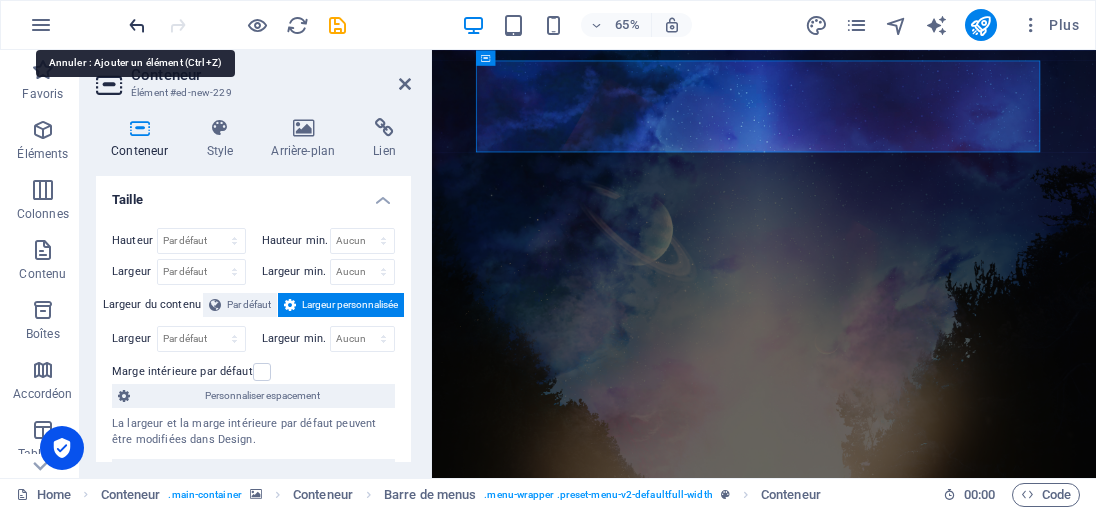 click at bounding box center [137, 25] 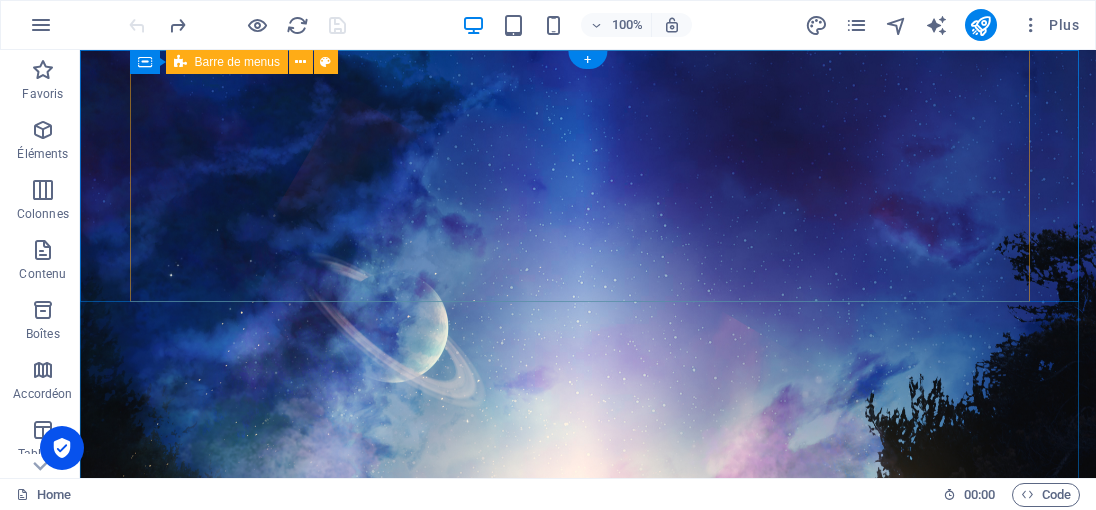 click on "[DOMAIN_NAME] « Le meilleur moyen d'approcher la justice divine, c'est de s'en faire une telle habitude qu'on l'observe dans les plus petites choses, et qu'on y plie jusqu'à sa manière de penser. »" at bounding box center [530, 1165] 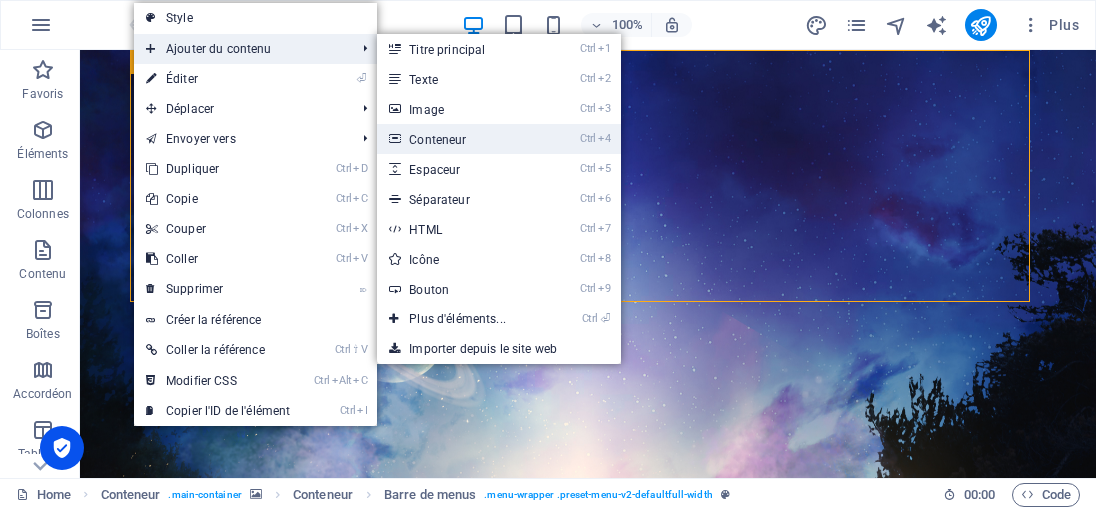 click on "Ctrl 4  Conteneur" at bounding box center [461, 139] 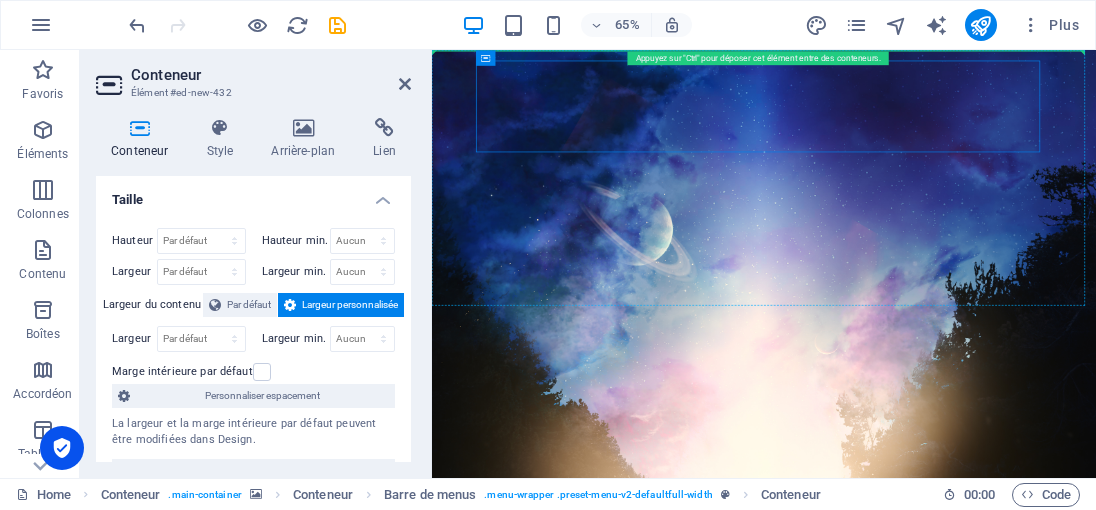 drag, startPoint x: 1273, startPoint y: 119, endPoint x: 1271, endPoint y: 56, distance: 63.03174 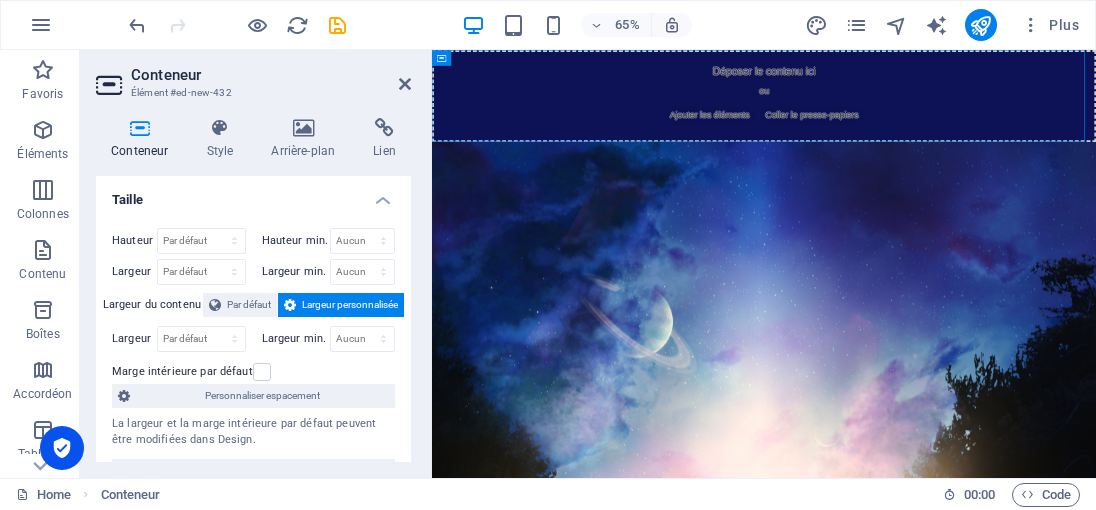 click at bounding box center (943, 686) 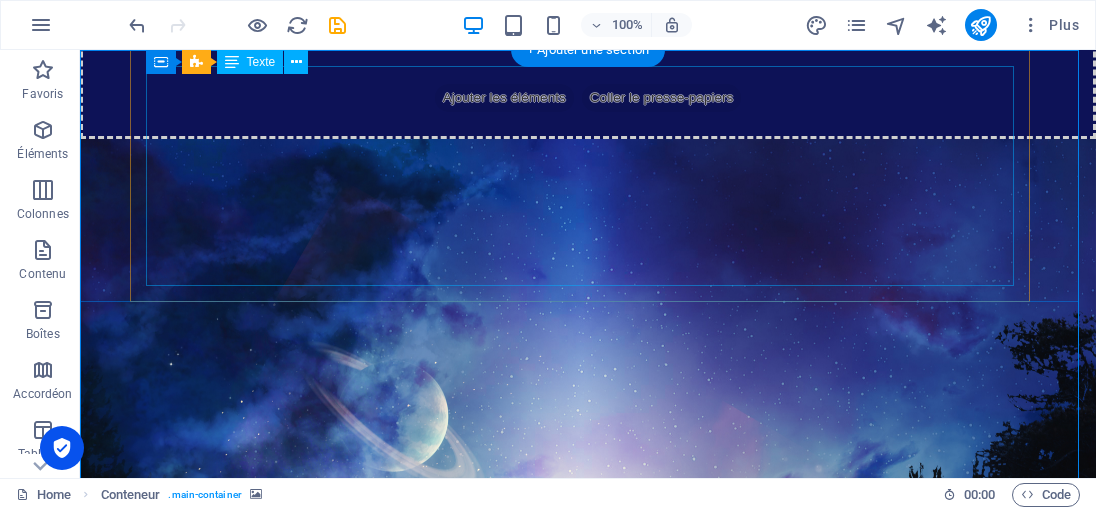 scroll, scrollTop: 0, scrollLeft: 0, axis: both 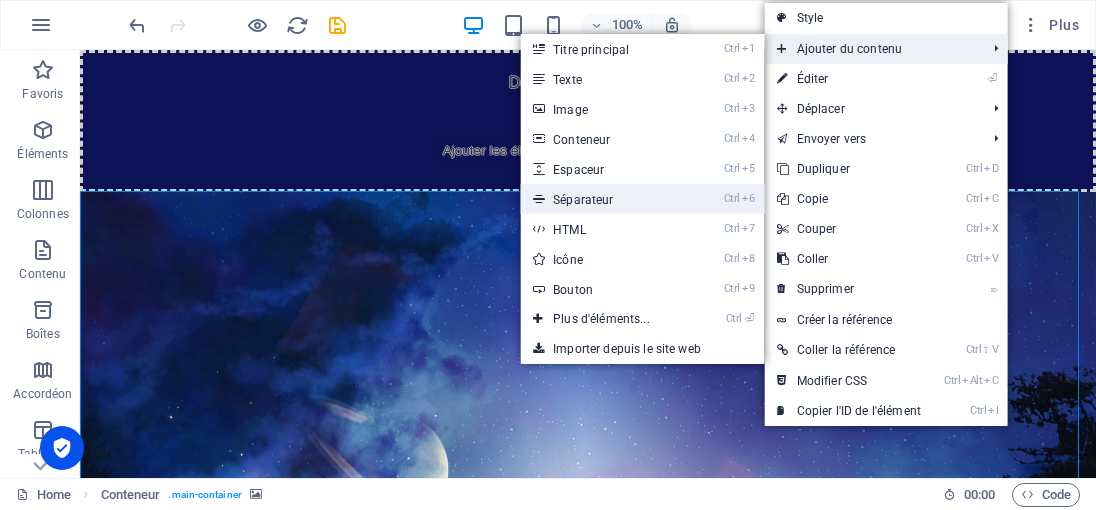 click on "Ctrl 6  Séparateur" at bounding box center (605, 199) 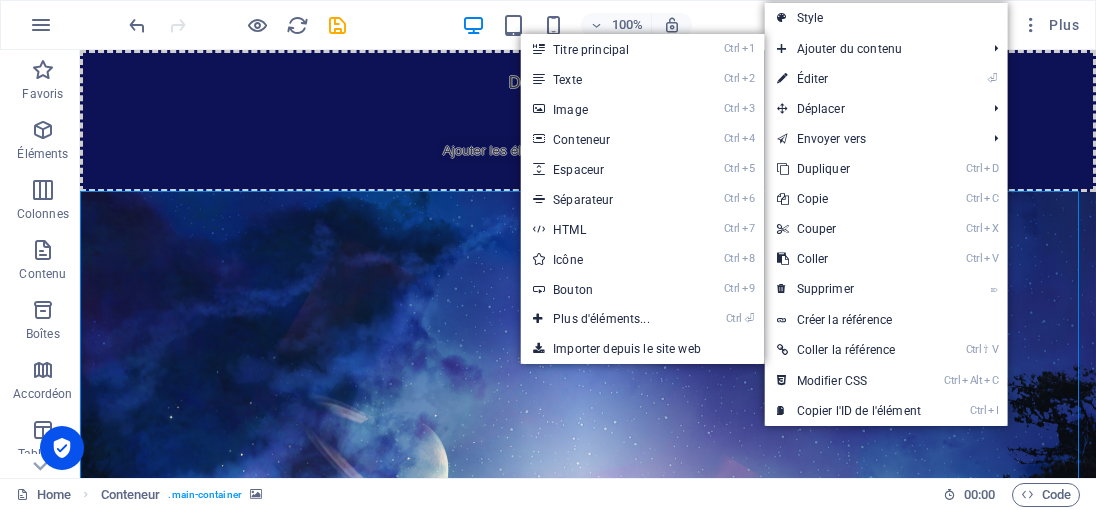 select on "%" 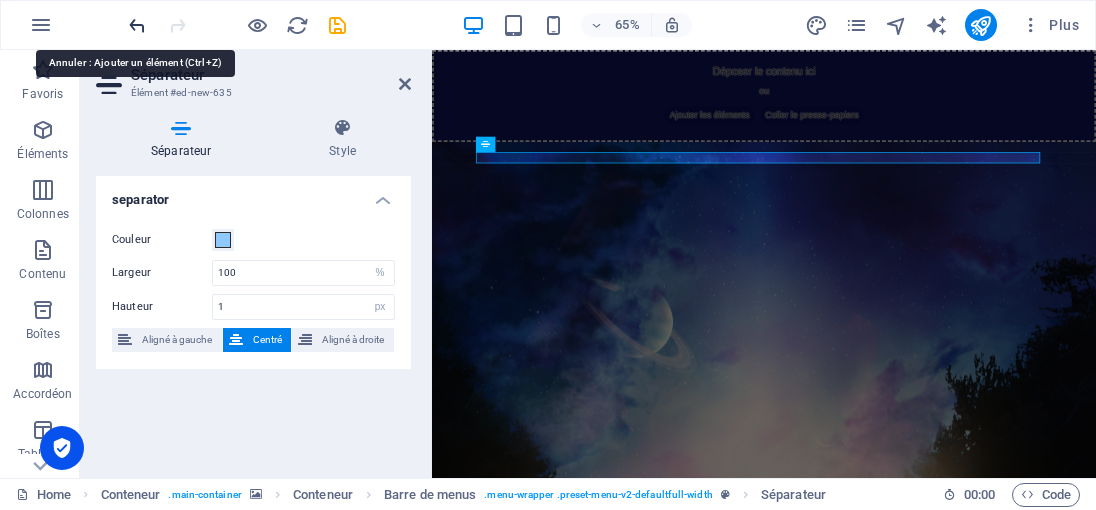 click at bounding box center (137, 25) 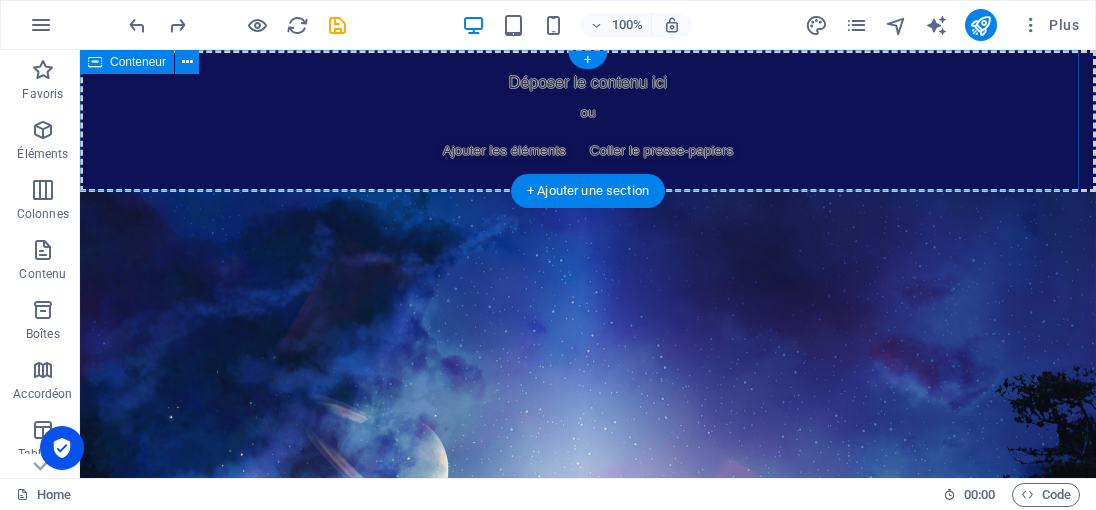 click on "Déposer le contenu ici ou  Ajouter les éléments  Coller le presse-papiers" at bounding box center [588, 121] 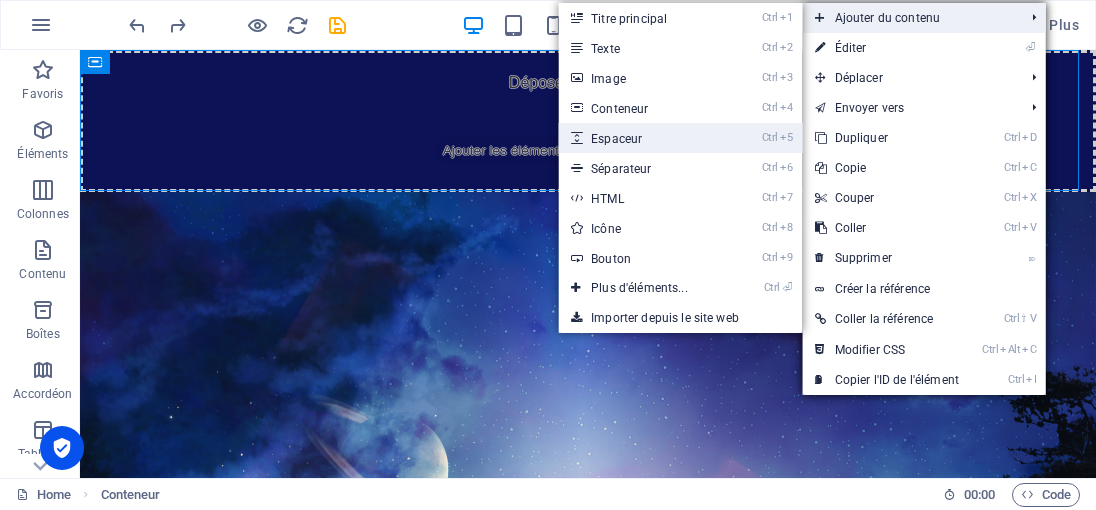 click on "Ctrl 5  Espaceur" at bounding box center (643, 138) 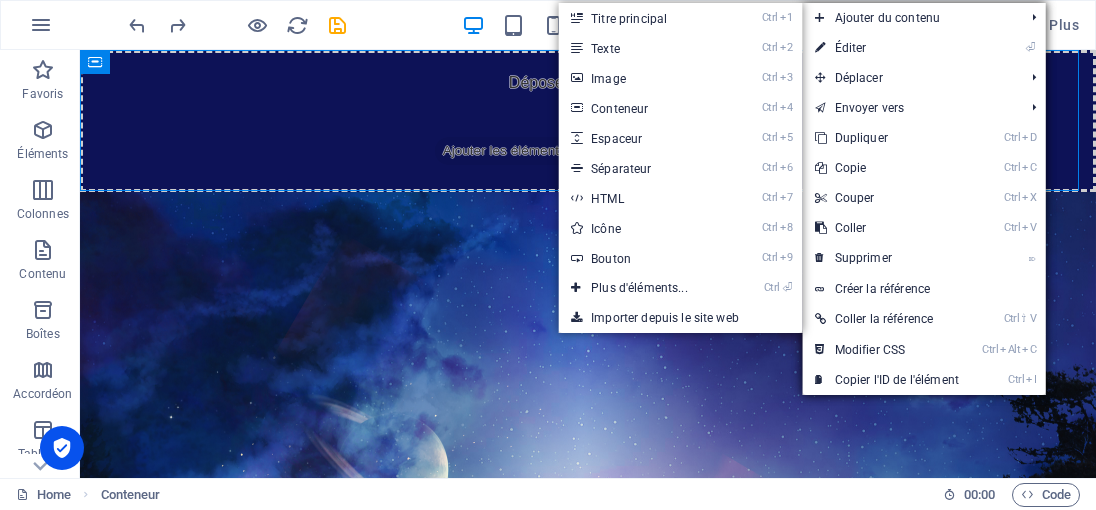 select on "px" 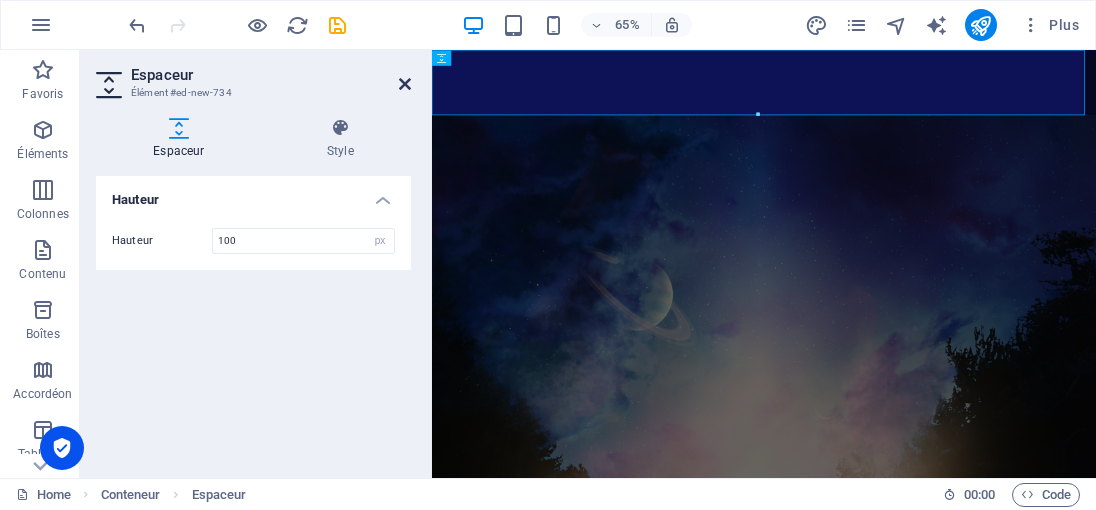 type on "100" 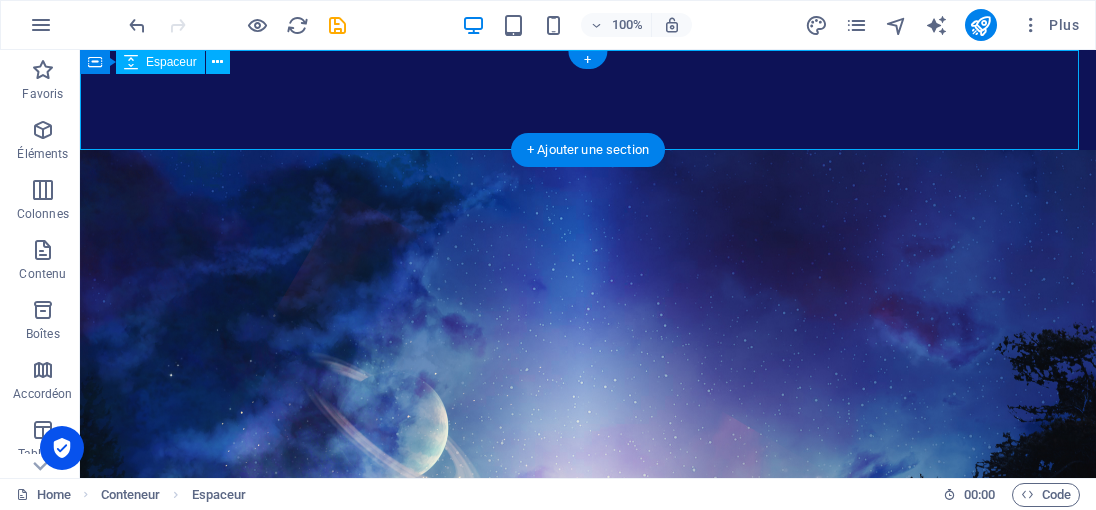 click at bounding box center [588, 100] 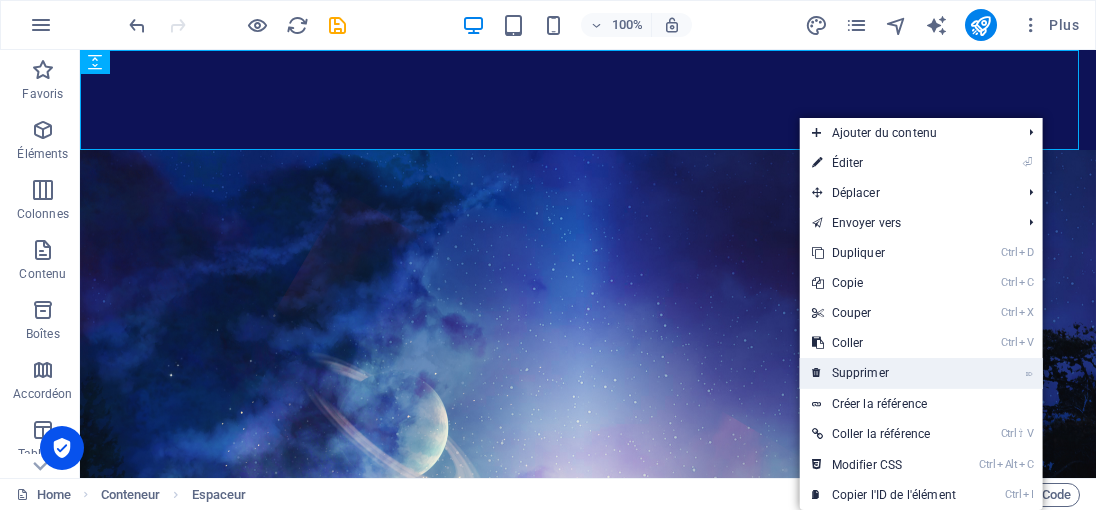 click on "⌦  Supprimer" at bounding box center [884, 373] 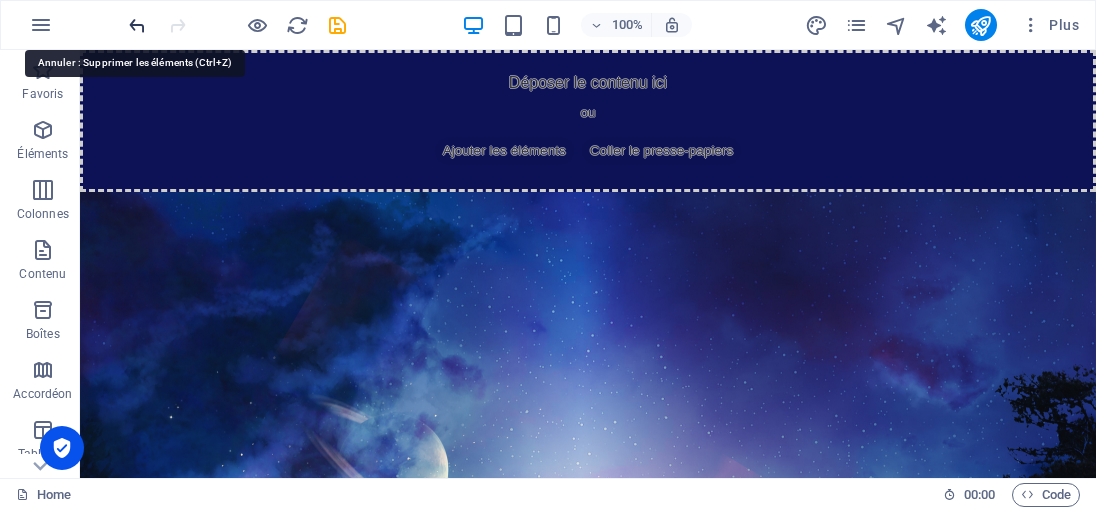 click at bounding box center (137, 25) 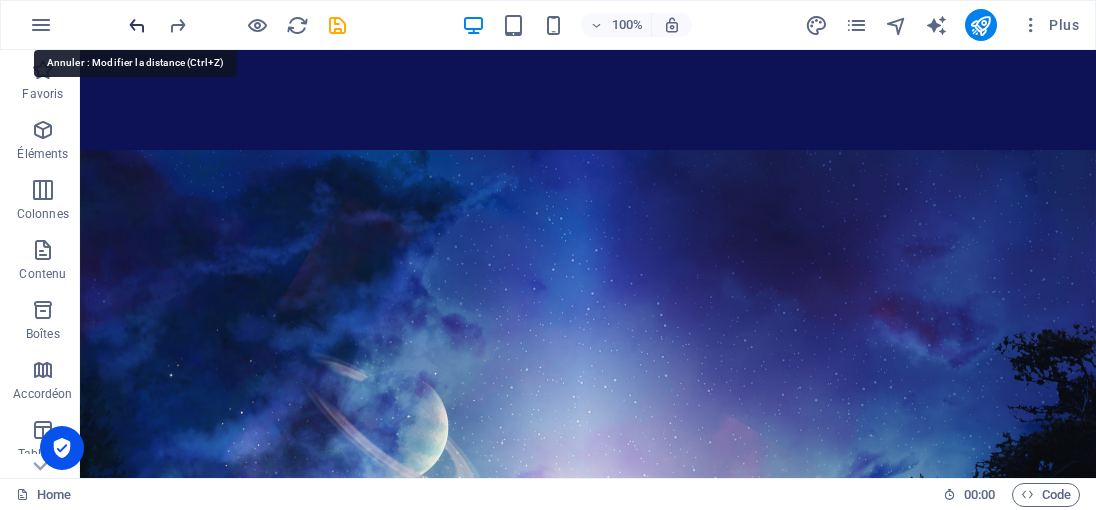 click at bounding box center (137, 25) 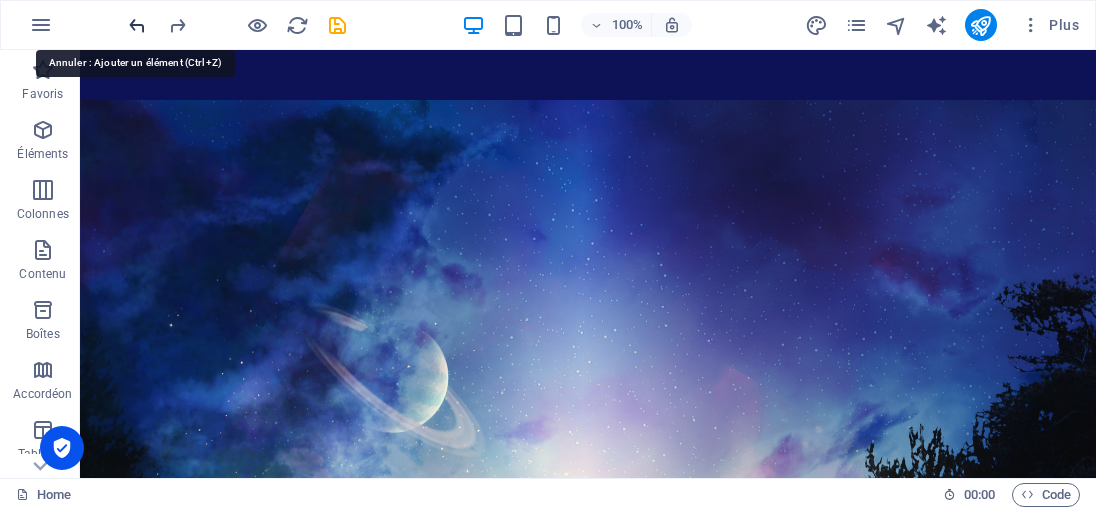 click at bounding box center [137, 25] 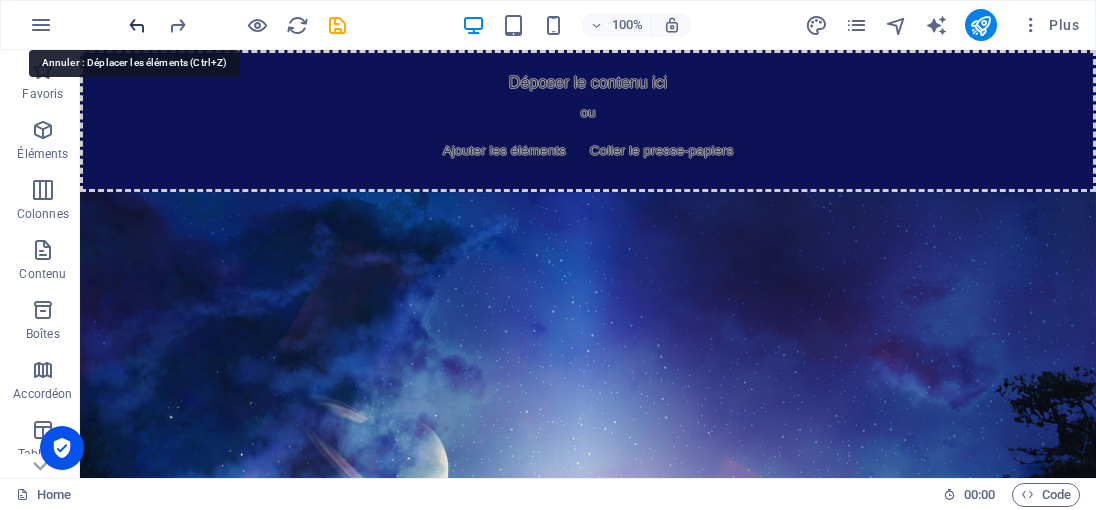 click at bounding box center [137, 25] 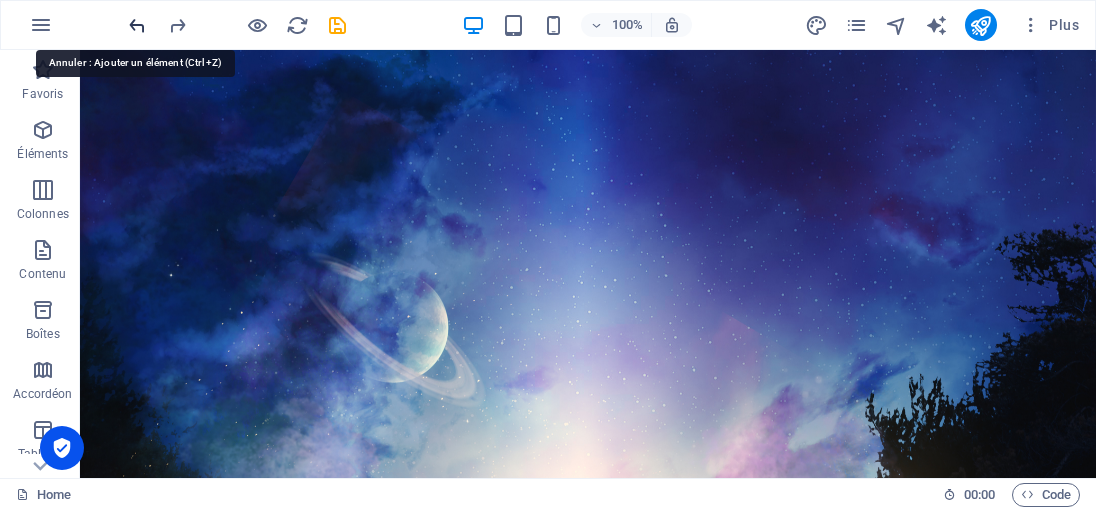 click at bounding box center (137, 25) 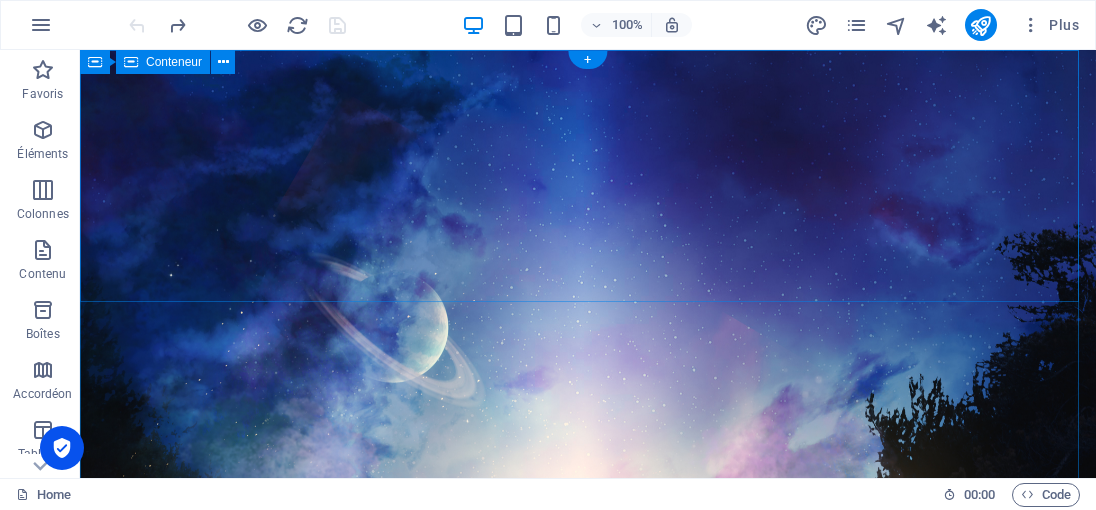 click on "Démocrazisme.com « Le meilleur moyen d'approcher la justice divine, c'est de s'en faire une telle habitude qu'on l'observe dans les plus petites choses, et qu'on y plie jusqu'à sa manière de penser. »" at bounding box center (588, 1165) 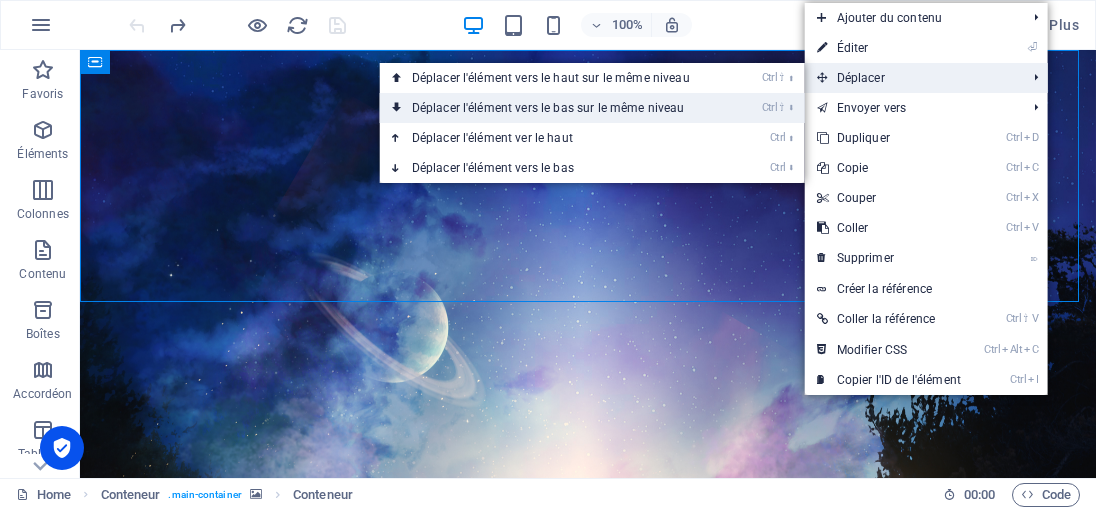 click on "Ctrl ⇧ ⬇  Déplacer l'élément vers le bas sur le même niveau" at bounding box center (555, 108) 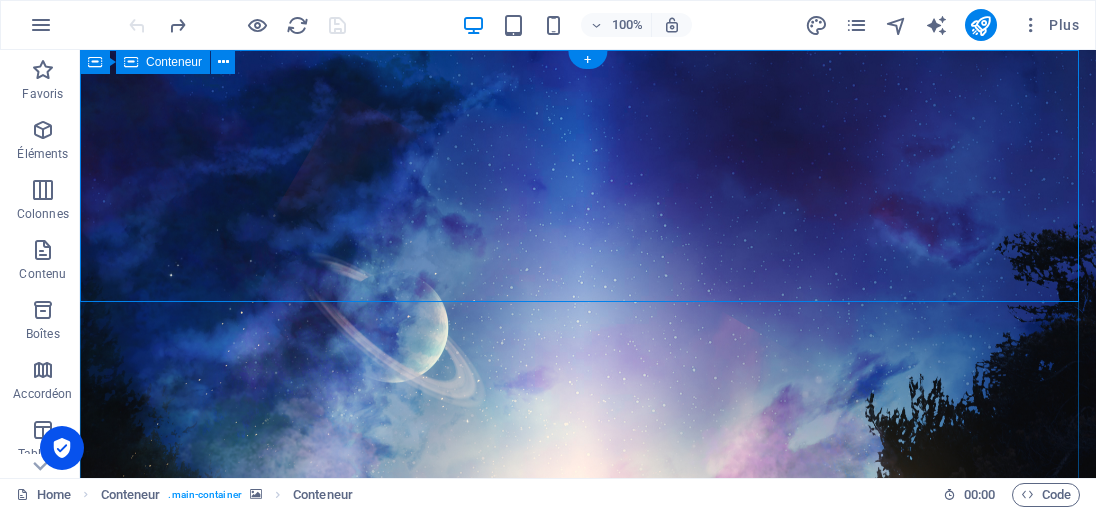 click on "Démocrazisme.com « Le meilleur moyen d'approcher la justice divine, c'est de s'en faire une telle habitude qu'on l'observe dans les plus petites choses, et qu'on y plie jusqu'à sa manière de penser. »" at bounding box center [588, 1165] 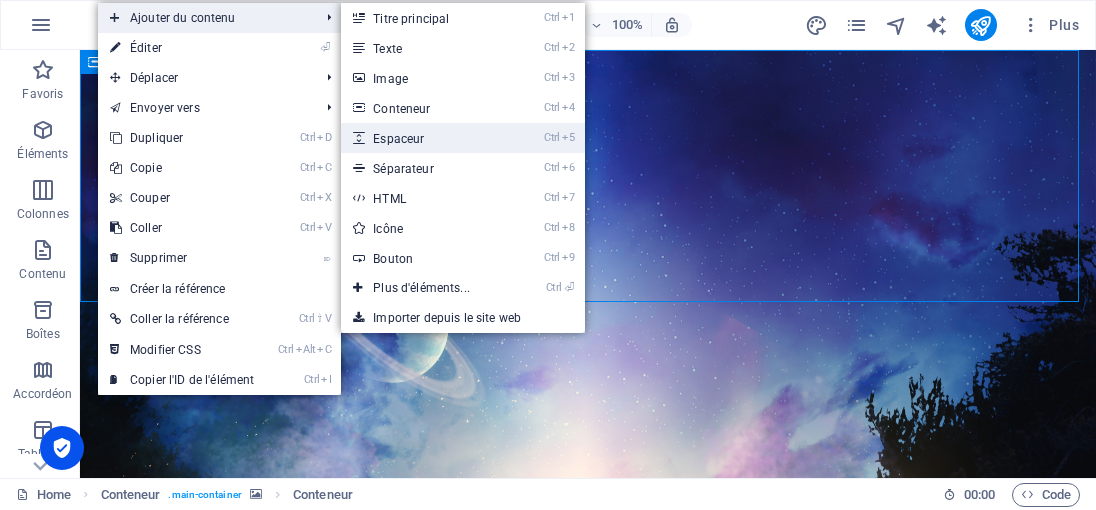 click on "Ctrl 5  Espaceur" at bounding box center (425, 138) 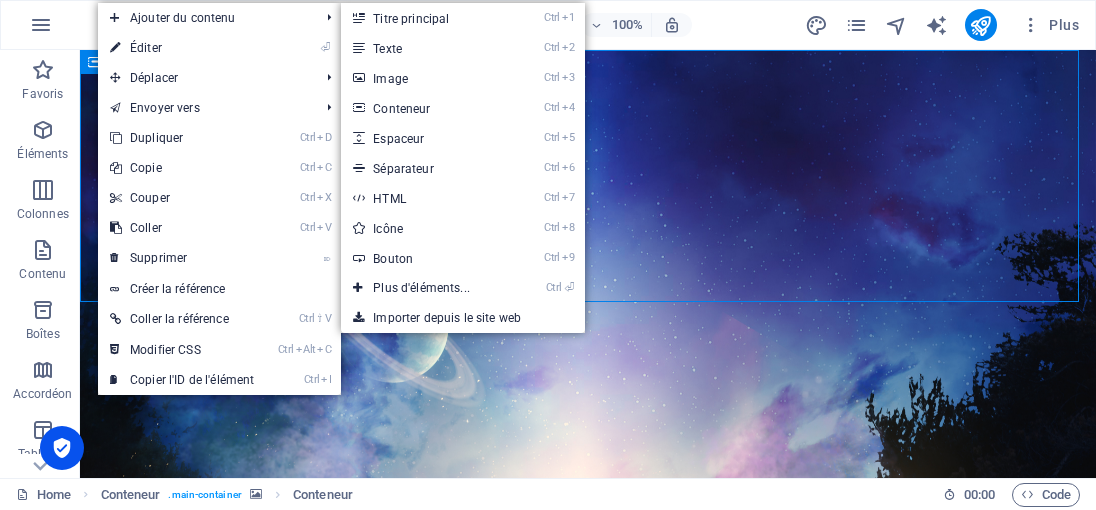 select on "px" 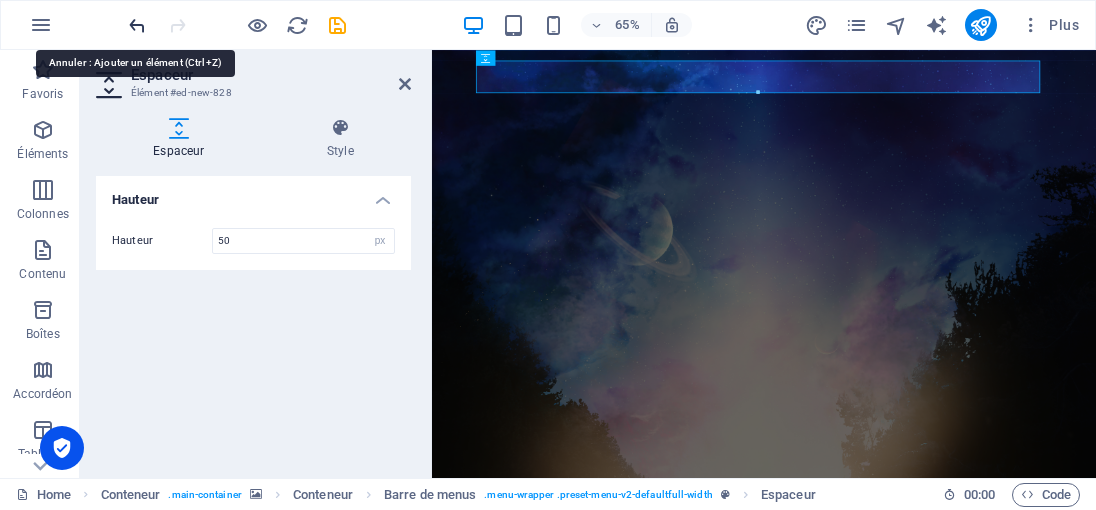 click at bounding box center [137, 25] 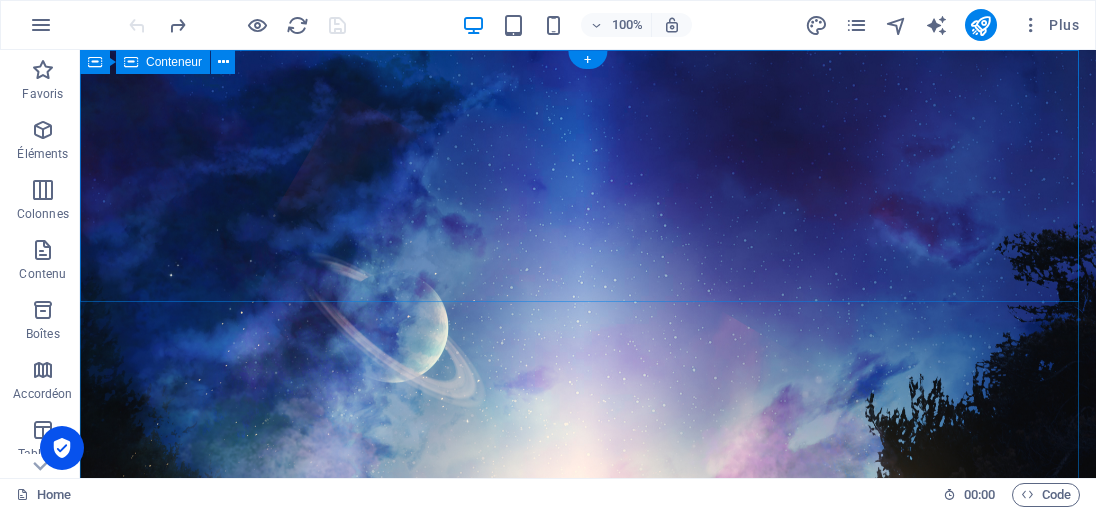 click on "Démocrazisme.com « Le meilleur moyen d'approcher la justice divine, c'est de s'en faire une telle habitude qu'on l'observe dans les plus petites choses, et qu'on y plie jusqu'à sa manière de penser. »" at bounding box center (588, 1165) 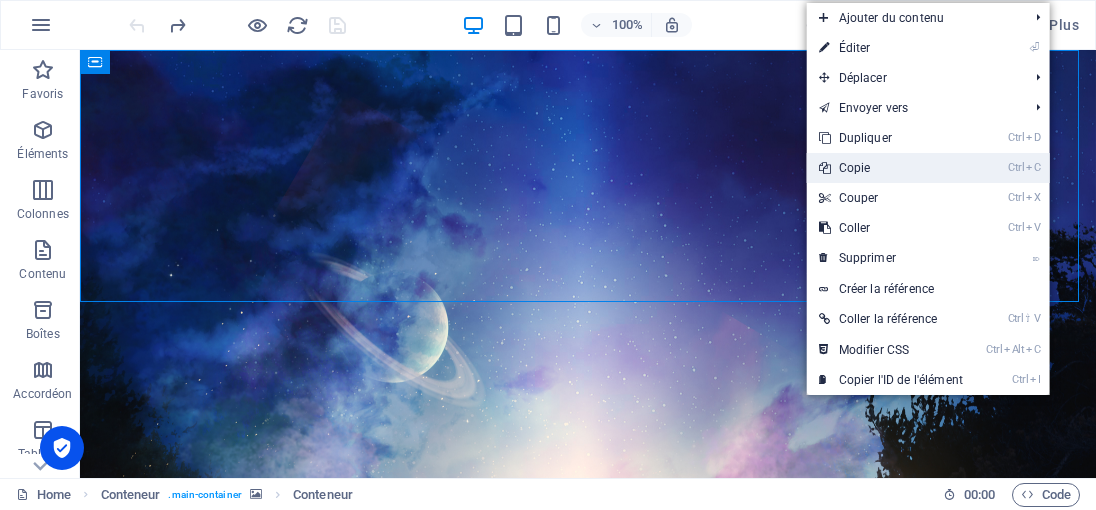 click on "Ctrl C  Copie" at bounding box center (891, 168) 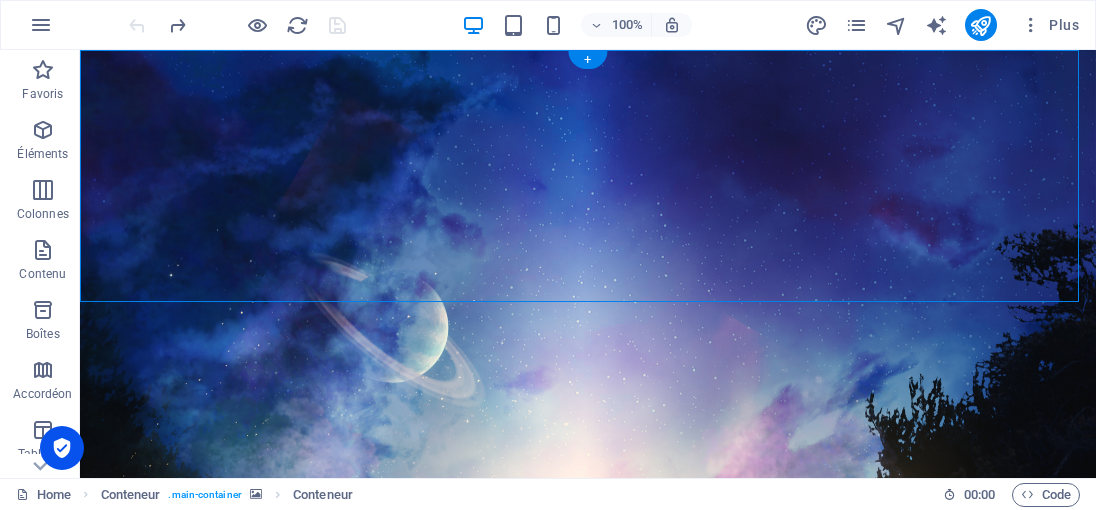 click at bounding box center (588, 544) 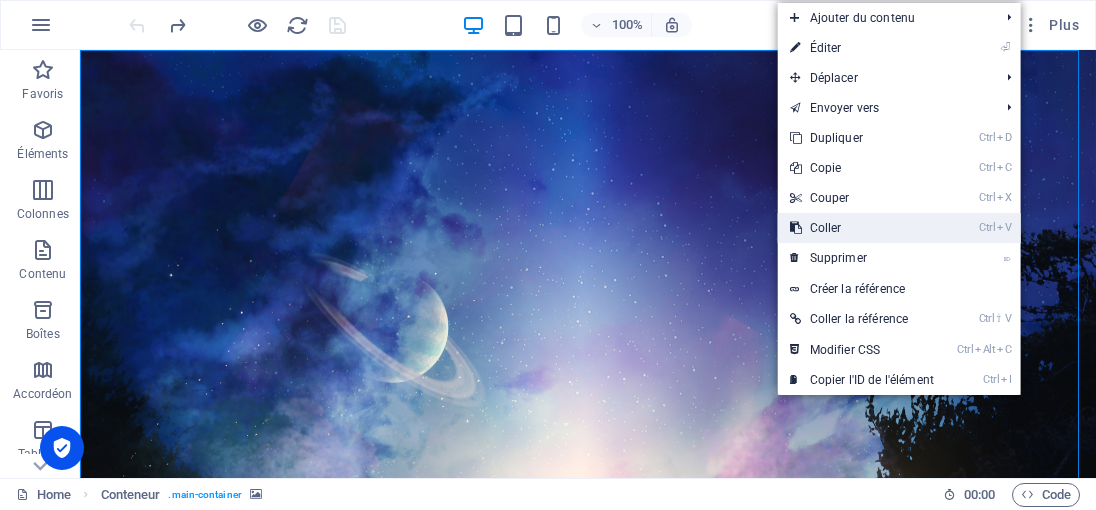 click on "Ctrl V  Coller" at bounding box center [862, 228] 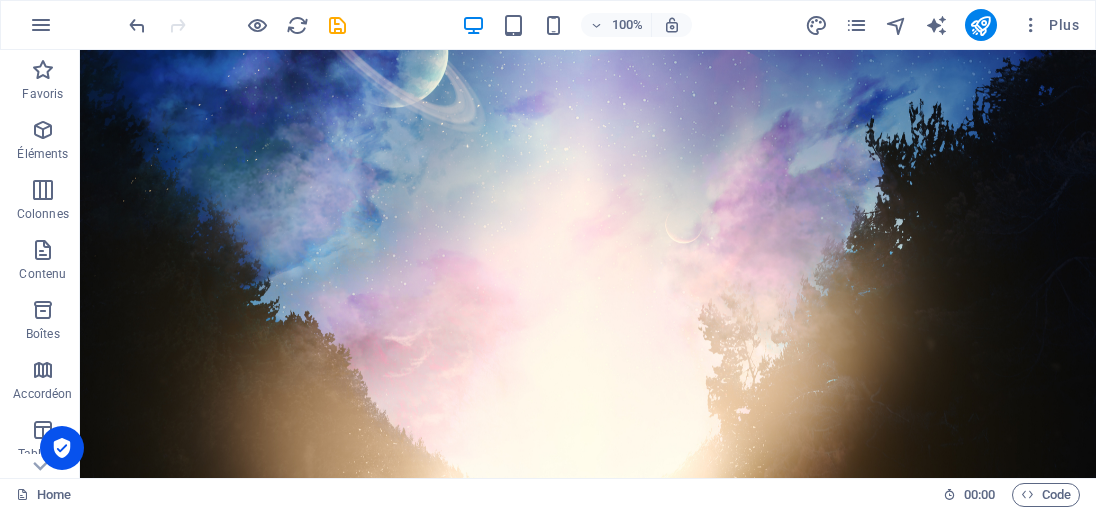 scroll, scrollTop: 0, scrollLeft: 0, axis: both 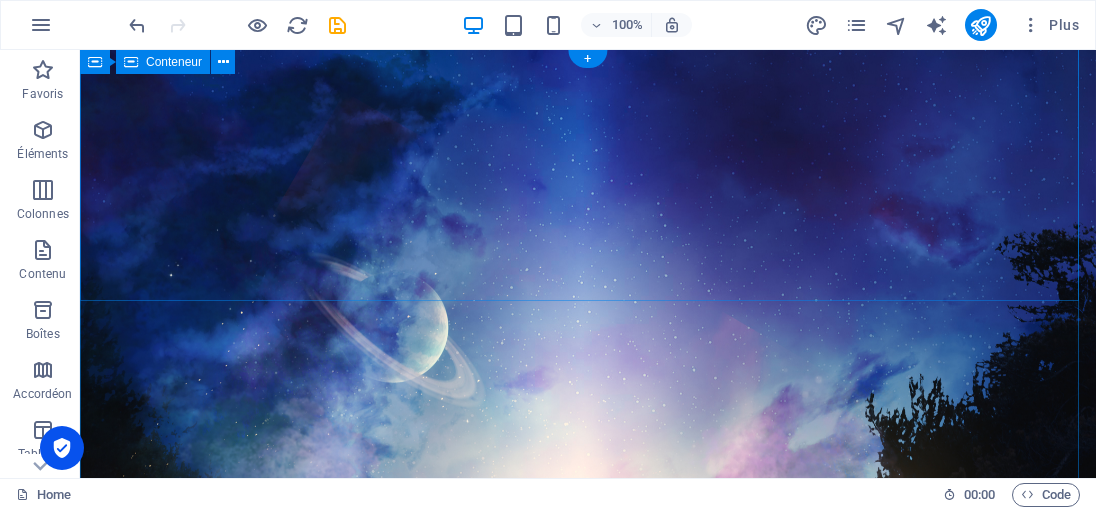 click on "Démocrazisme.com « Le meilleur moyen d'approcher la justice divine, c'est de s'en faire une telle habitude qu'on l'observe dans les plus petites choses, et qu'on y plie jusqu'à sa manière de penser. »" at bounding box center (588, 1165) 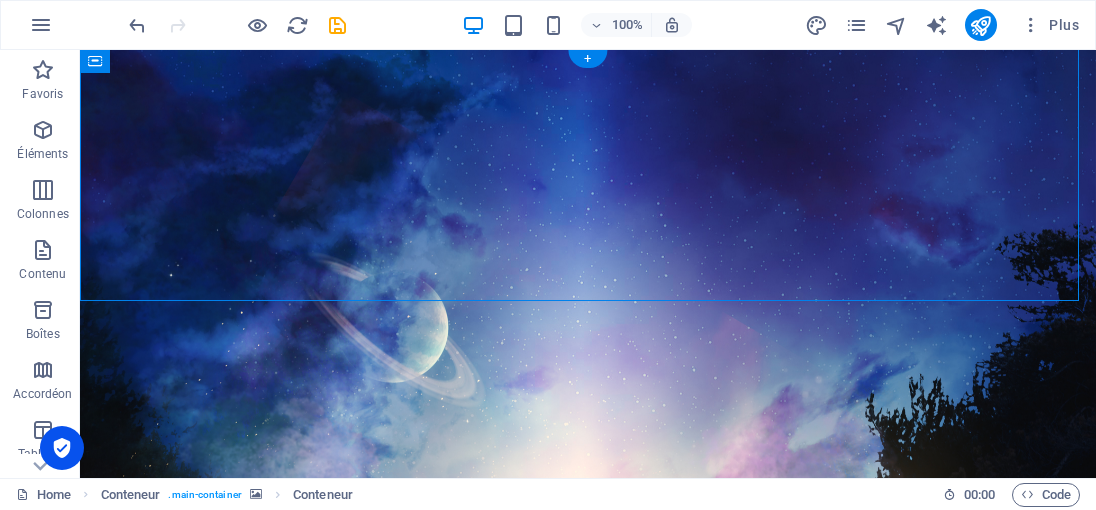 click at bounding box center (588, 544) 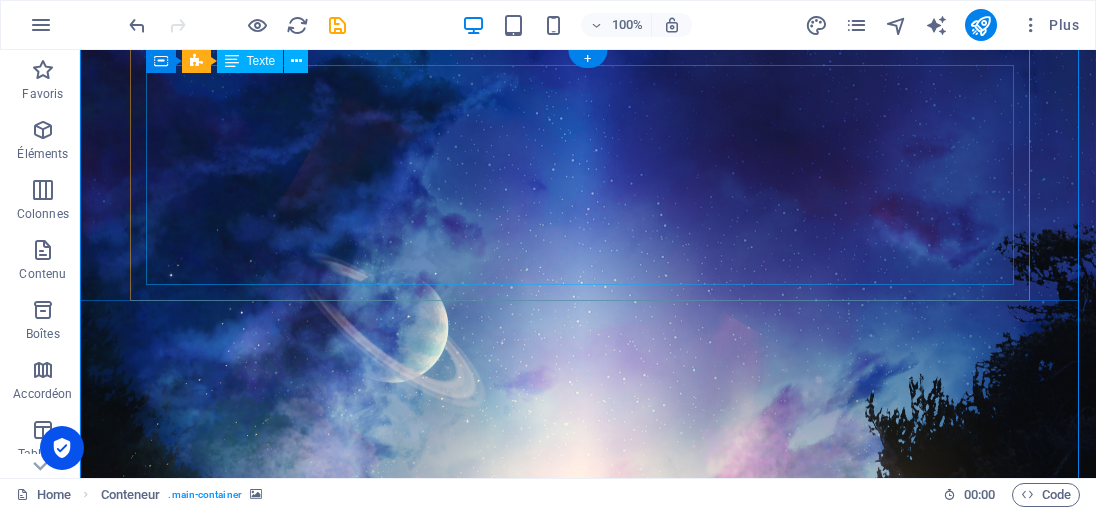 click on "« Le meilleur moyen d'approcher la justice divine, c'est de s'en faire une telle habitude qu'on l'observe dans les plus petites choses, et qu'on y plie jusqu'à sa manière de penser. »" at bounding box center [530, 1207] 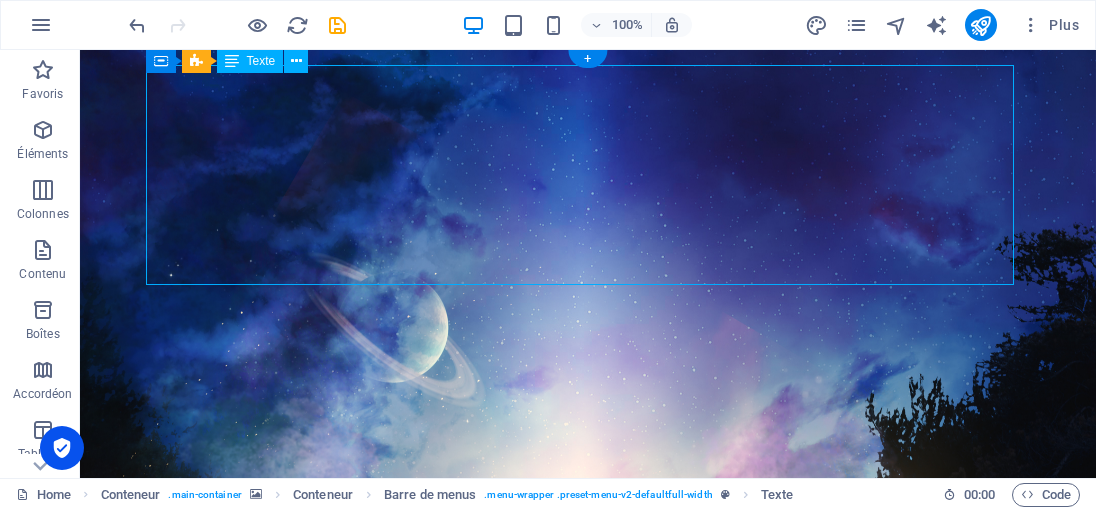 click on "« Le meilleur moyen d'approcher la justice divine, c'est de s'en faire une telle habitude qu'on l'observe dans les plus petites choses, et qu'on y plie jusqu'à sa manière de penser. »" at bounding box center [530, 1207] 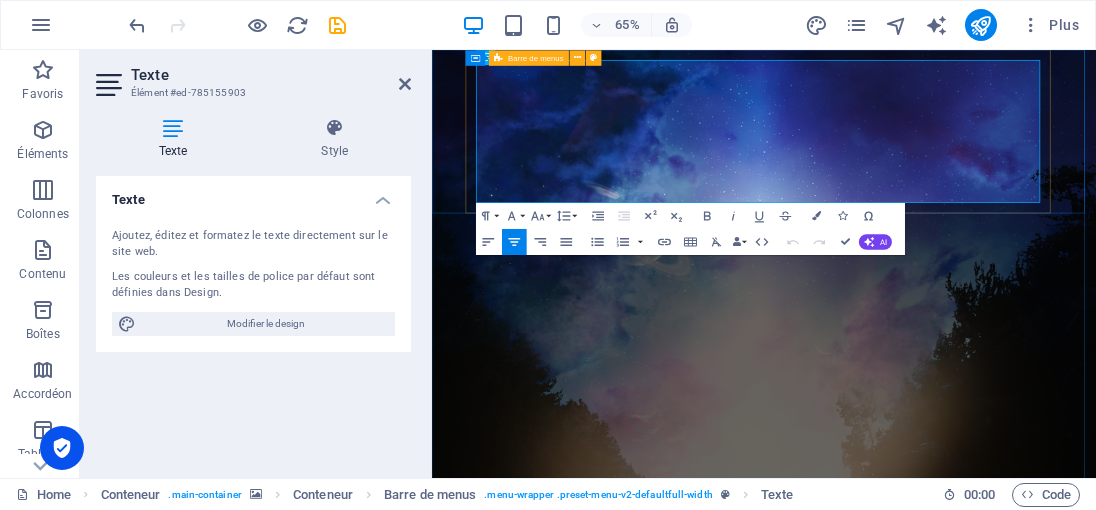 drag, startPoint x: 1234, startPoint y: 269, endPoint x: 475, endPoint y: 160, distance: 766.7868 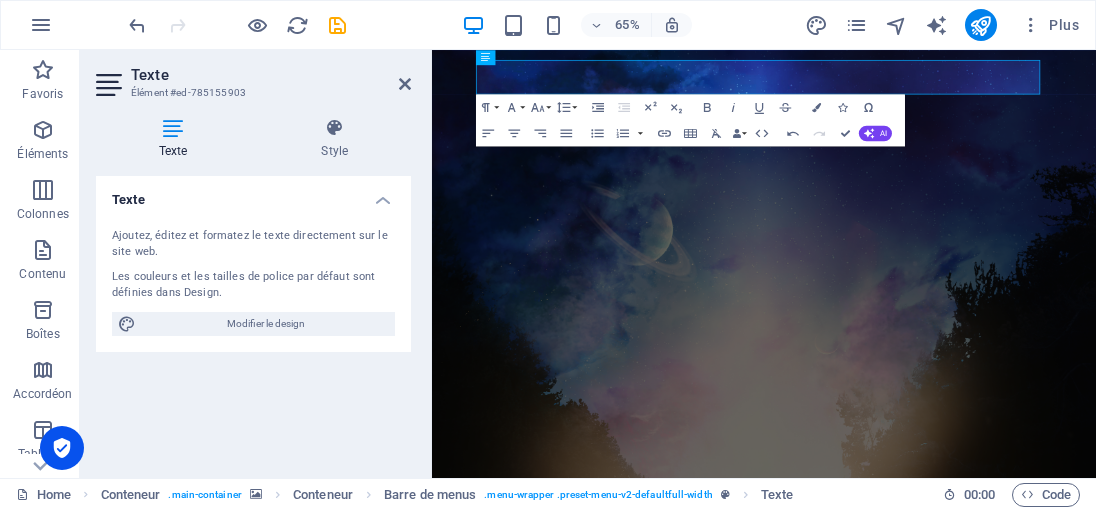 drag, startPoint x: 1083, startPoint y: 443, endPoint x: 1070, endPoint y: 456, distance: 18.384777 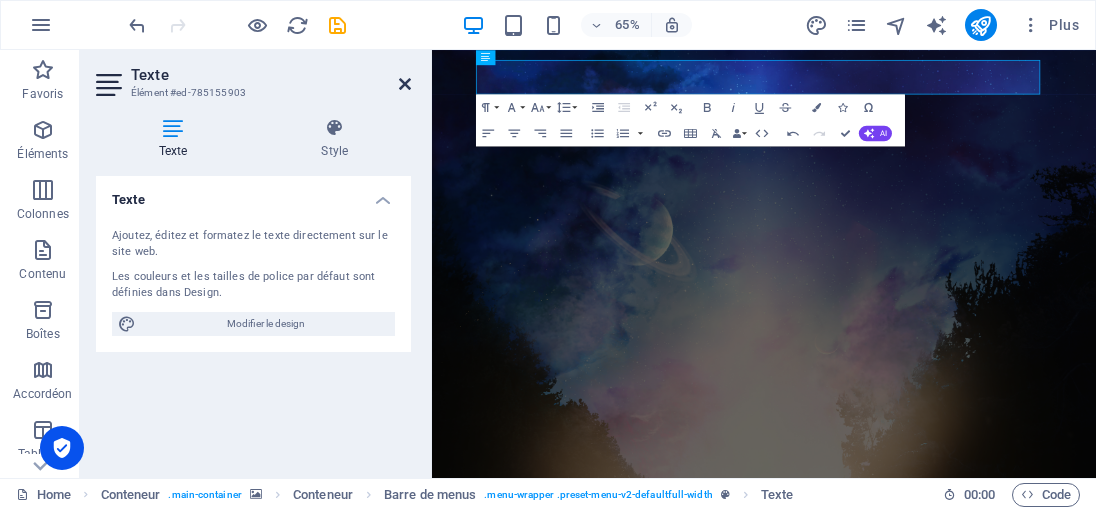 click at bounding box center [405, 84] 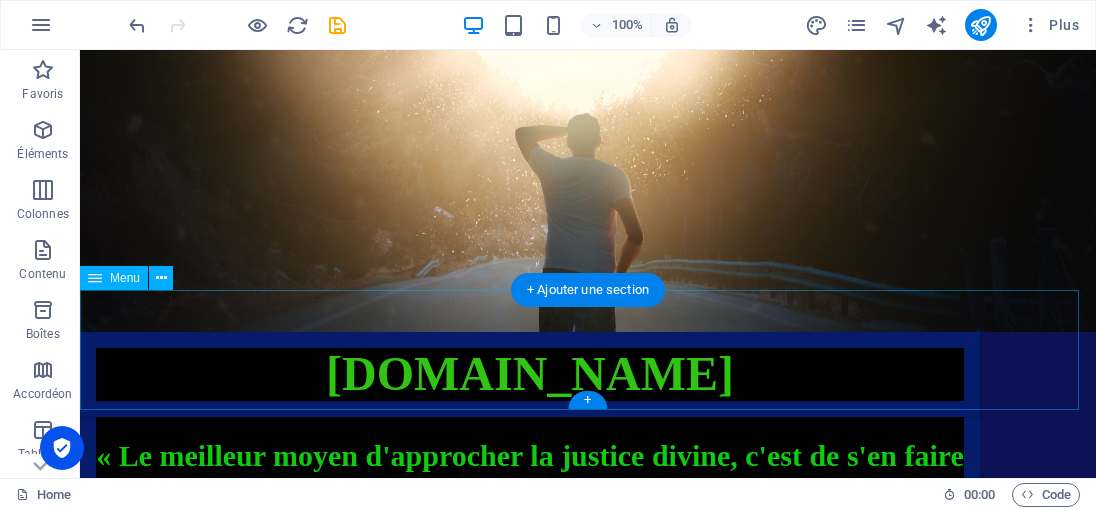 scroll, scrollTop: 1000, scrollLeft: 0, axis: vertical 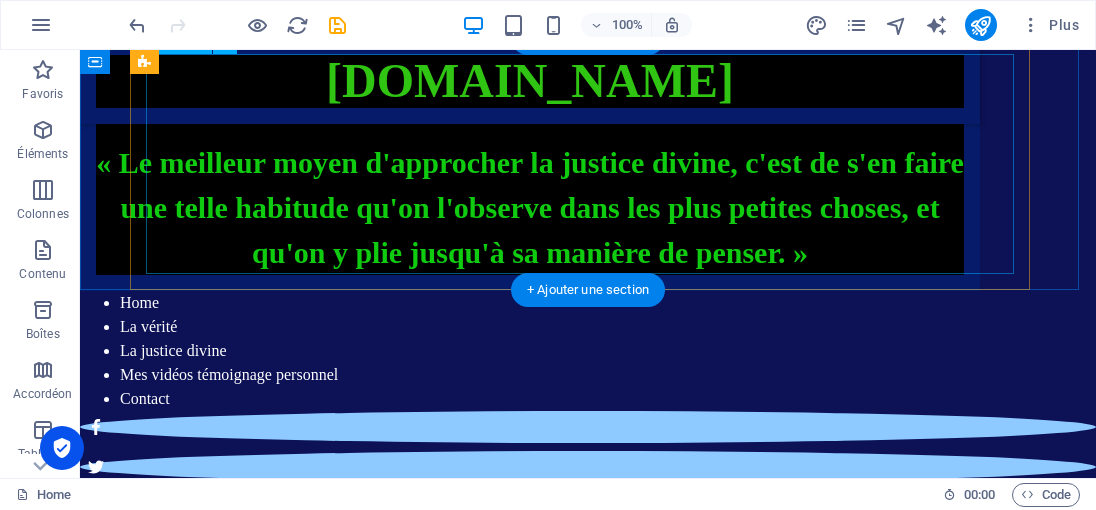 click at bounding box center [530, 124] 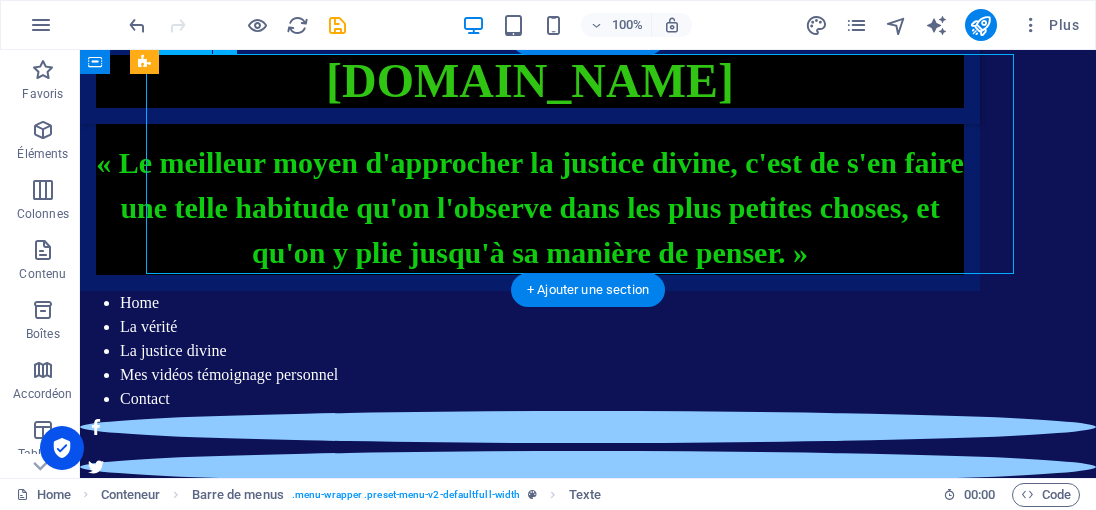 click at bounding box center [530, 124] 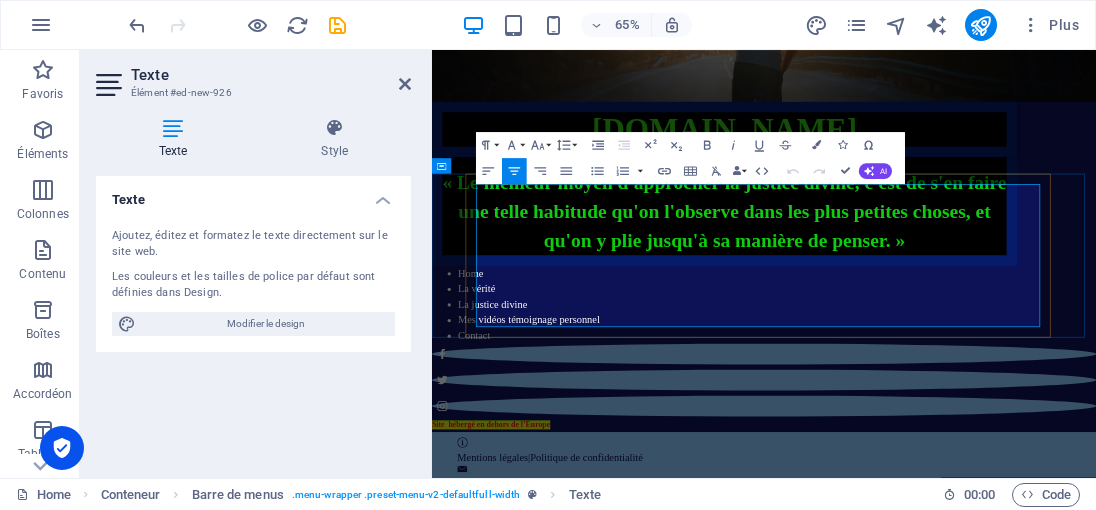 scroll, scrollTop: 799, scrollLeft: 0, axis: vertical 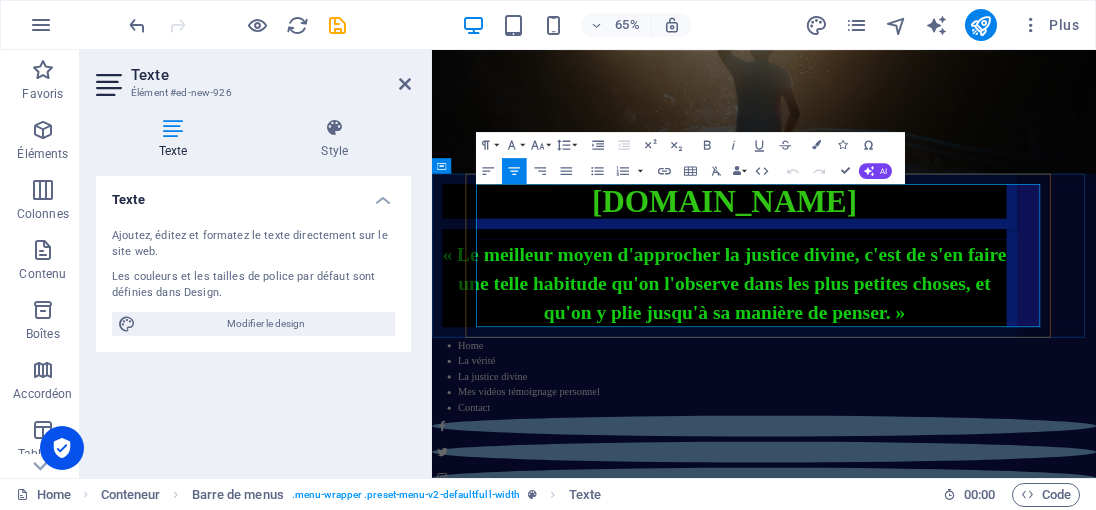 drag, startPoint x: 1177, startPoint y: 318, endPoint x: 732, endPoint y: 293, distance: 445.7017 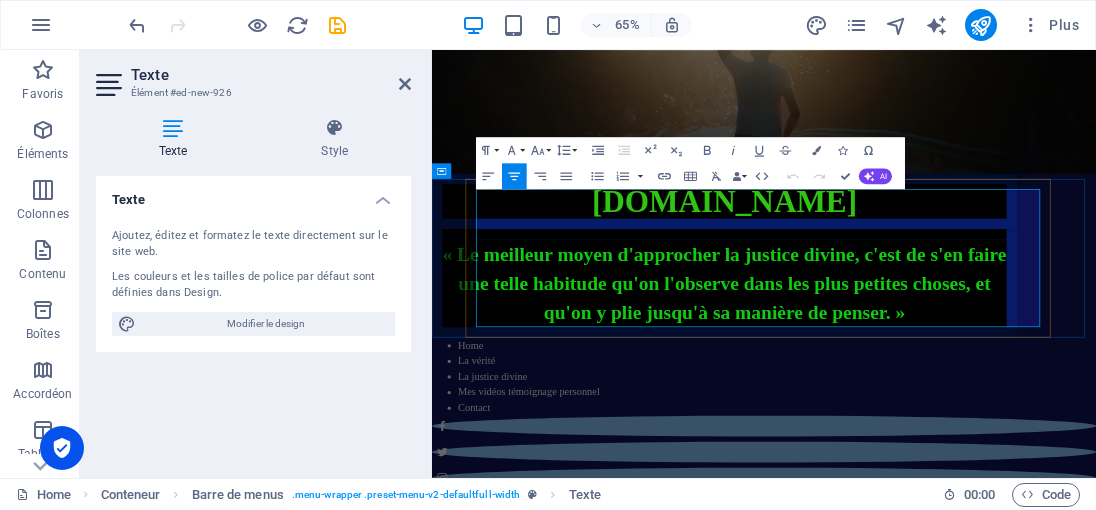scroll, scrollTop: 791, scrollLeft: 0, axis: vertical 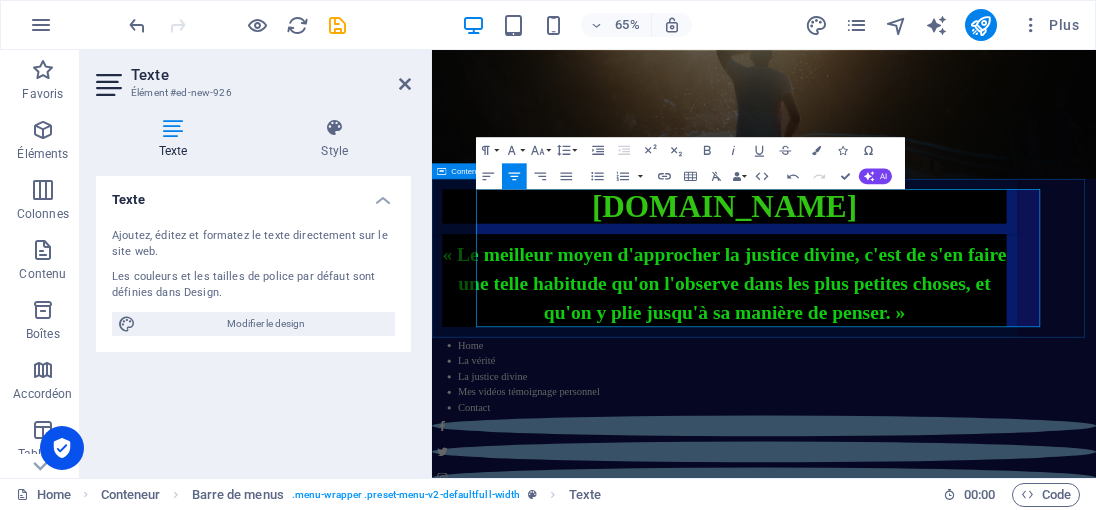 click on "« Le meilleur moyen d'approcher la justice divine, c'est de s'en faire une telle habitude qu'on l'observe dans les plus petites choses, et qu'on y plie jusqu'à sa manière de penser. »" at bounding box center [943, 370] 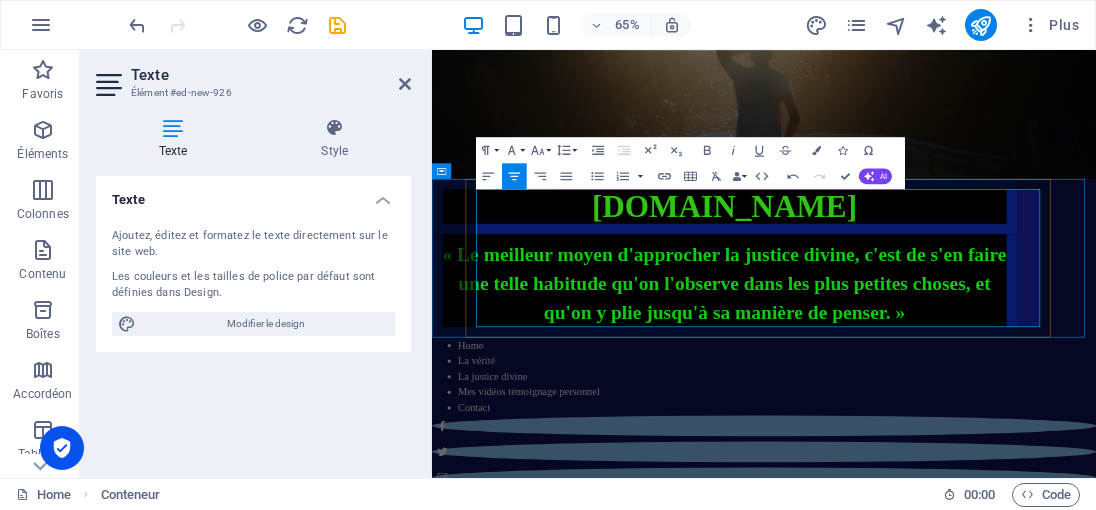 scroll, scrollTop: 799, scrollLeft: 0, axis: vertical 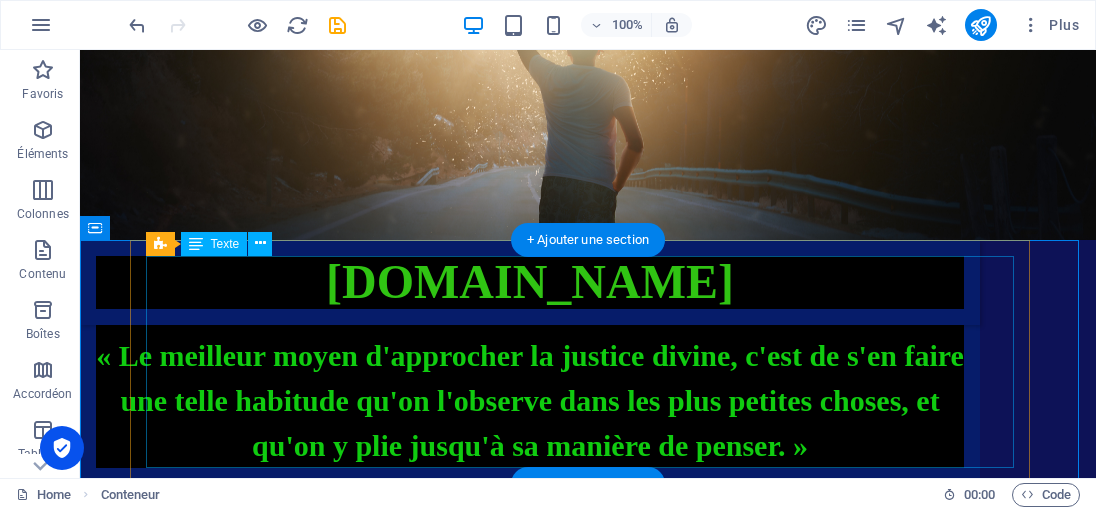 click at bounding box center [530, 321] 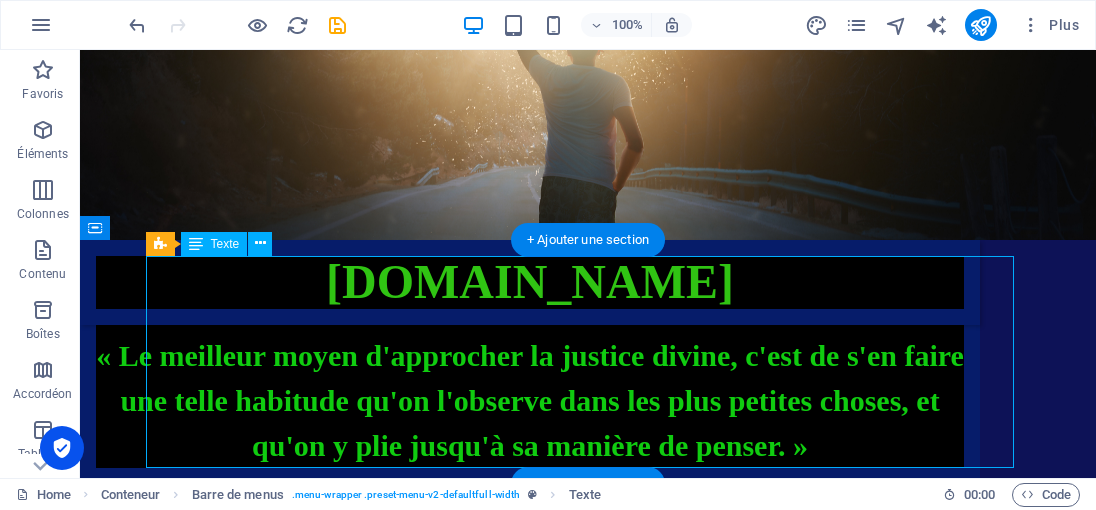 click at bounding box center (530, 282) 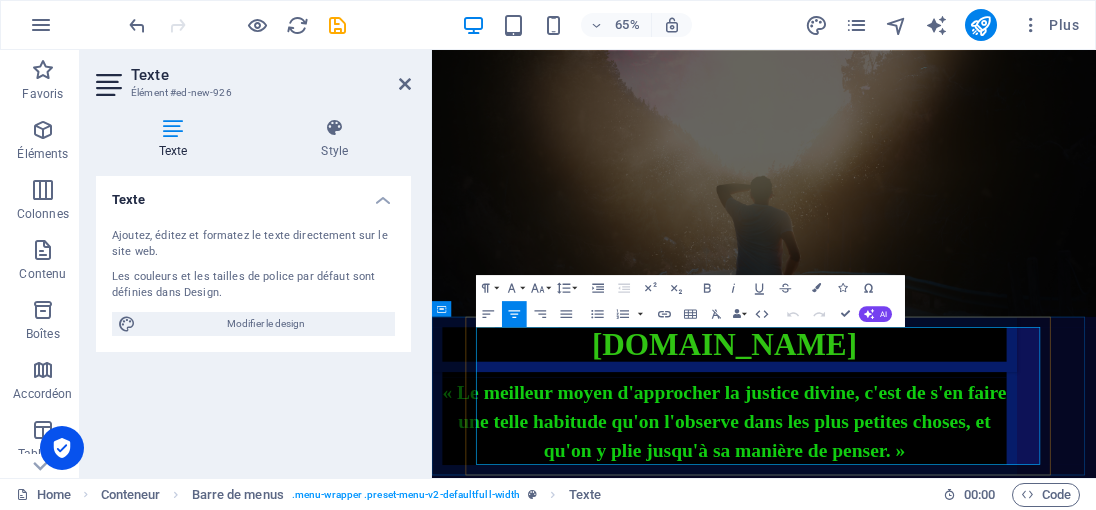 click at bounding box center [882, 541] 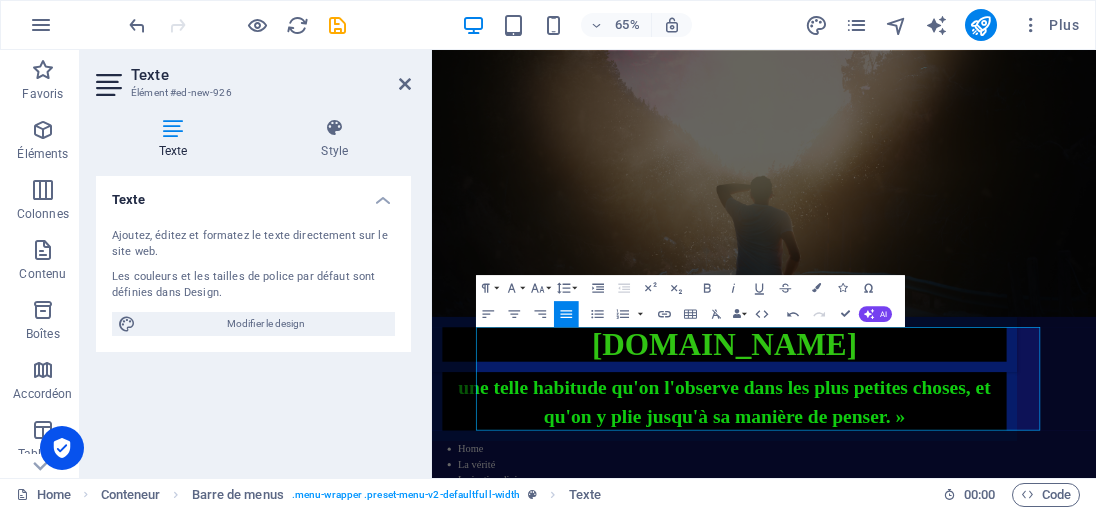 click at bounding box center (943, -35) 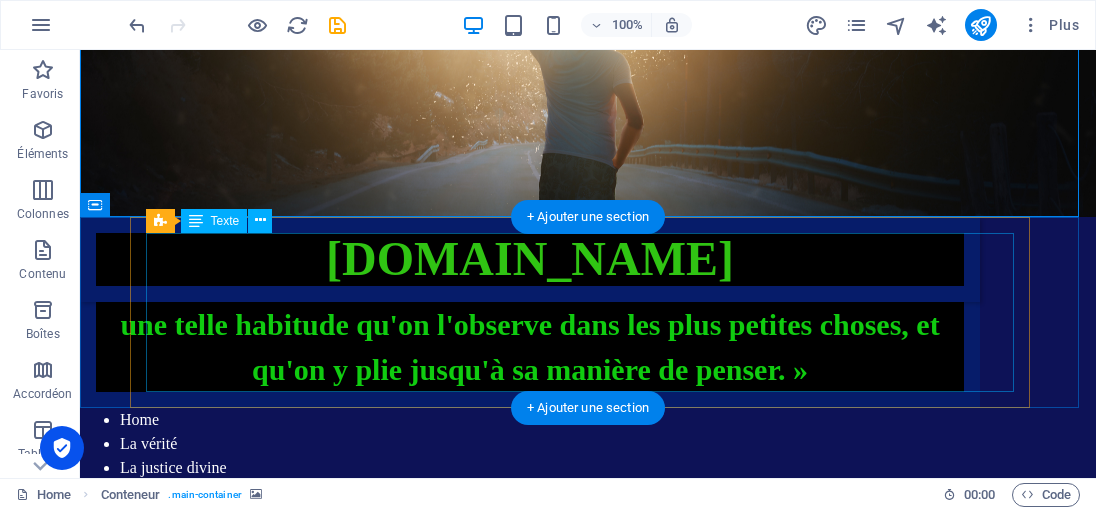 scroll, scrollTop: 968, scrollLeft: 0, axis: vertical 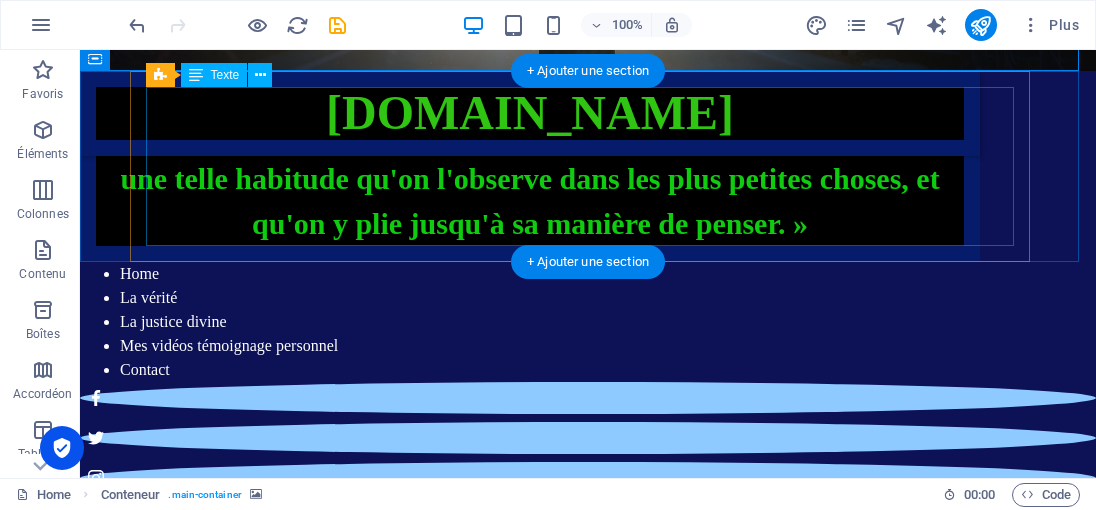 click on "« Le meilleur moyen d'approcher la justice divine, c'est de s'en faire une telle habitude qu'on l'observe dans les plus petites choses, et qu'on y plie jusqu'à sa manière de penser. »" at bounding box center [530, 178] 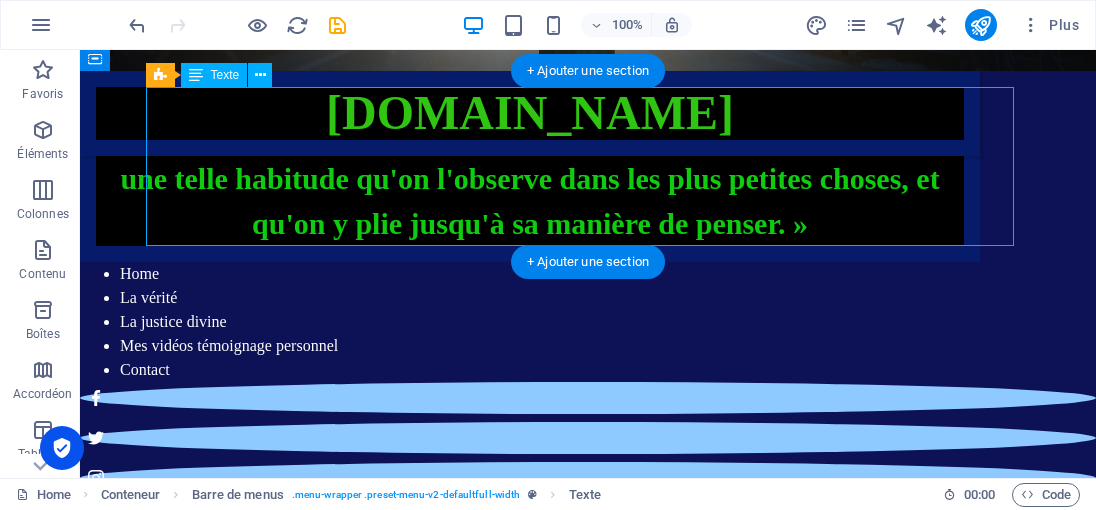 click on "« Le meilleur moyen d'approcher la justice divine, c'est de s'en faire une telle habitude qu'on l'observe dans les plus petites choses, et qu'on y plie jusqu'à sa manière de penser. »" at bounding box center [530, 178] 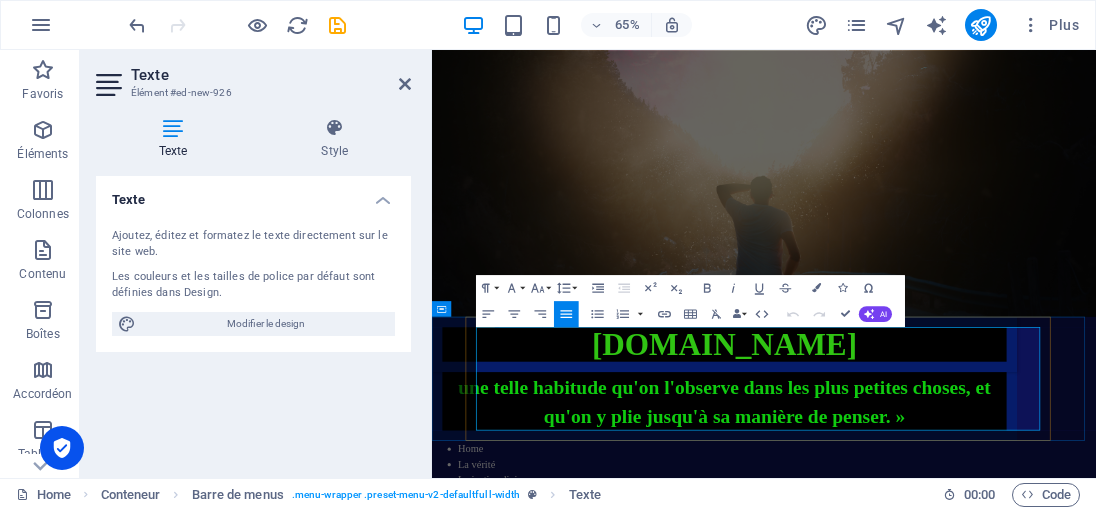 click on "« Le meilleur moyen d'approcher la justice divine, c'est de s'en faire une telle habitude qu'on l'observe dans les plus petites choses, et qu'on y plie jusqu'à sa manière de penser. »" at bounding box center [882, 567] 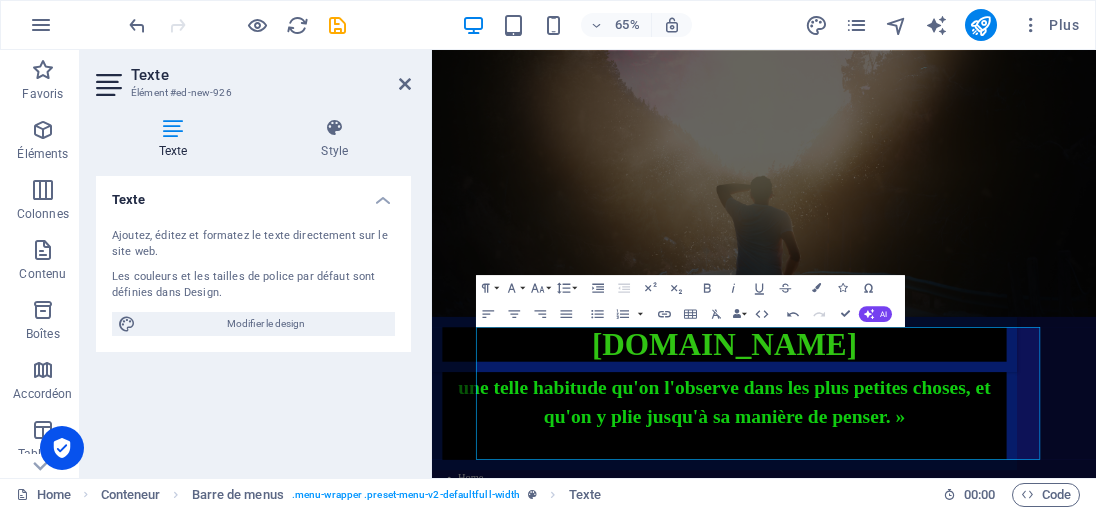 click at bounding box center [943, -35] 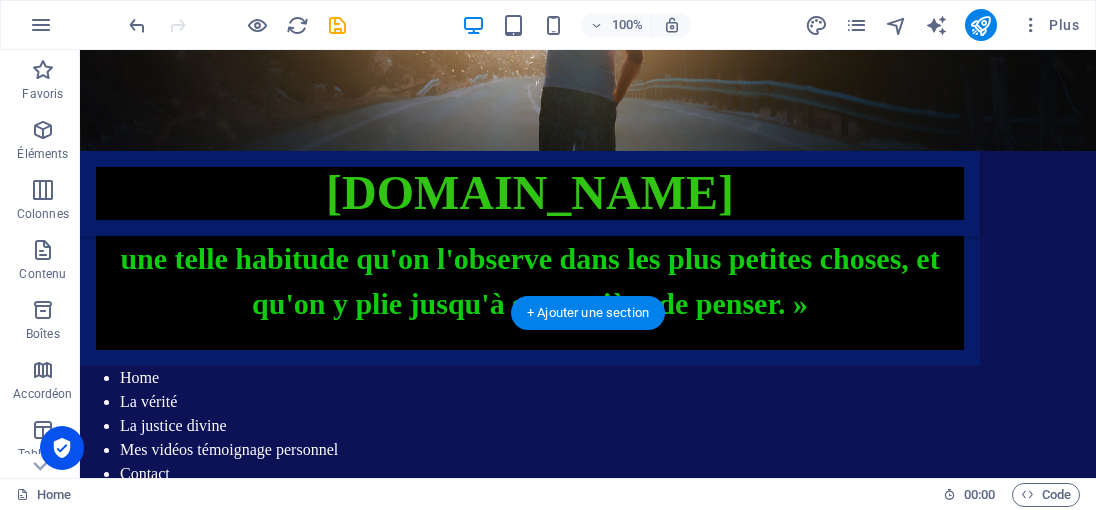 scroll, scrollTop: 892, scrollLeft: 0, axis: vertical 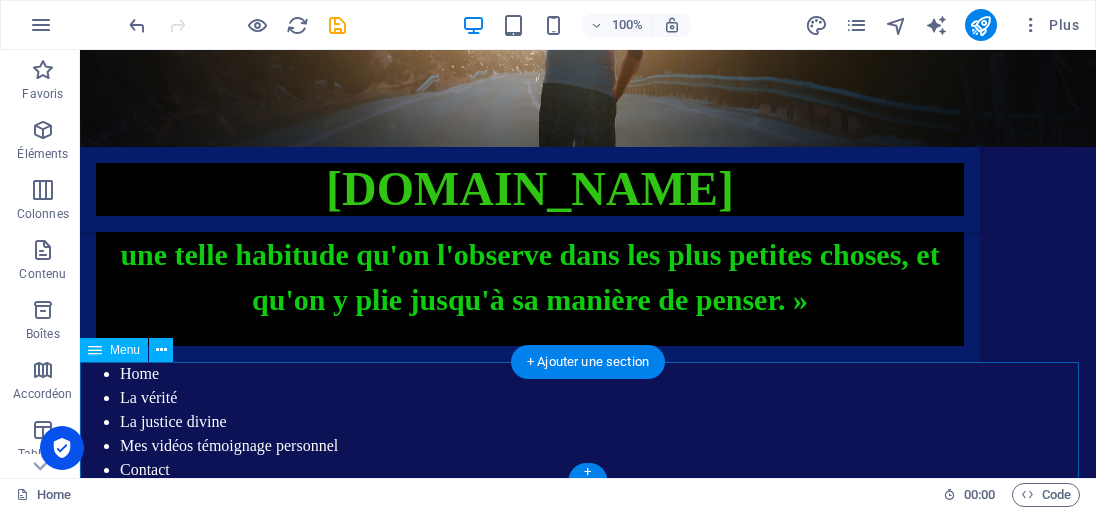 click on "Home La vérité La justice divine Mes vidéos témoignage personnel Contact" at bounding box center [588, 422] 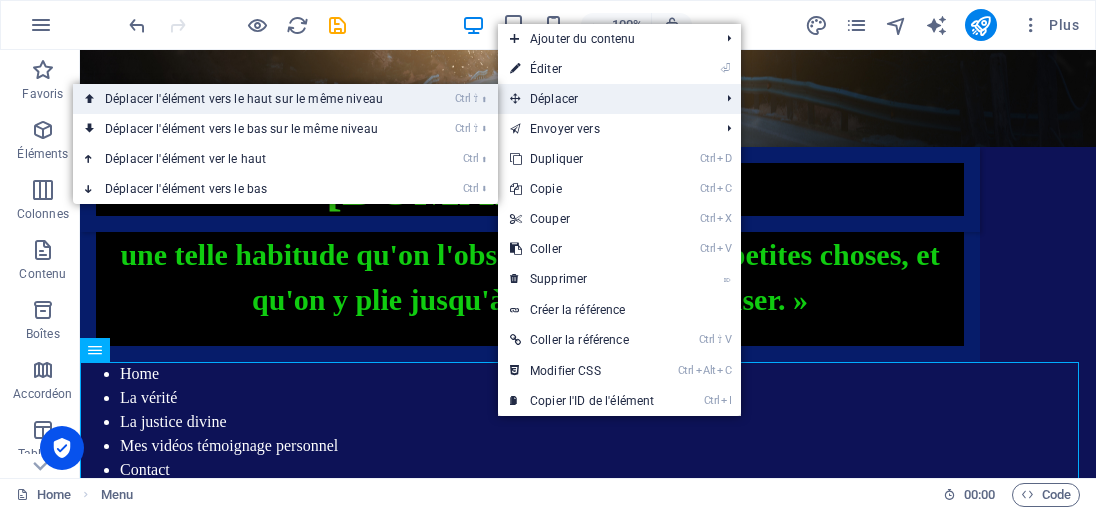 click on "Ctrl ⇧ ⬆  Déplacer l'élément vers le haut sur le même niveau" at bounding box center (248, 99) 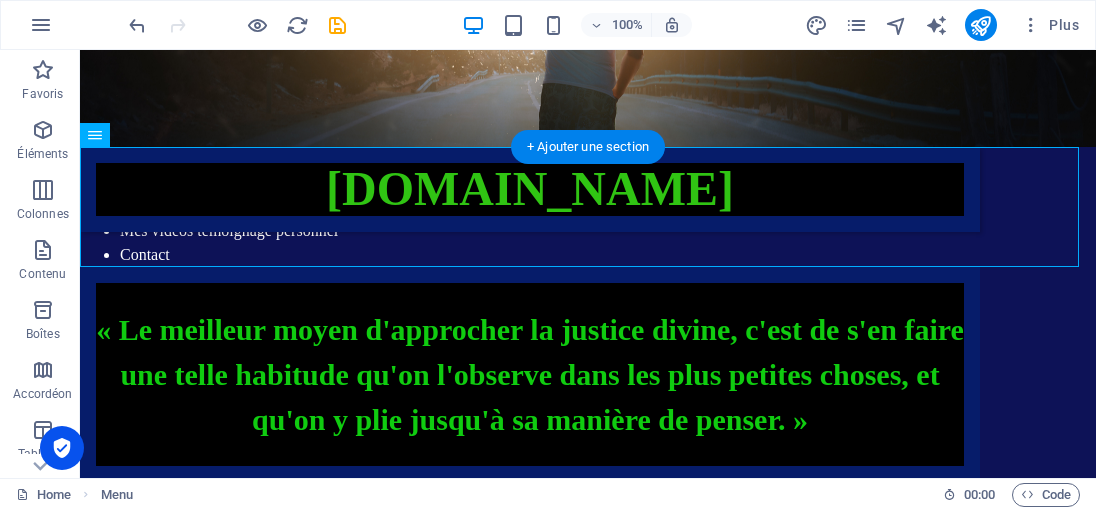 click at bounding box center [588, -348] 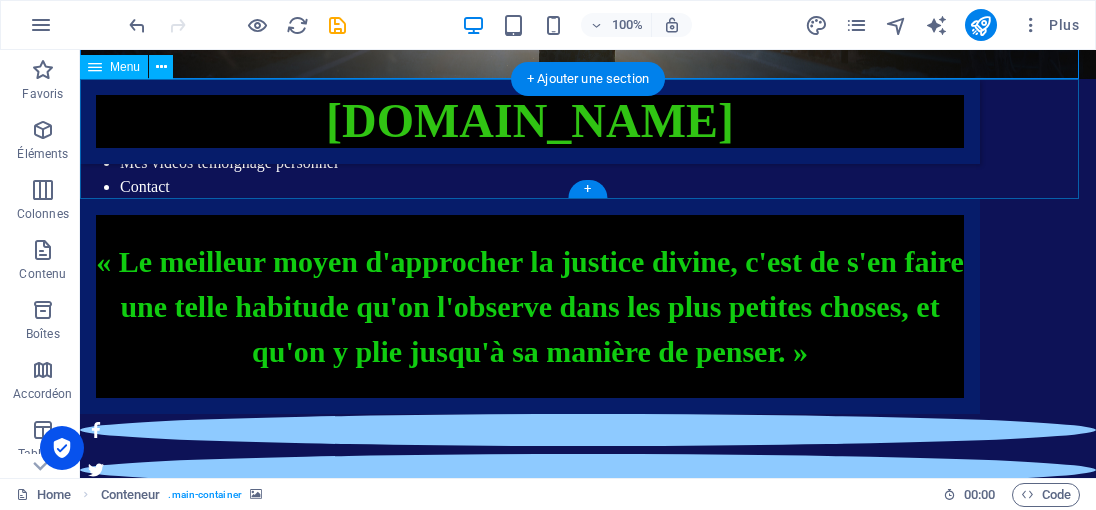 scroll, scrollTop: 992, scrollLeft: 0, axis: vertical 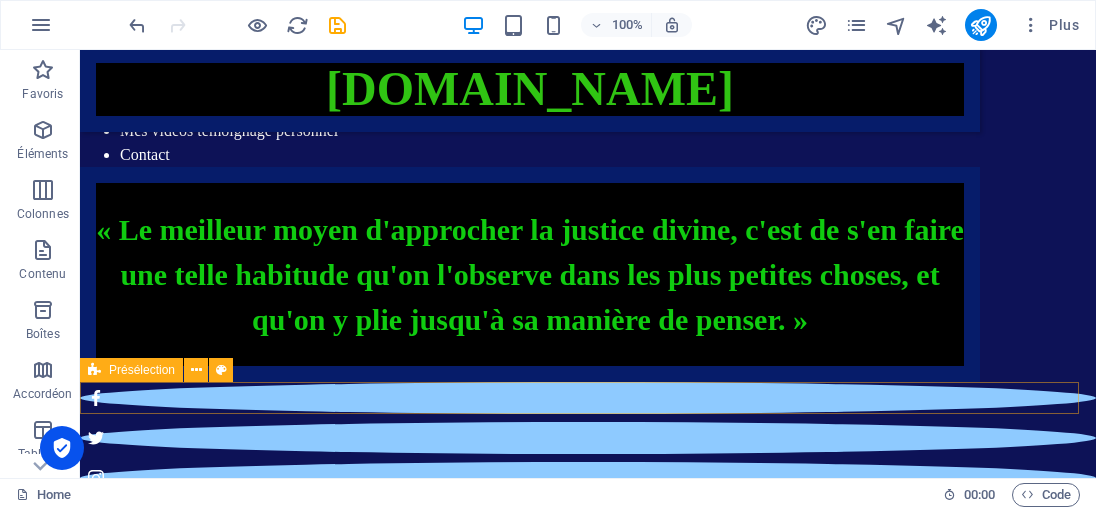 click at bounding box center (588, 438) 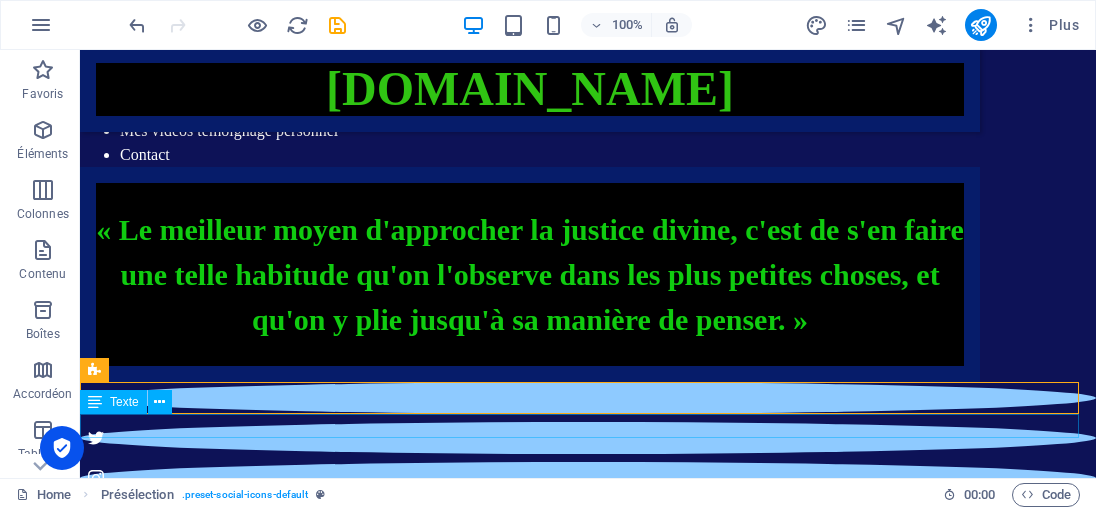 click on "Site  hébergé en dehors de l’Europe" at bounding box center (588, 506) 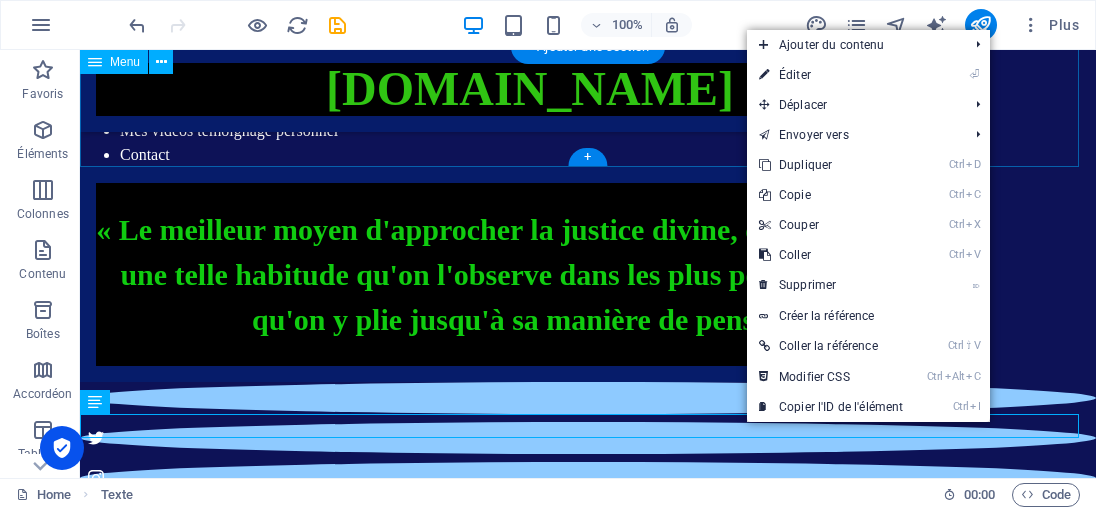 click on "Home La vérité La justice divine Mes vidéos témoignage personnel Contact" at bounding box center (588, 107) 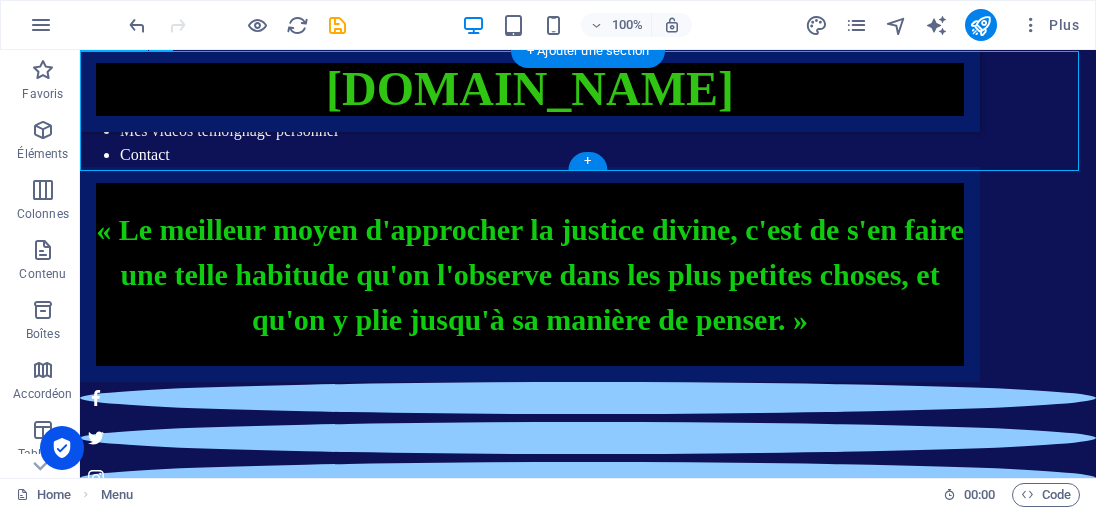 scroll, scrollTop: 988, scrollLeft: 0, axis: vertical 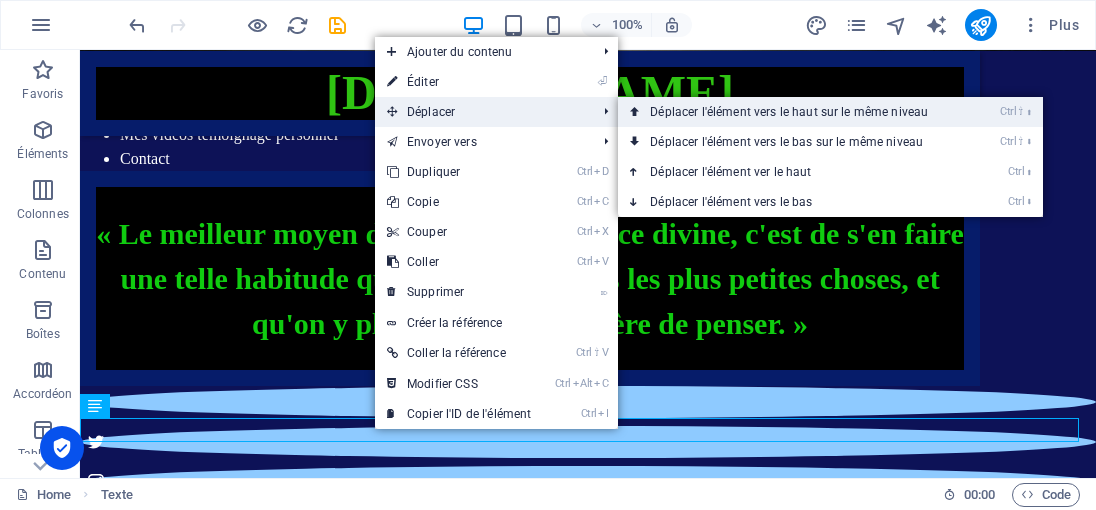 click on "Ctrl ⇧ ⬆  Déplacer l'élément vers le haut sur le même niveau" at bounding box center (793, 112) 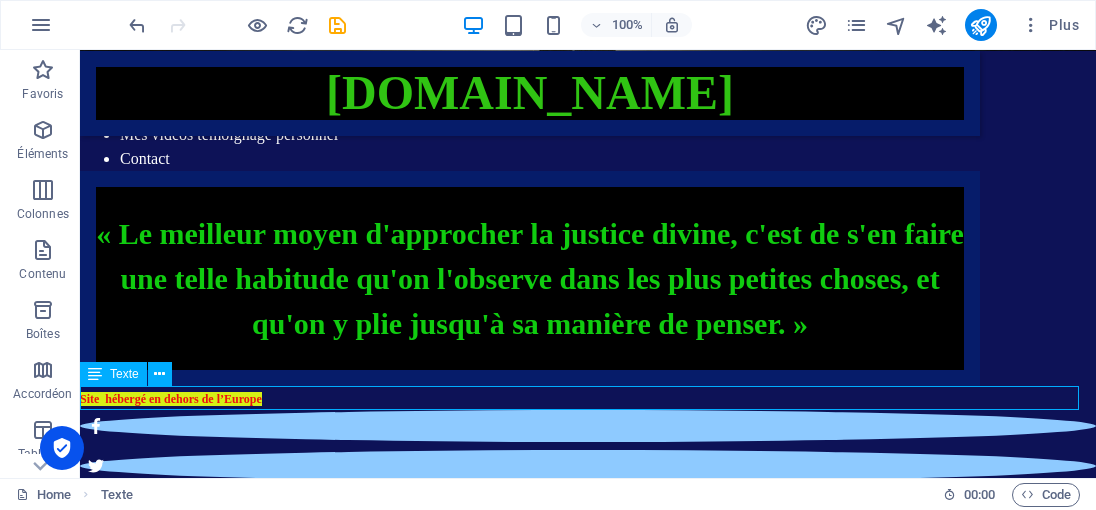 click on "Site  hébergé en dehors de l’Europe" at bounding box center [588, 398] 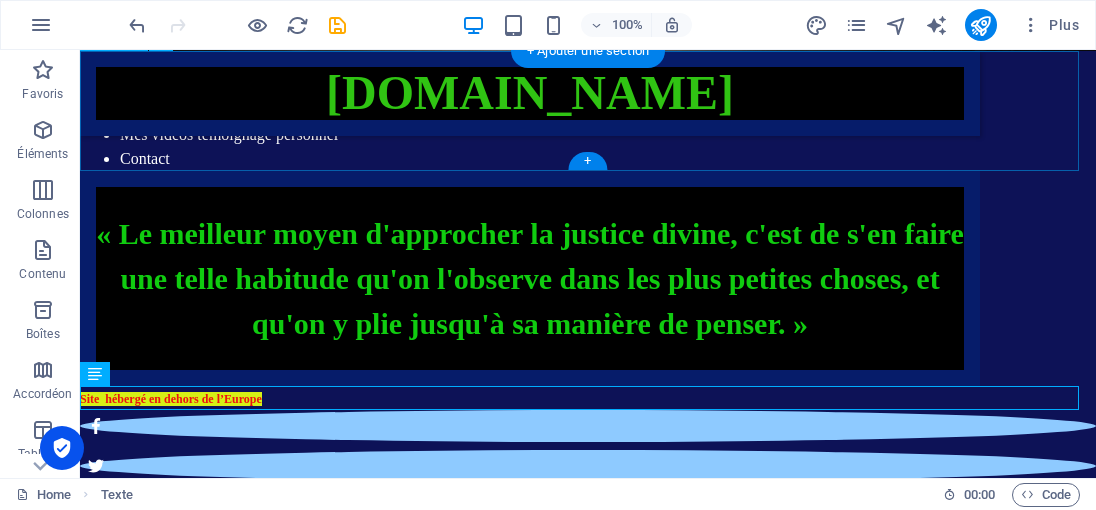 click on "Home La vérité La justice divine Mes vidéos témoignage personnel Contact" at bounding box center (588, 111) 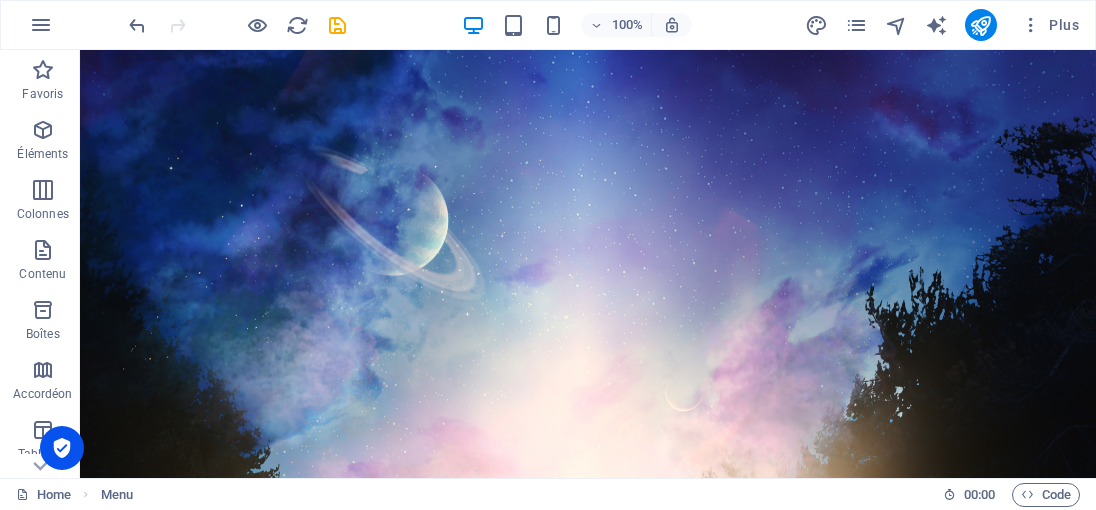 scroll, scrollTop: 0, scrollLeft: 0, axis: both 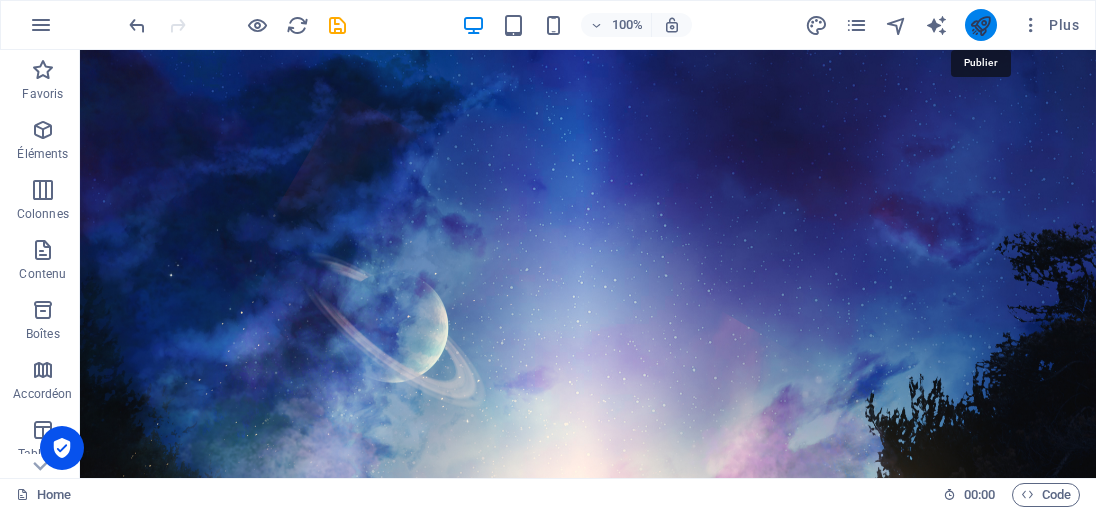 click at bounding box center (980, 25) 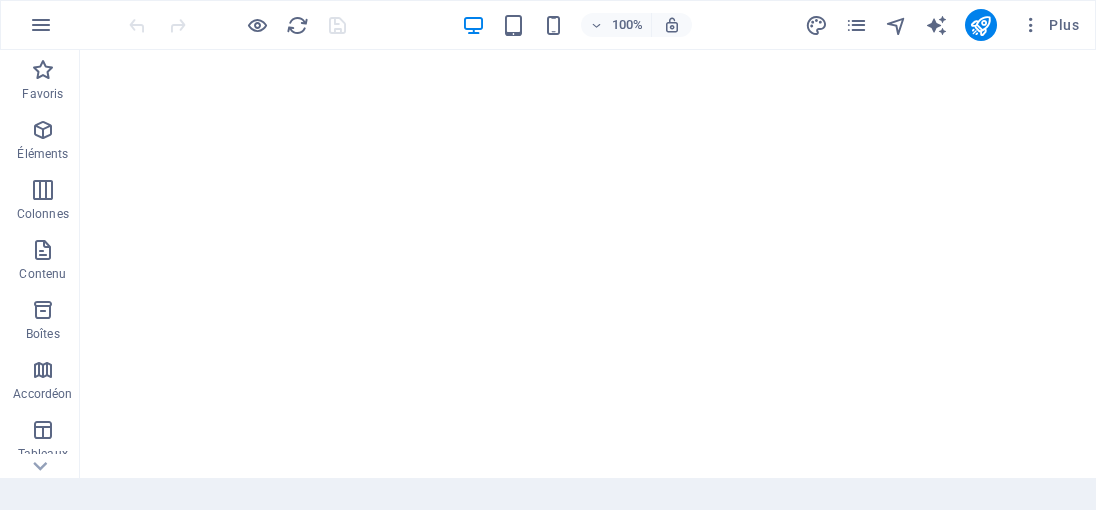 scroll, scrollTop: 0, scrollLeft: 0, axis: both 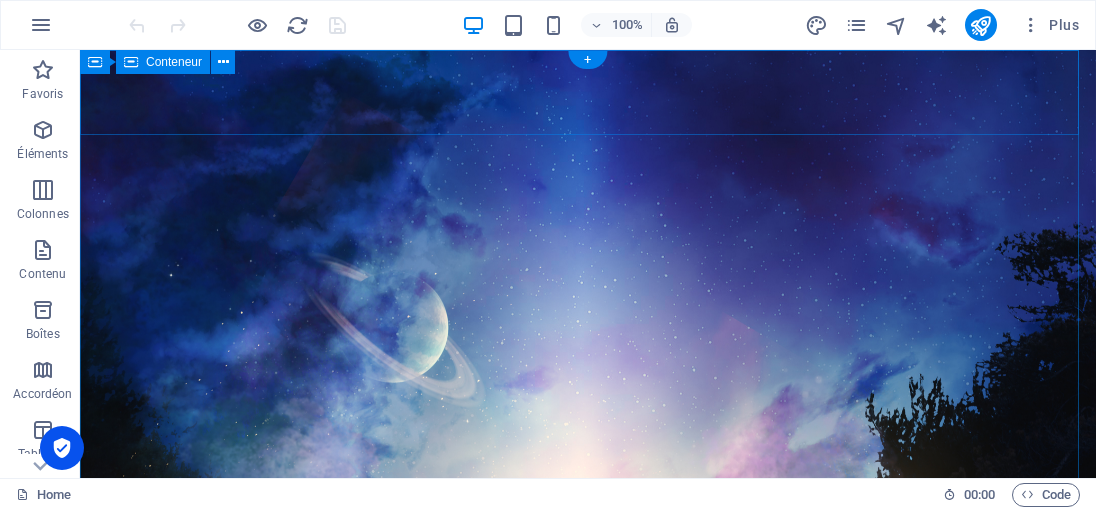 click on "[DOMAIN_NAME]" at bounding box center (588, 1081) 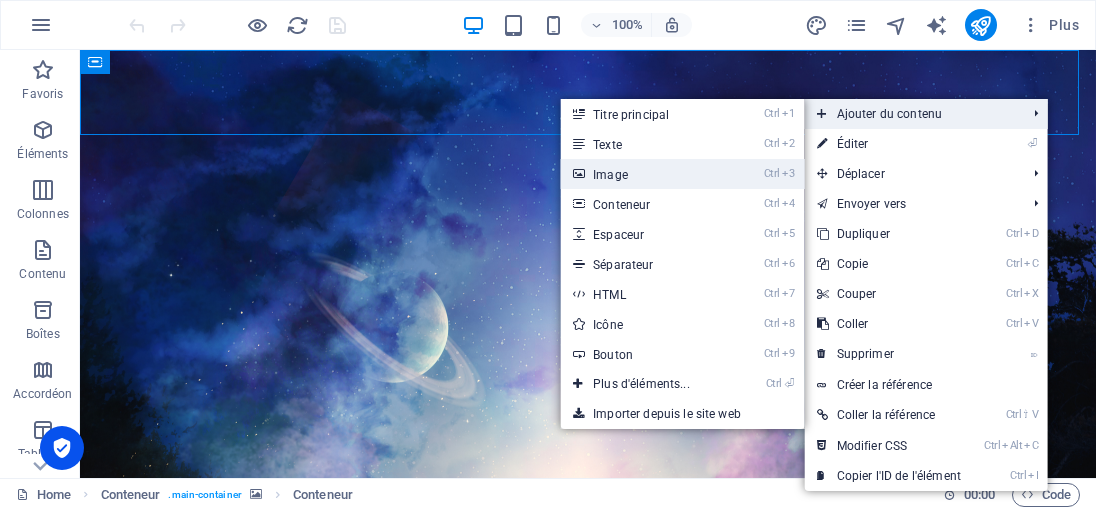 click on "Ctrl 3  Image" at bounding box center [645, 174] 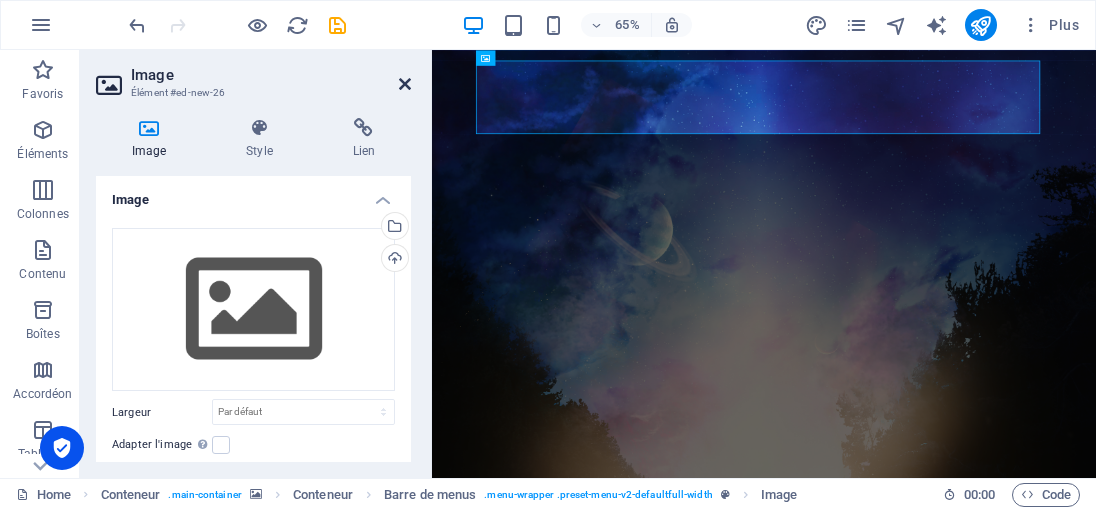 click at bounding box center (405, 84) 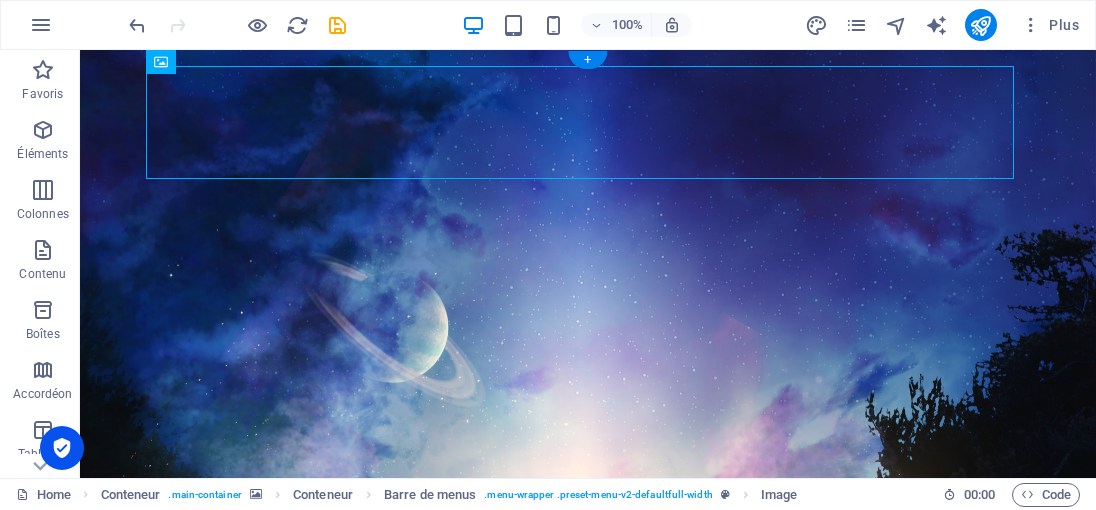 click at bounding box center (588, 544) 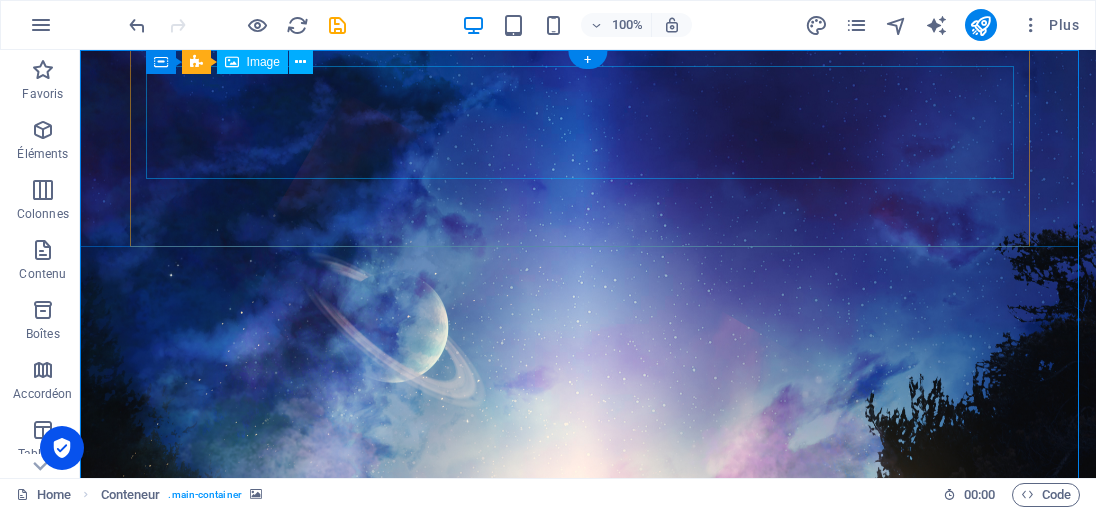 click at bounding box center [530, 1167] 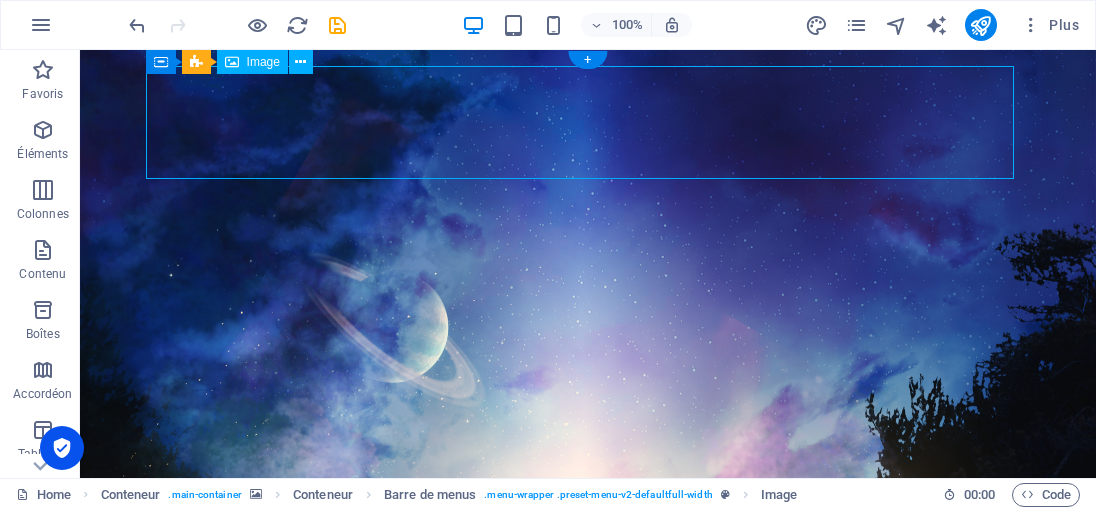click at bounding box center [530, 1167] 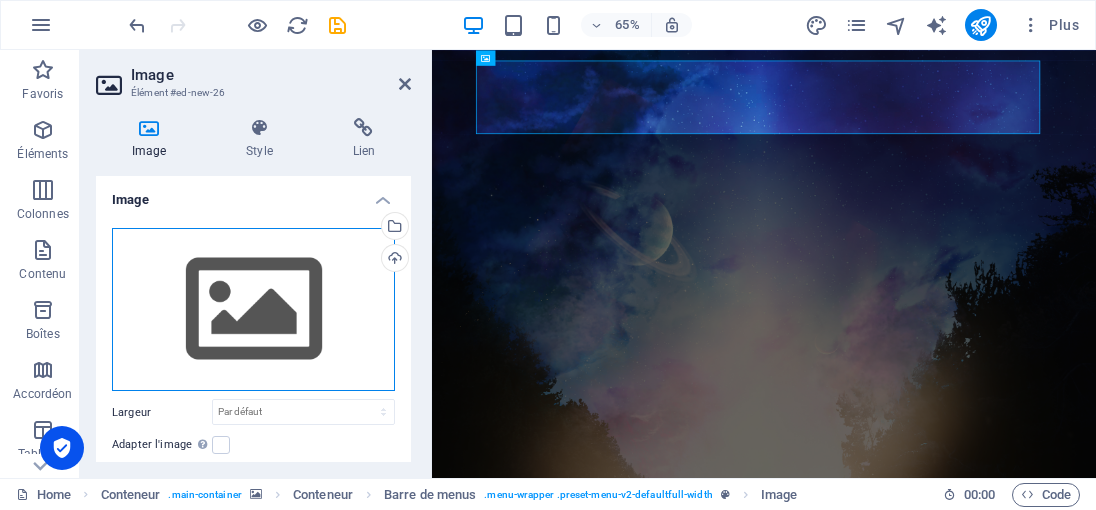 click on "Glissez les fichiers ici, cliquez pour choisir les fichiers ou  sélectionnez les fichiers depuis Fichiers ou depuis notre stock gratuit de photos et de vidéos" at bounding box center (253, 310) 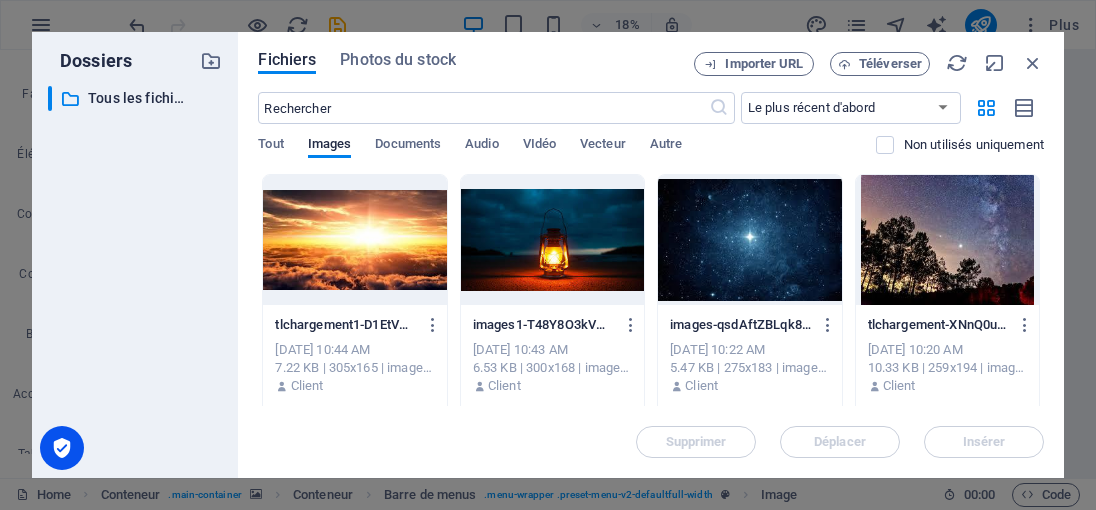 click at bounding box center (552, 240) 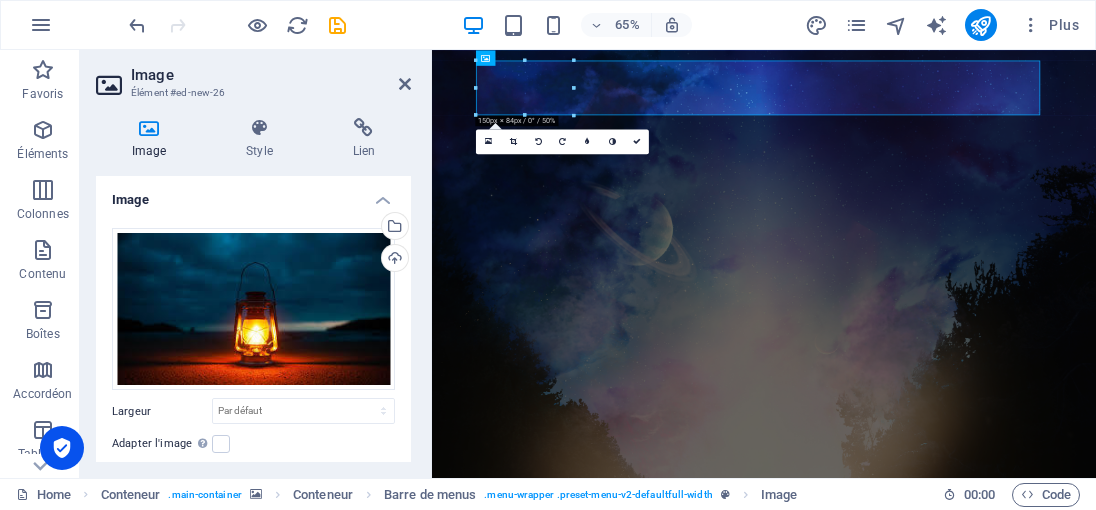 click at bounding box center (943, 544) 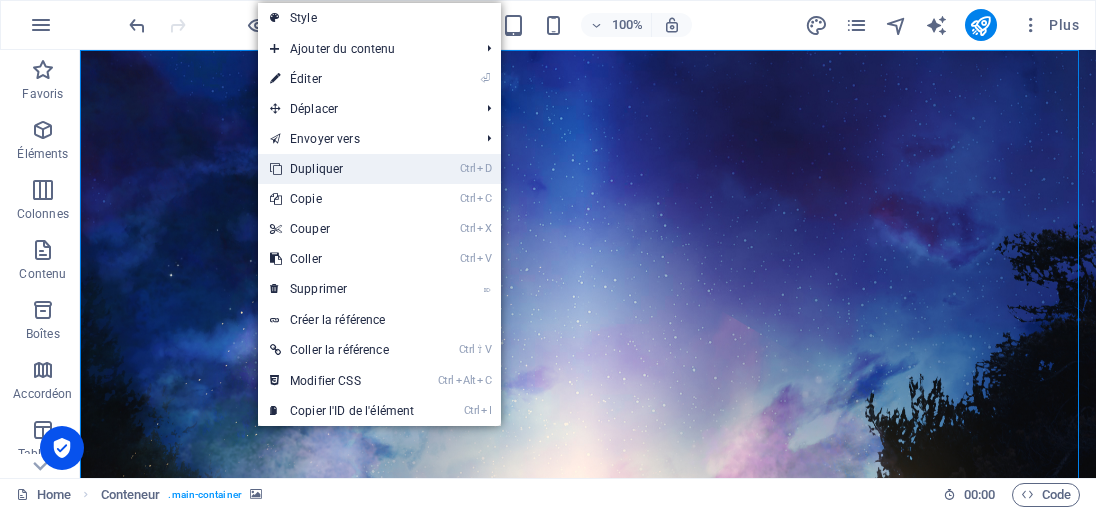 click on "Ctrl D  Dupliquer" at bounding box center (342, 169) 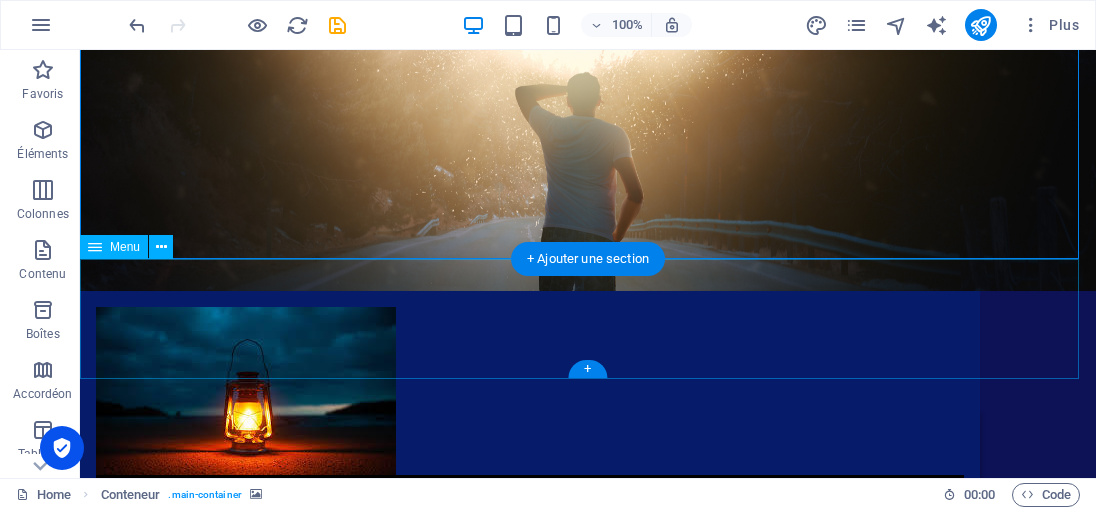 scroll, scrollTop: 1768, scrollLeft: 0, axis: vertical 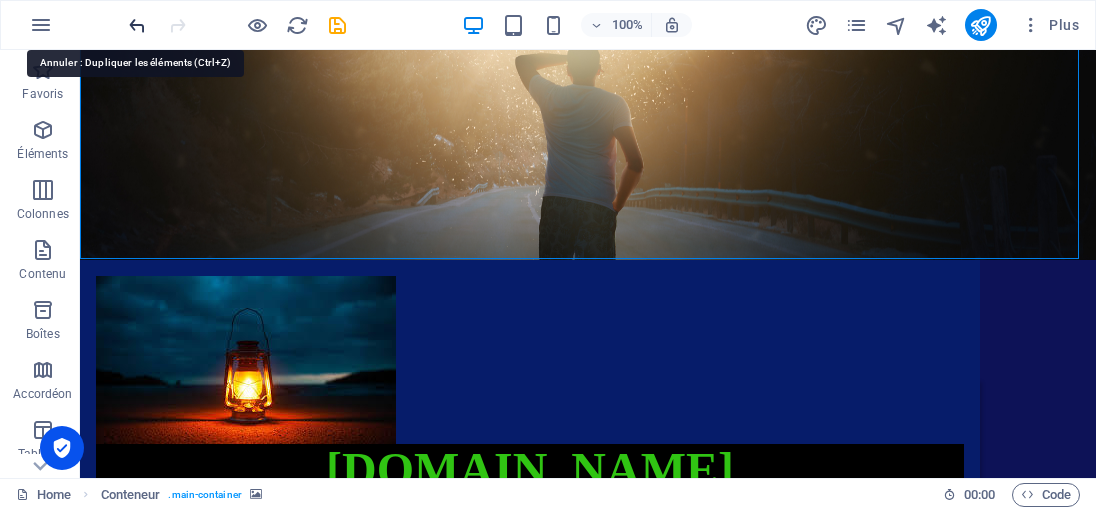 click at bounding box center [137, 25] 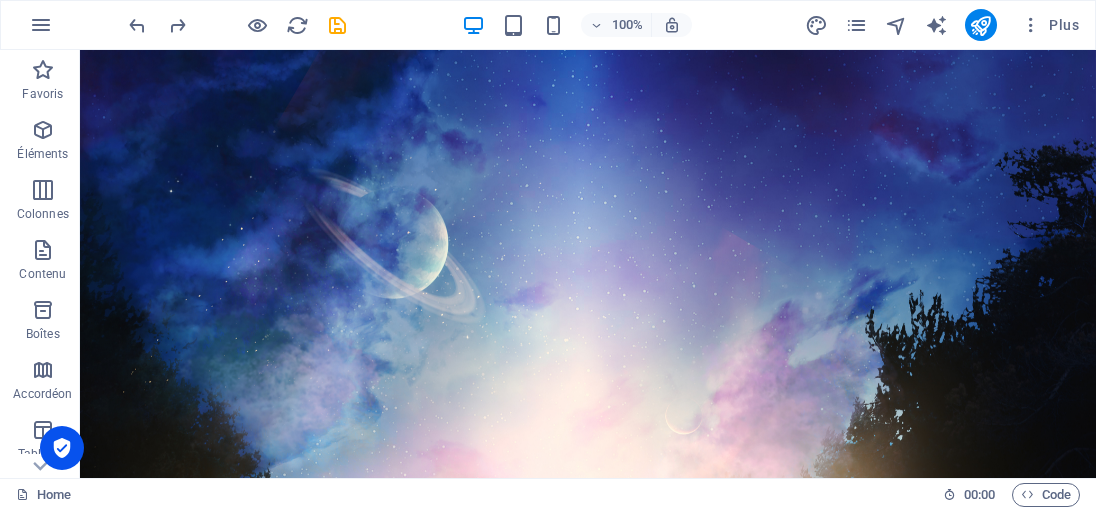 scroll, scrollTop: 0, scrollLeft: 0, axis: both 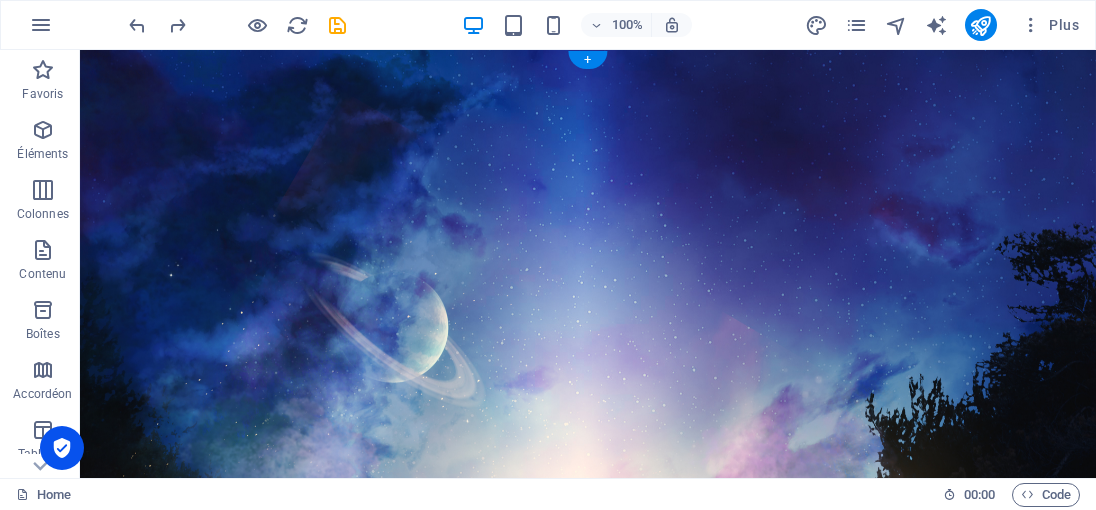 click at bounding box center (588, 544) 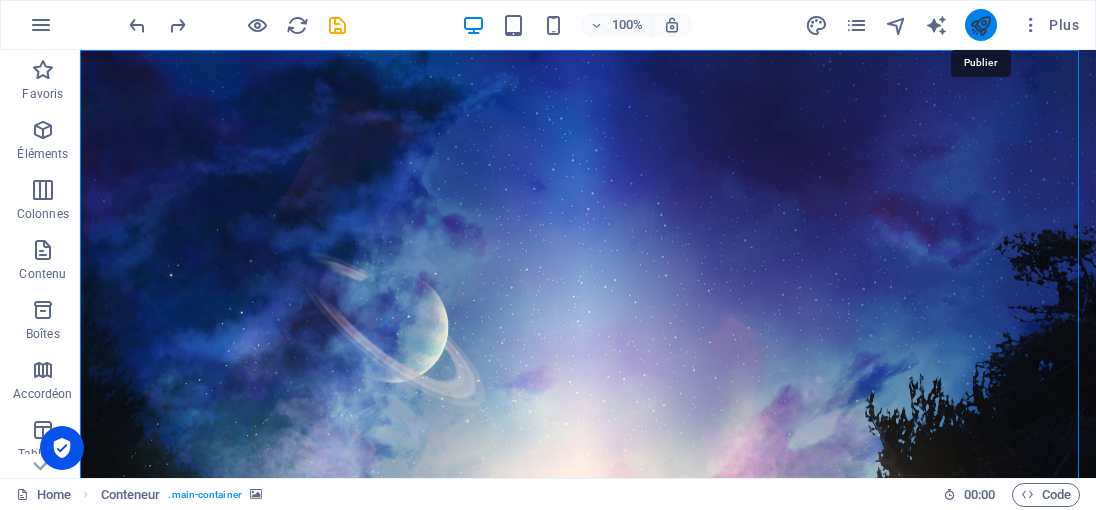 click at bounding box center [980, 25] 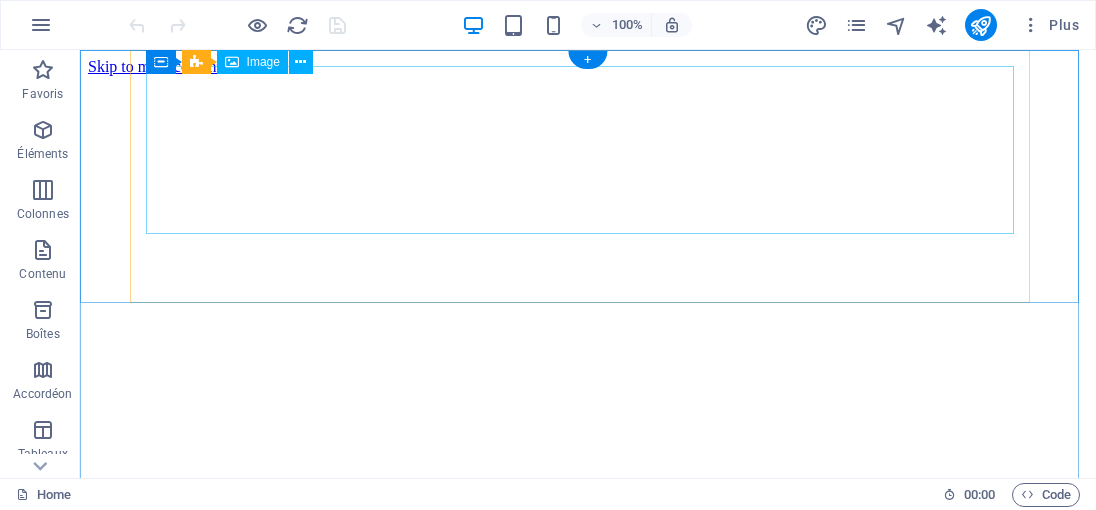 scroll, scrollTop: 0, scrollLeft: 0, axis: both 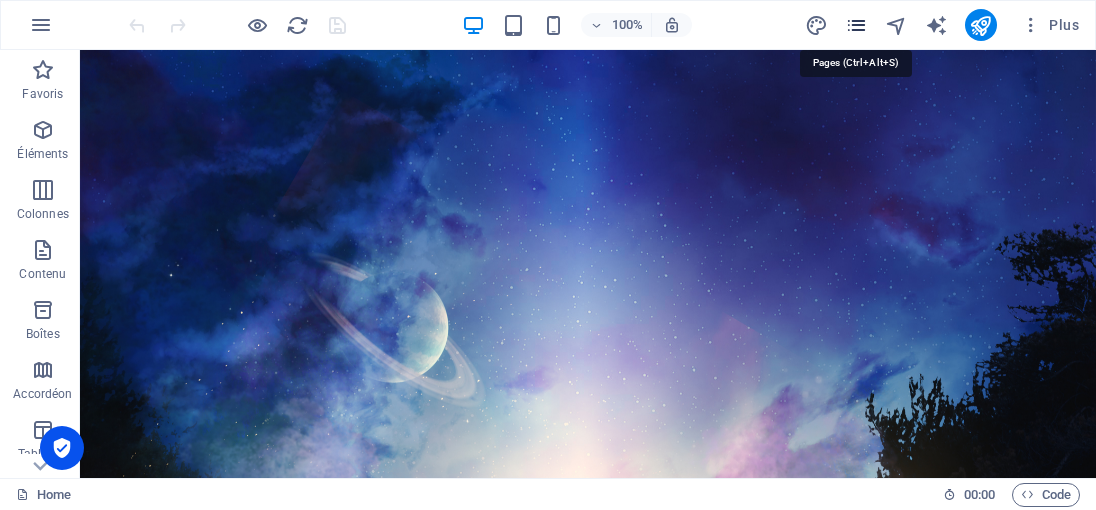 click at bounding box center (856, 25) 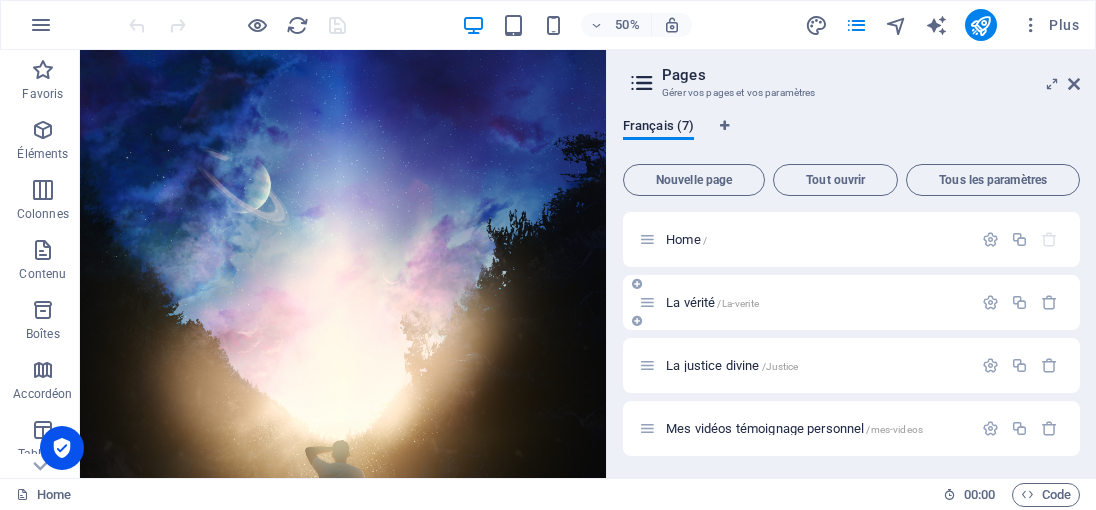 click on "La vérité /La-verite" at bounding box center [712, 302] 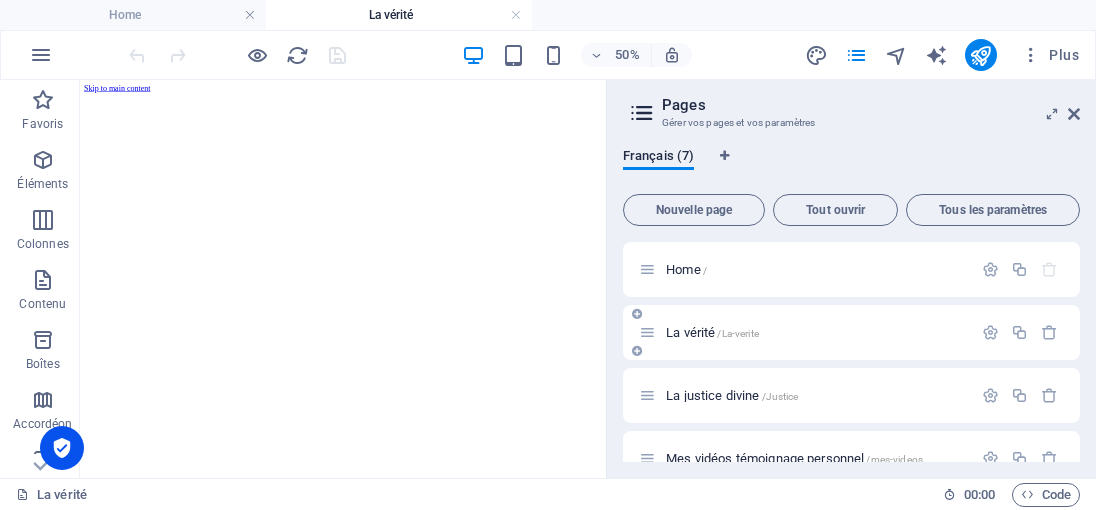 scroll, scrollTop: 0, scrollLeft: 0, axis: both 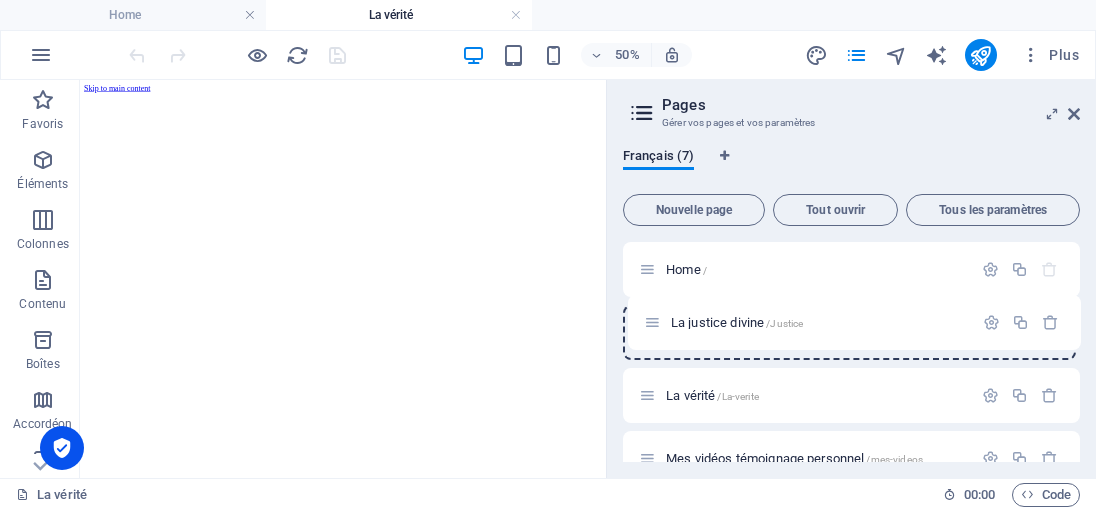 drag, startPoint x: 646, startPoint y: 398, endPoint x: 651, endPoint y: 319, distance: 79.15807 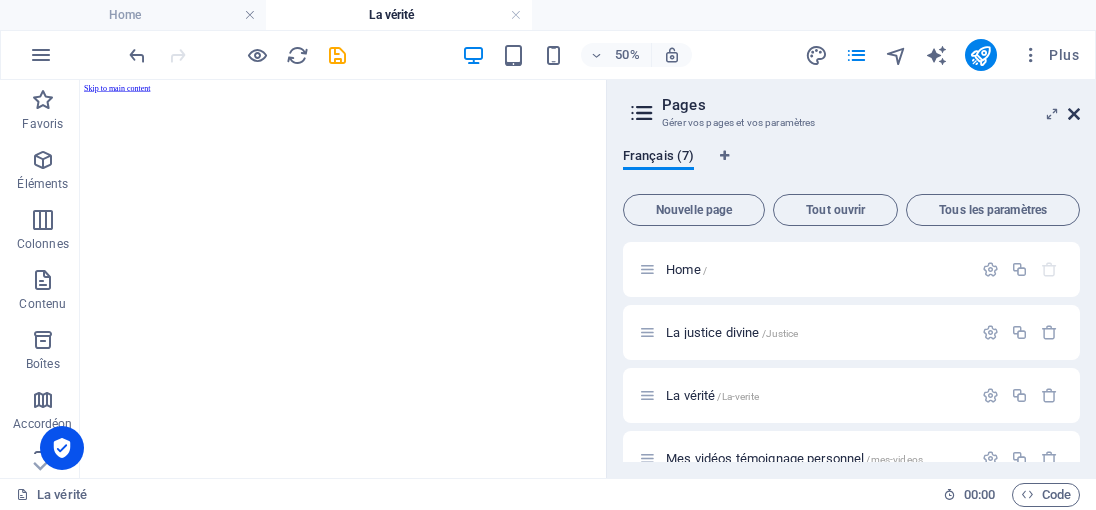 click at bounding box center (1074, 114) 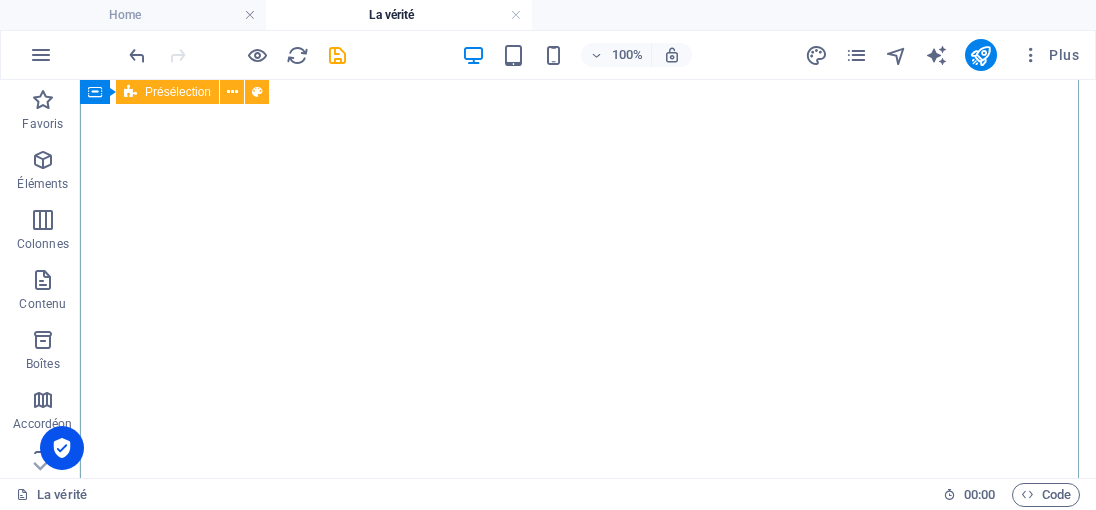 scroll, scrollTop: 3500, scrollLeft: 0, axis: vertical 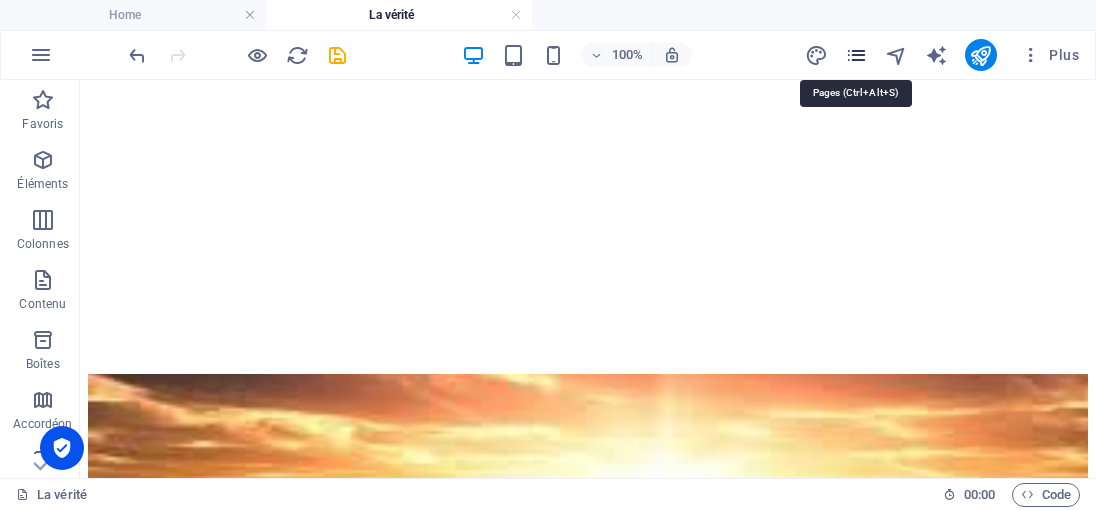 click at bounding box center [856, 55] 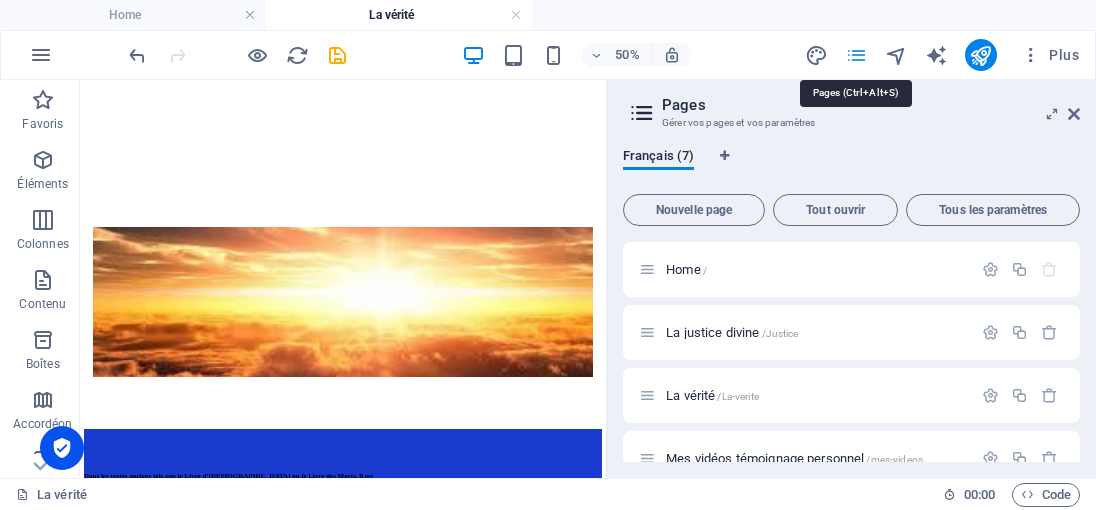 scroll, scrollTop: 3164, scrollLeft: 0, axis: vertical 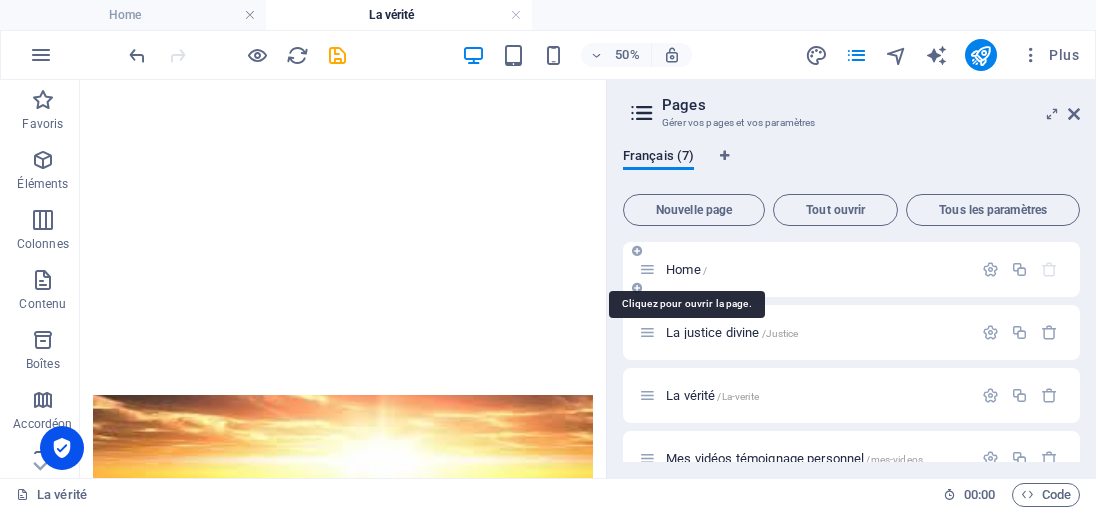 click on "Home /" at bounding box center [686, 269] 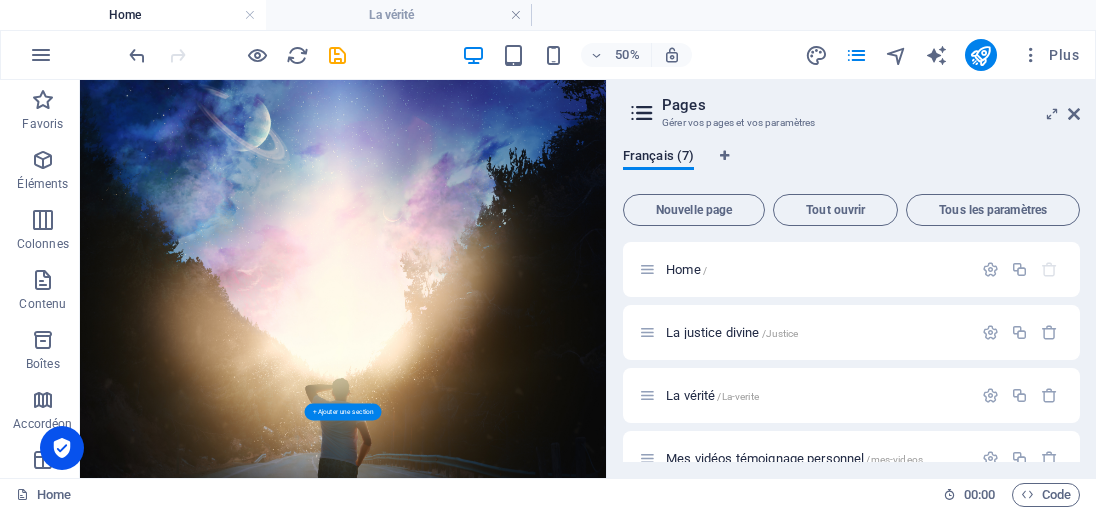 scroll, scrollTop: 600, scrollLeft: 0, axis: vertical 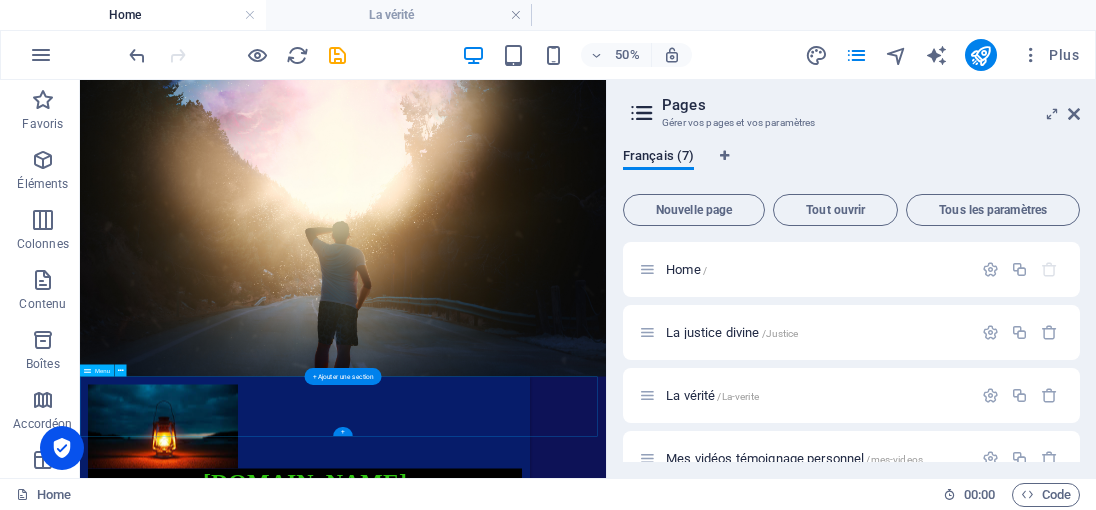click on "Home La vérité La justice divine Mes vidéos témoignage personnel Contact" at bounding box center (606, 734) 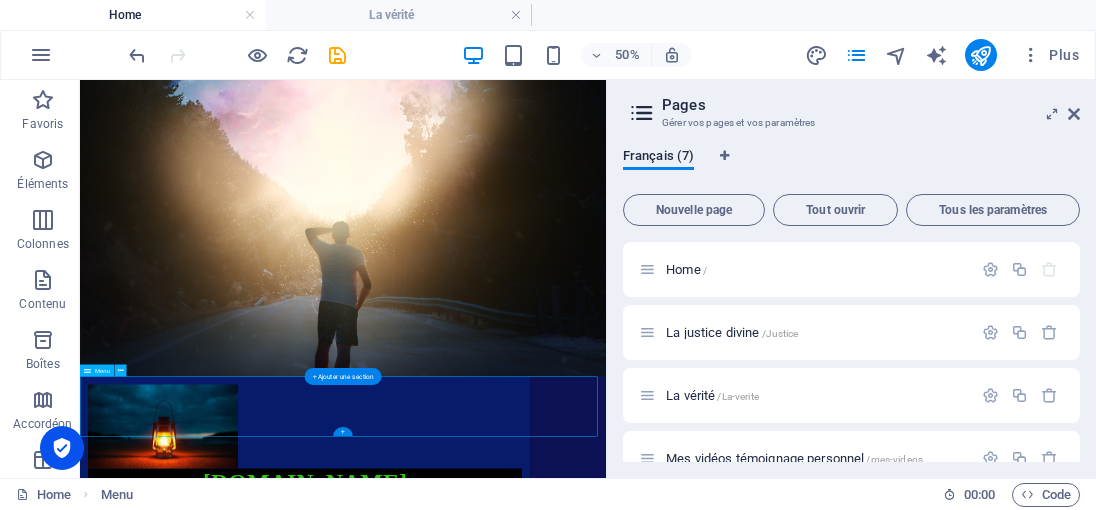 click on "Home La vérité La justice divine Mes vidéos témoignage personnel Contact" at bounding box center [606, 734] 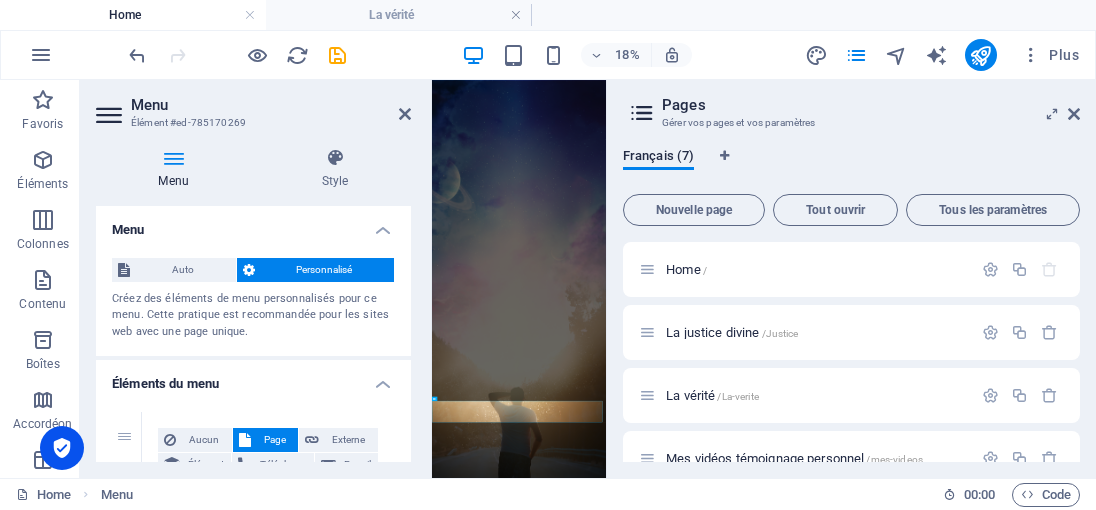 scroll, scrollTop: 1546, scrollLeft: 0, axis: vertical 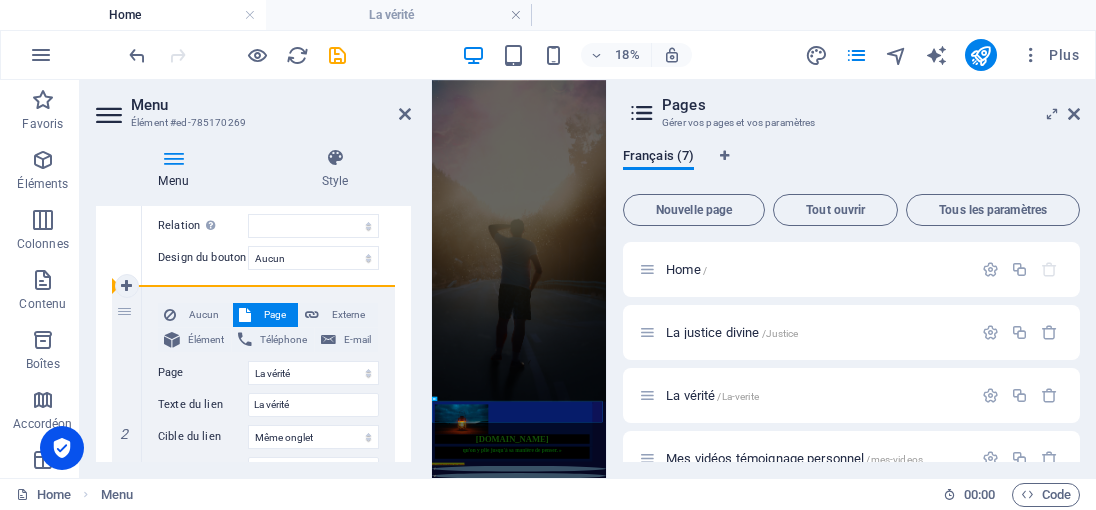 drag, startPoint x: 123, startPoint y: 287, endPoint x: 131, endPoint y: 272, distance: 17 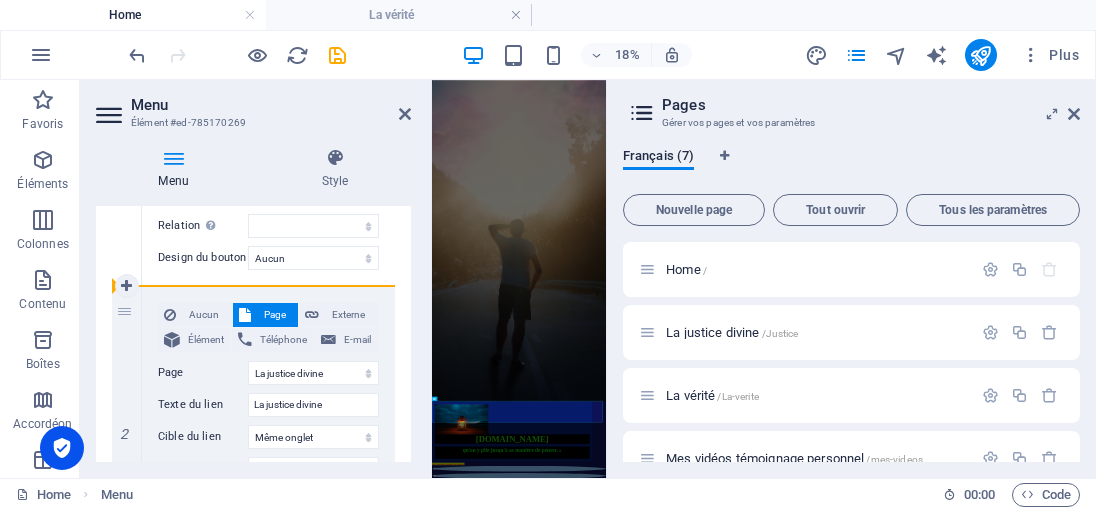 type on "La vérité" 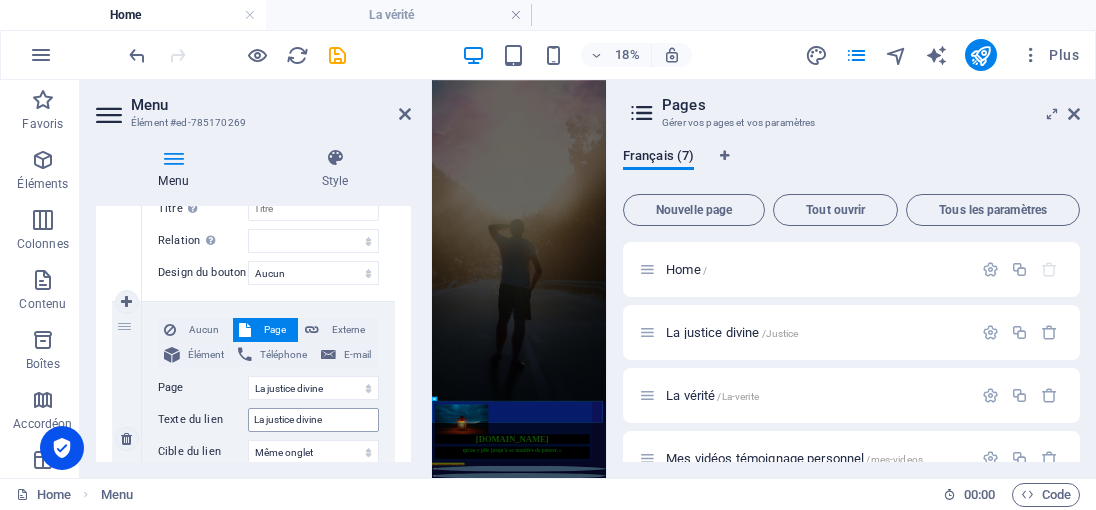 scroll, scrollTop: 400, scrollLeft: 0, axis: vertical 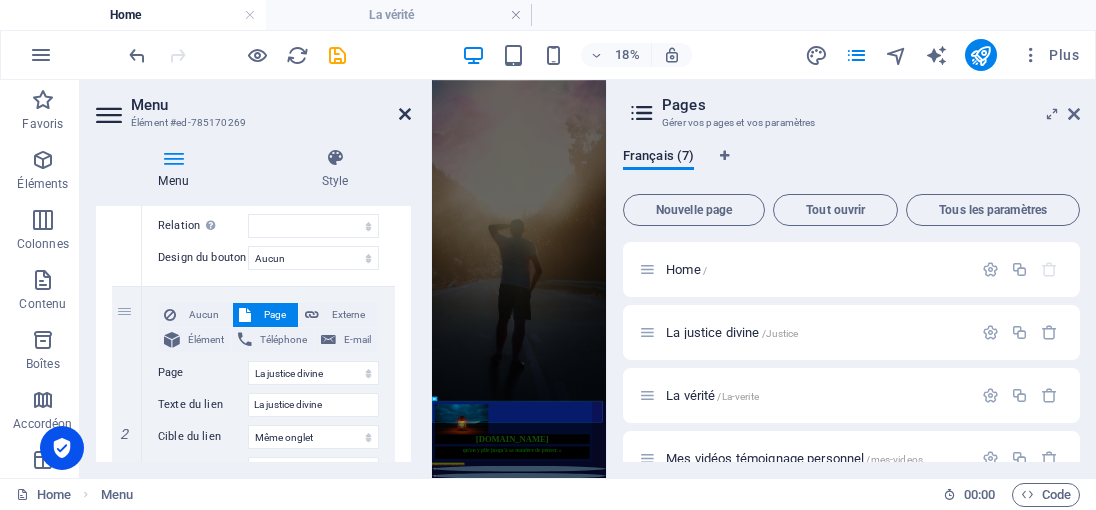 click at bounding box center (405, 114) 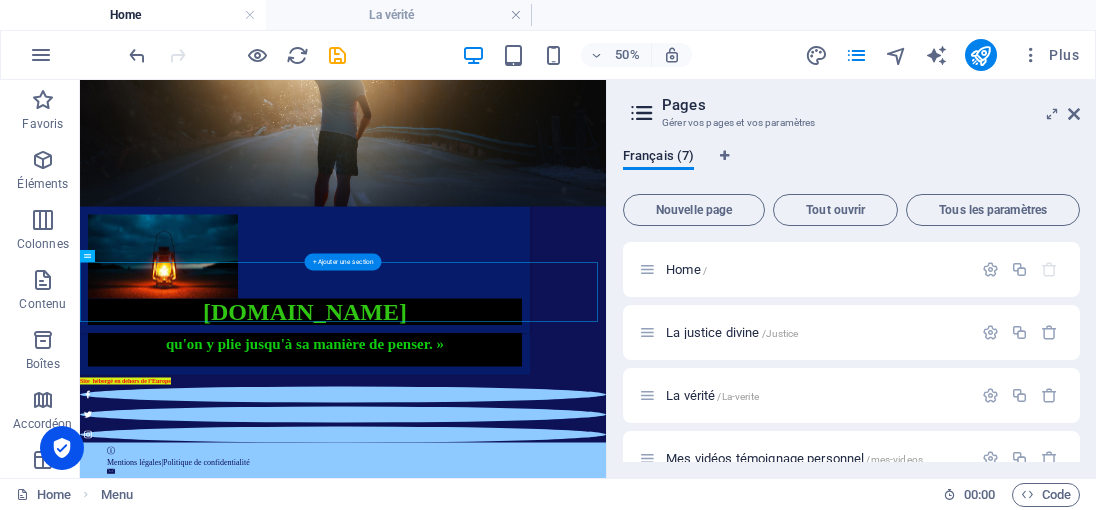 scroll, scrollTop: 828, scrollLeft: 0, axis: vertical 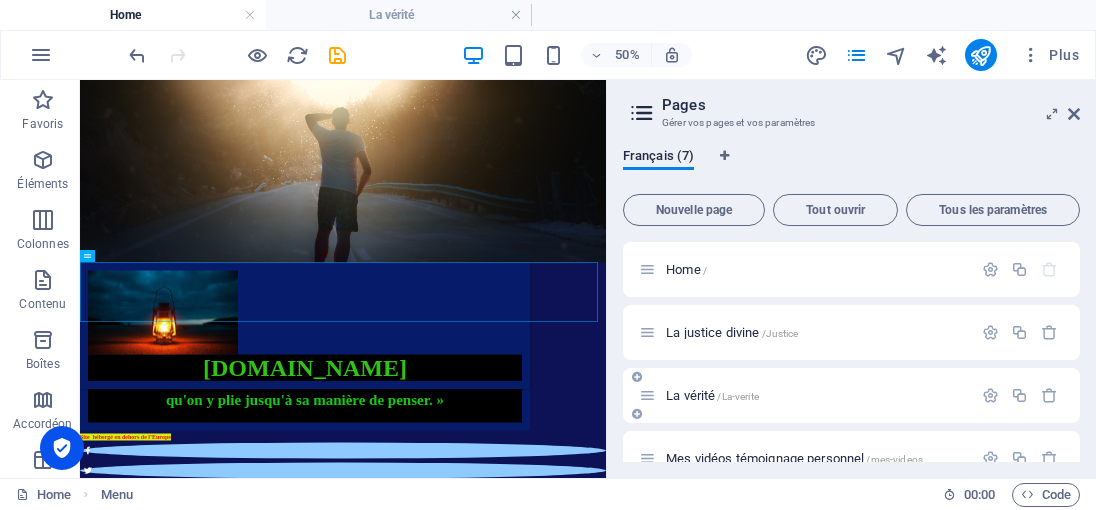 click on "La vérité /La-verite" at bounding box center [712, 395] 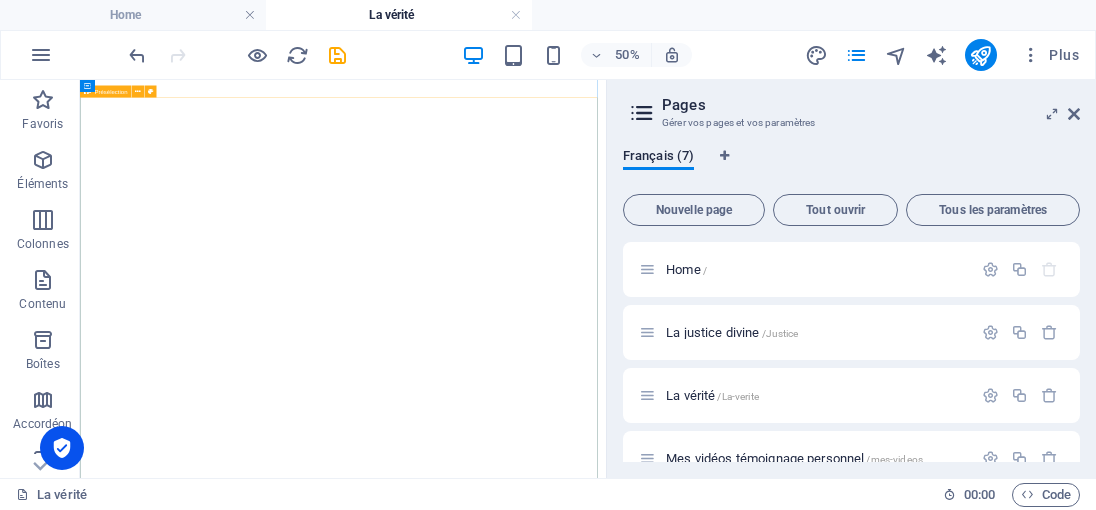 scroll, scrollTop: 0, scrollLeft: 0, axis: both 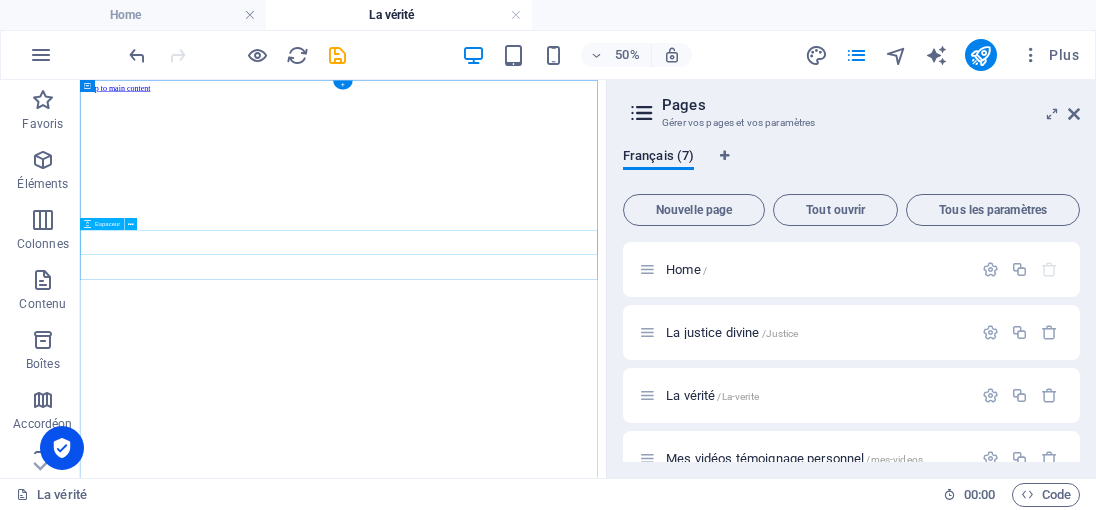 click at bounding box center [606, 4203] 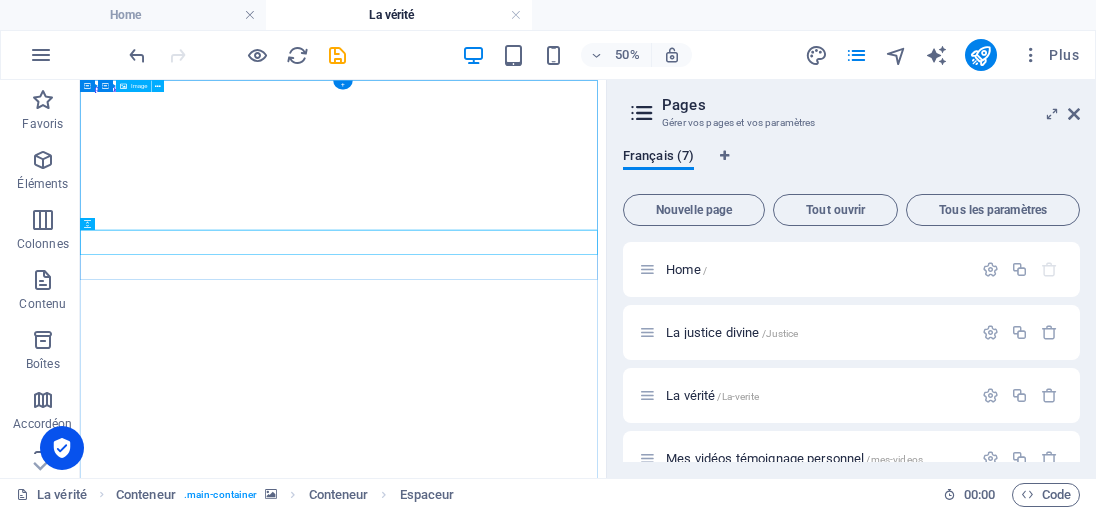 click at bounding box center (606, 4026) 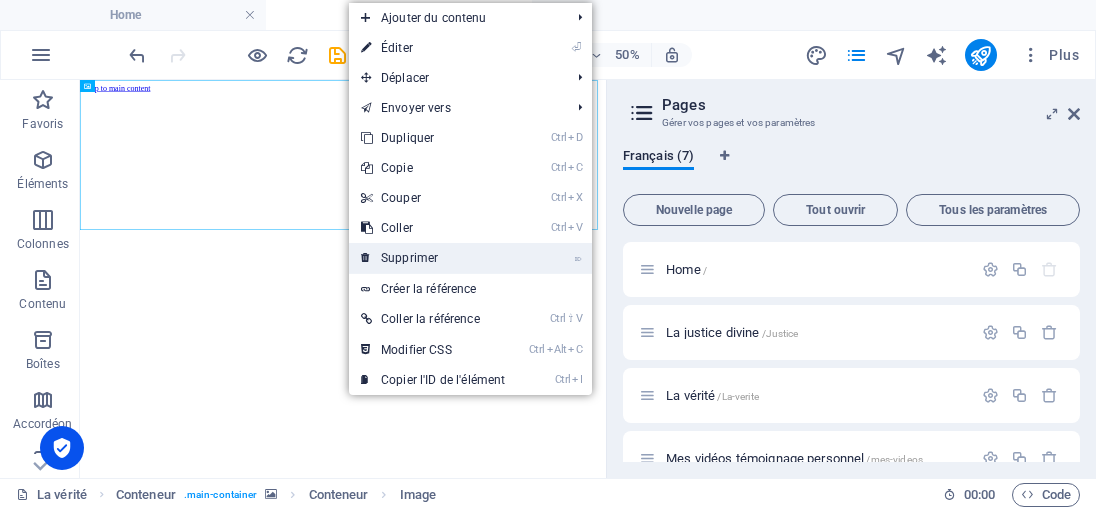 drag, startPoint x: 436, startPoint y: 261, endPoint x: 598, endPoint y: 220, distance: 167.10774 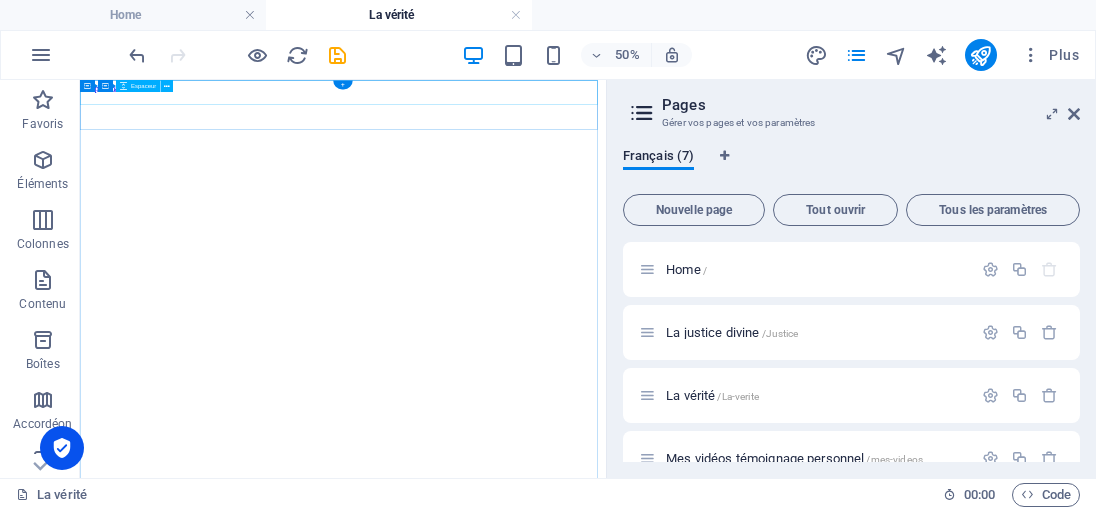 click at bounding box center [606, 3599] 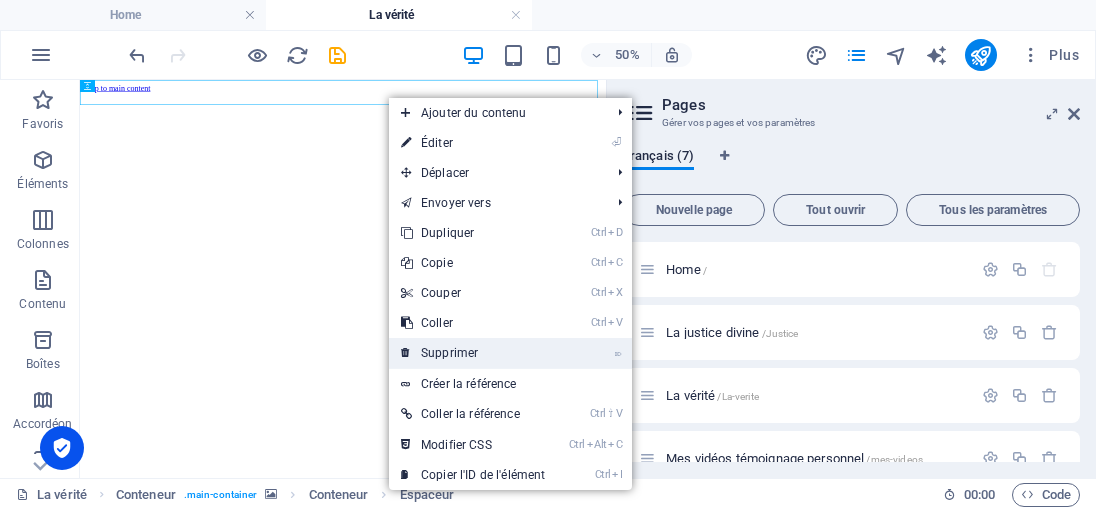 click on "⌦  Supprimer" at bounding box center (473, 353) 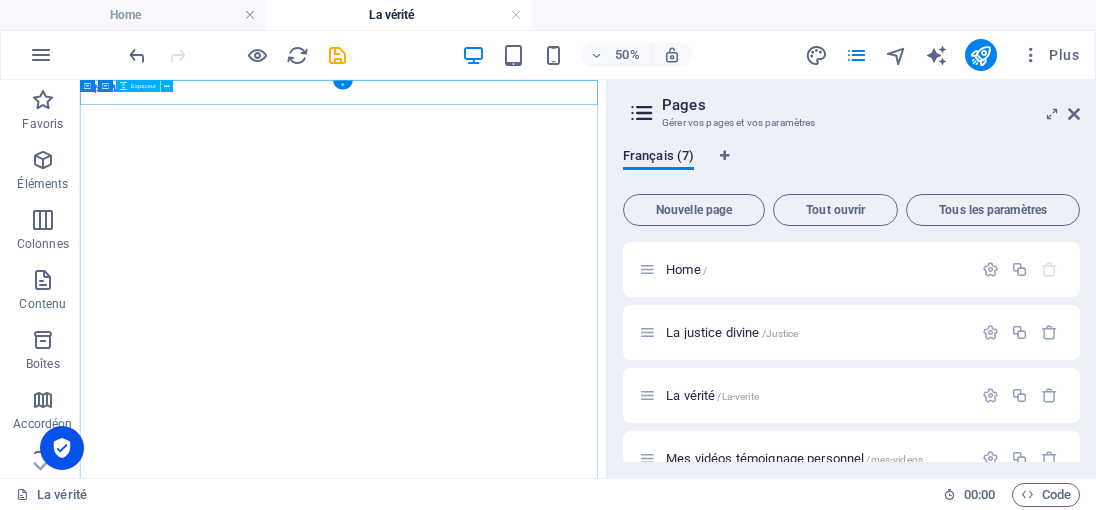 click at bounding box center [606, 3549] 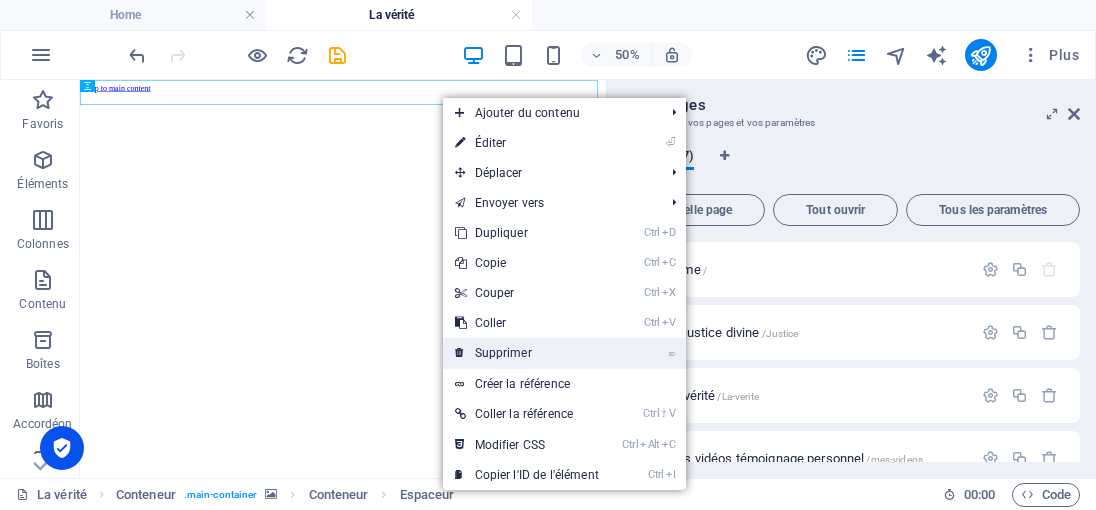 drag, startPoint x: 518, startPoint y: 360, endPoint x: 857, endPoint y: 462, distance: 354.01273 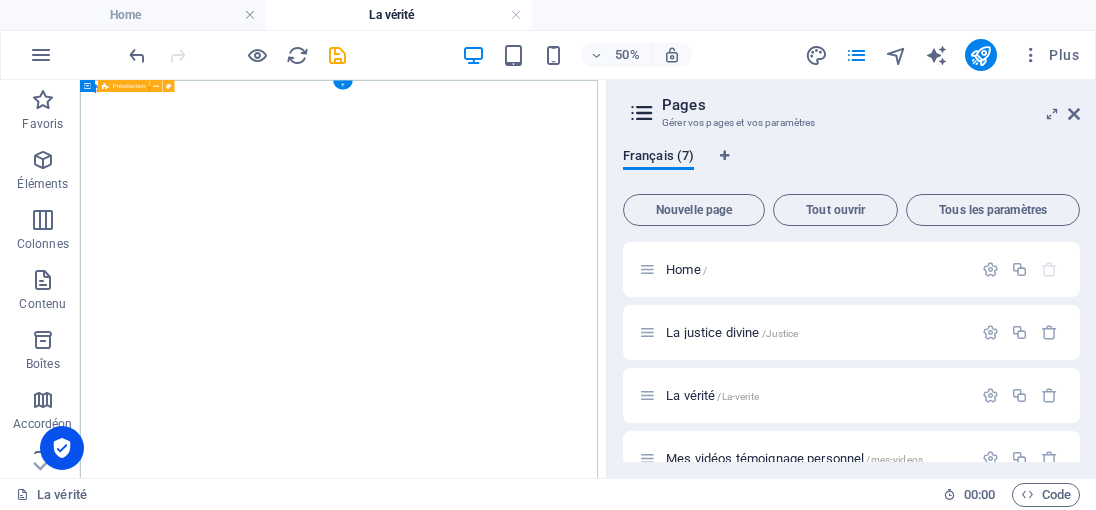 click on "Dans les textes anciens tels que le Livre d’[DEMOGRAPHIC_DATA] ou le Livre des Morts, il est question d’enseignements profonds sur la justice, la justice divine et la transmutation des épreuves. Pourtant, nos institutions d’État européennes ne sont que des versions inversées de ces vérités ancestrales. Elles ont détourné la sagesse originelle pour nous imposer une vision déformée, celle d’un pardon aveugle face à la souffrance, comme si cela était la seule voie possible. Une véritable inversion des valeurs du vivant.  Il faut comprendre la nécessité de se libérer des illusions et que chaque épreuve constitue une étape de notre évolution spirituelle.  Même pour les victimes, peu familières de la véritable justice divine, il est essentiel de reconnaître qu’elles devront à un moment donné ou un autre se tourner vers la réparation de la conscience de l’agresseur. C'est fou, [PERSON_NAME] !" at bounding box center (606, 5225) 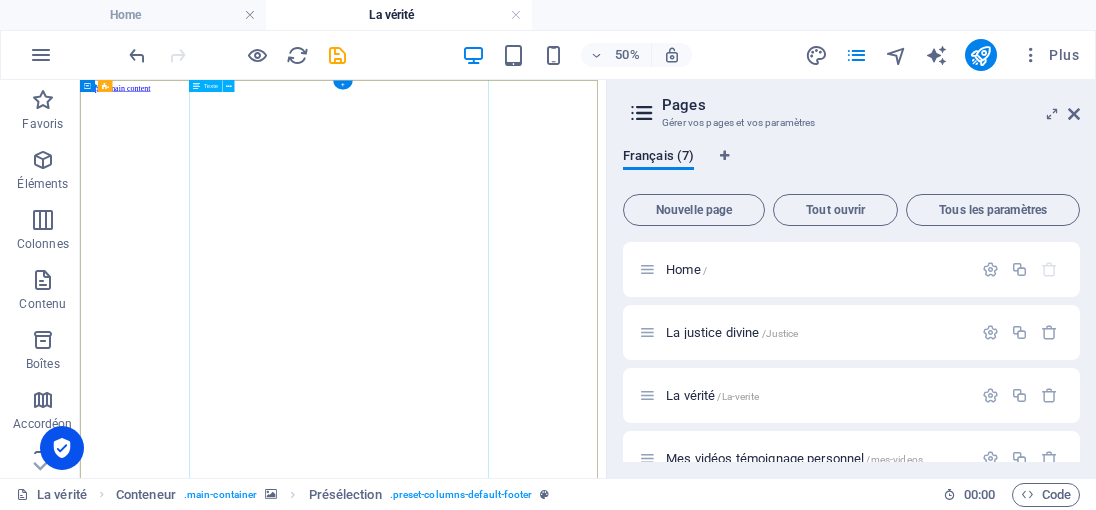 click on "Dans les textes anciens tels que le Livre d’[DEMOGRAPHIC_DATA] ou le Livre des Morts, il est question d’enseignements profonds sur la justice, la justice divine et la transmutation des épreuves. Pourtant, nos institutions d’État européennes ne sont que des versions inversées de ces vérités ancestrales. Elles ont détourné la sagesse originelle pour nous imposer une vision déformée, celle d’un pardon aveugle face à la souffrance, comme si cela était la seule voie possible. Une véritable inversion des valeurs du vivant.  Il faut comprendre la nécessité de se libérer des illusions et que chaque épreuve constitue une étape de notre évolution spirituelle.  Même pour les victimes, peu familières de la véritable justice divine, il est essentiel de reconnaître qu’elles devront à un moment donné ou un autre se tourner vers la réparation de la conscience de l’agresseur. C'est fou, [PERSON_NAME] !" at bounding box center [388, 5225] 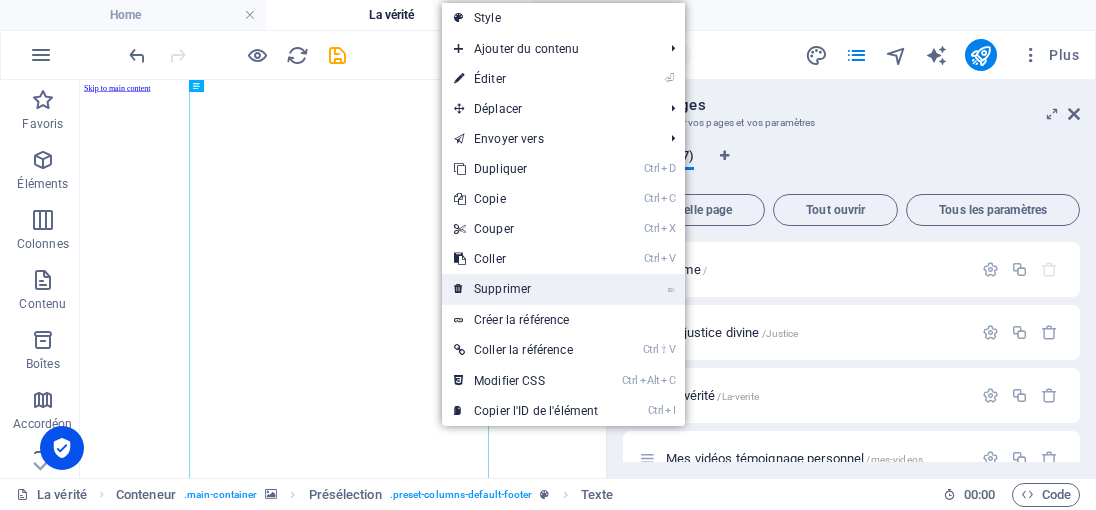 click on "⌦  Supprimer" at bounding box center [526, 289] 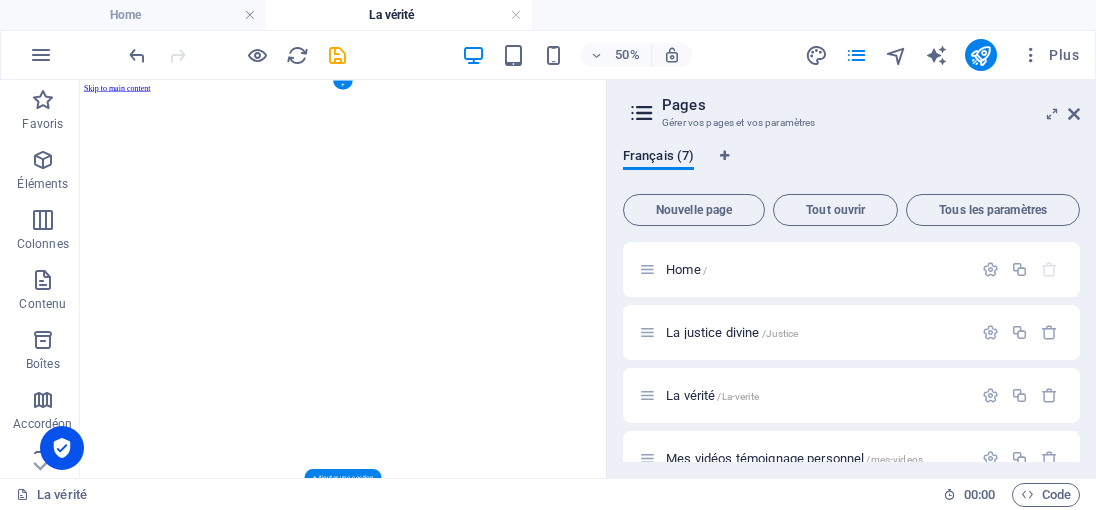 click at bounding box center (606, 106) 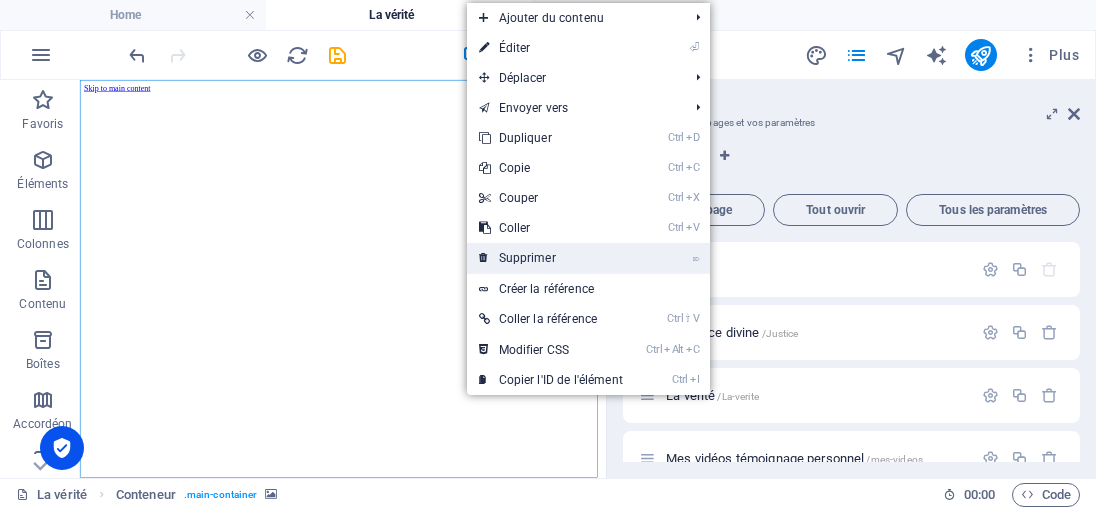 click on "⌦  Supprimer" at bounding box center [551, 258] 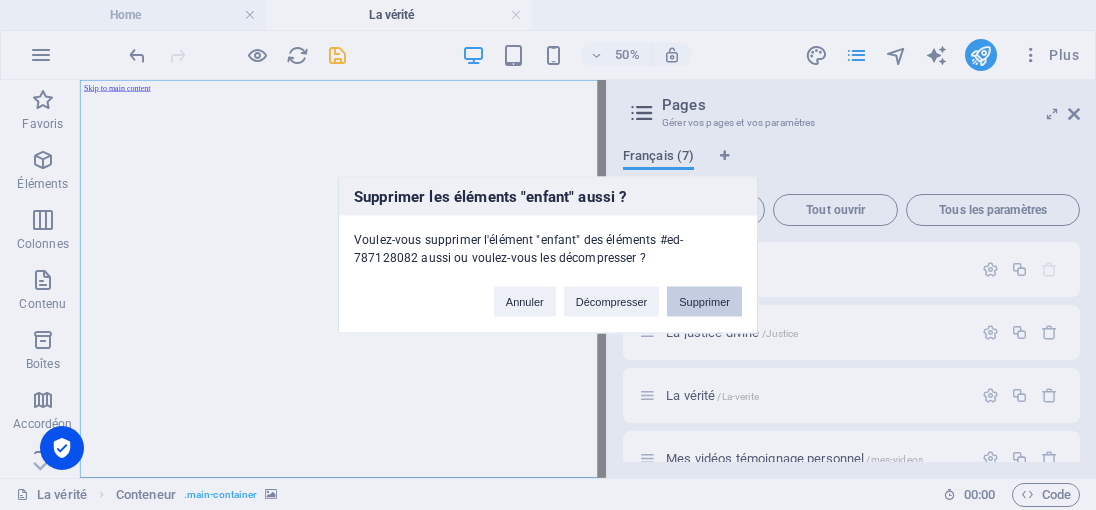 click on "Supprimer" at bounding box center (704, 302) 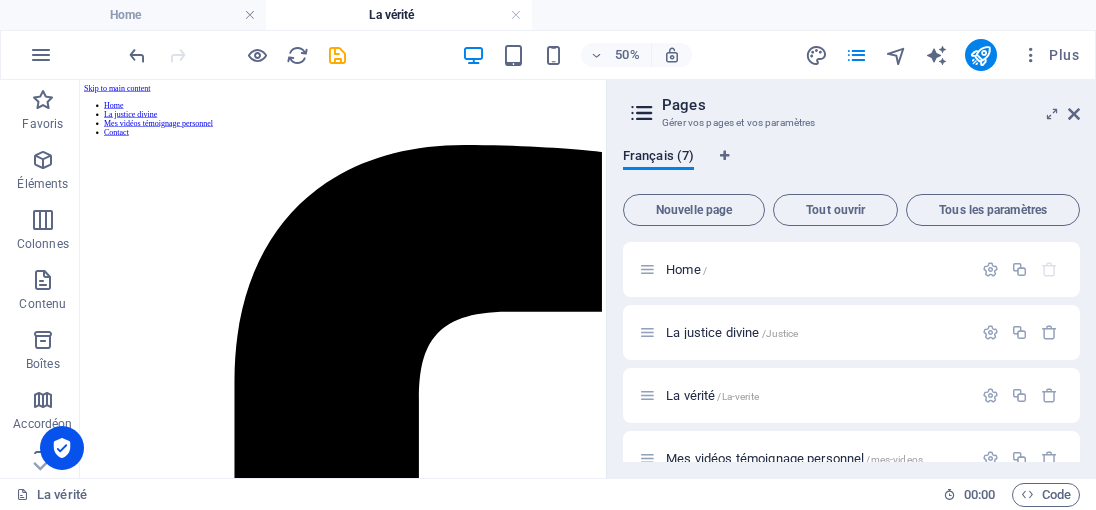 click on "50% Plus" at bounding box center (548, 55) 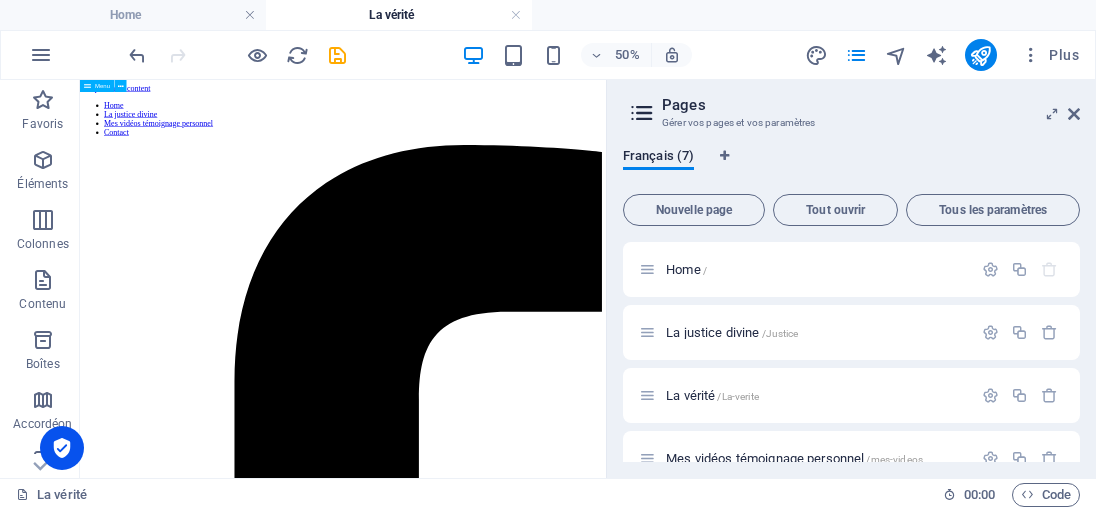 click on "Home La justice divine Mes vidéos témoignage personnel Contact" at bounding box center [606, 158] 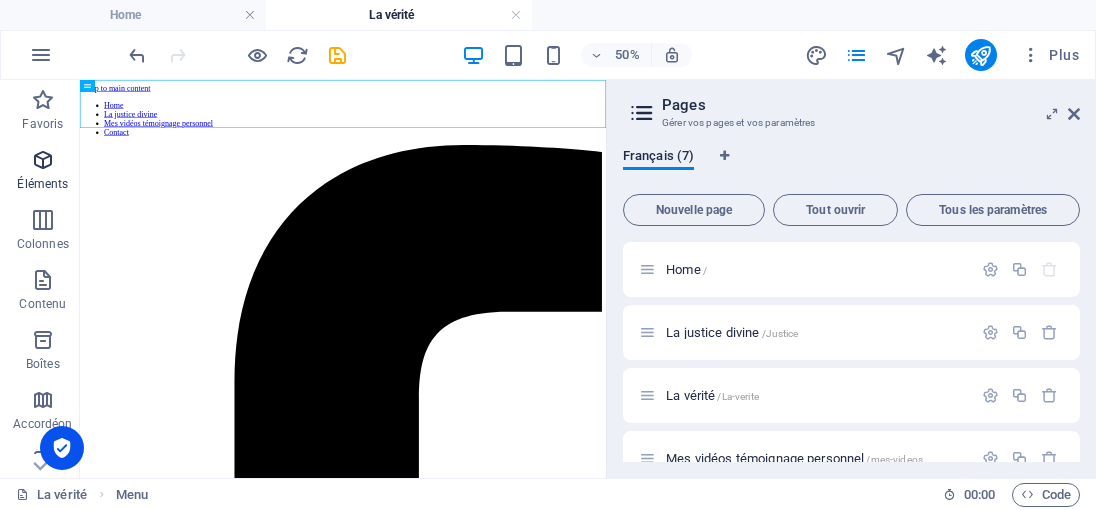 click on "Éléments" at bounding box center [43, 172] 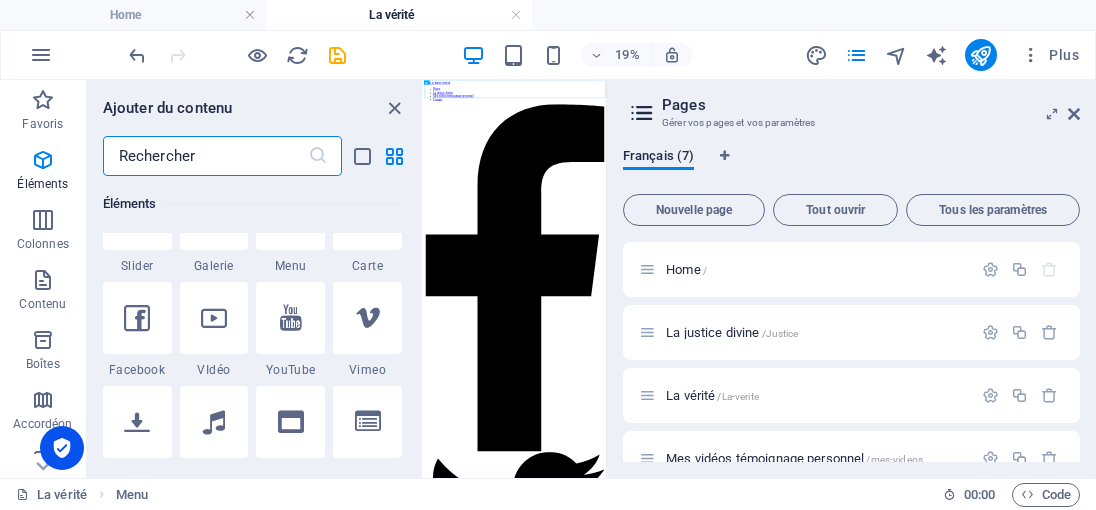 scroll, scrollTop: 612, scrollLeft: 0, axis: vertical 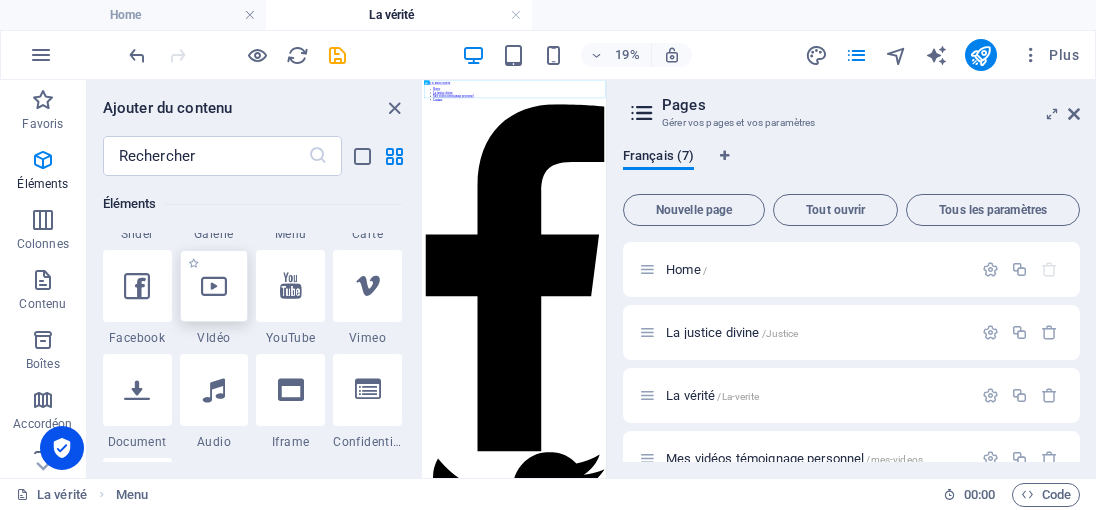 click at bounding box center (214, 286) 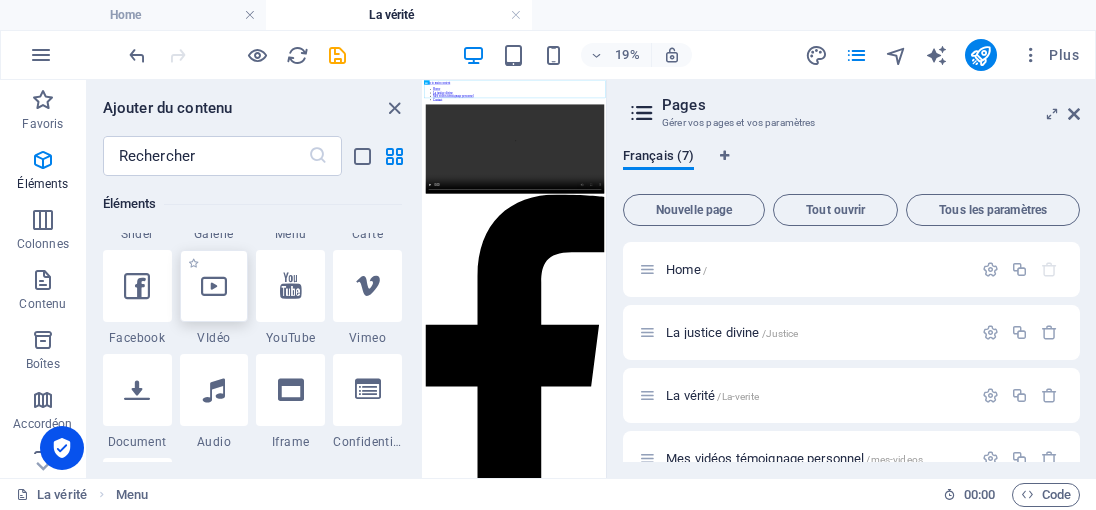 select on "%" 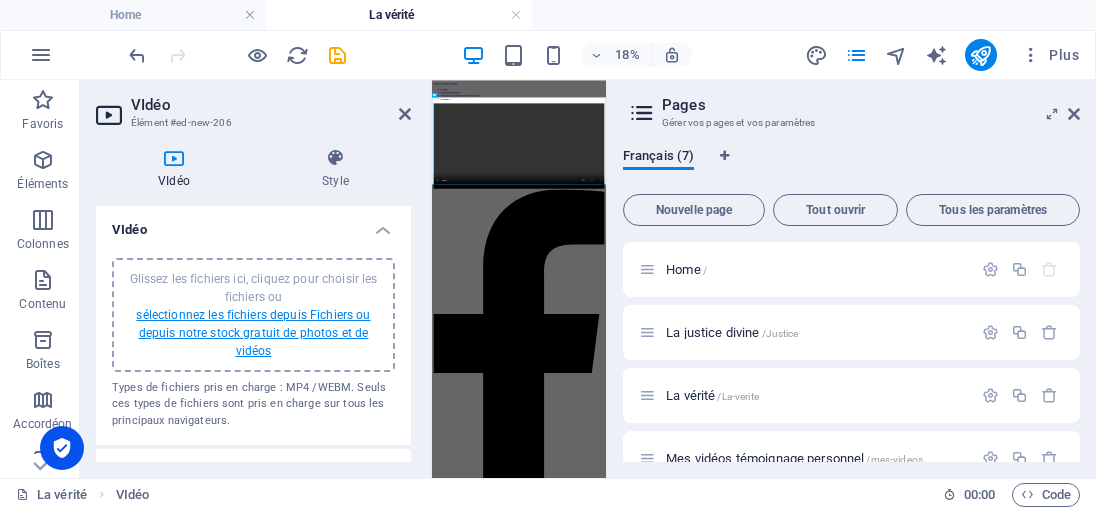 click on "sélectionnez les fichiers depuis Fichiers ou depuis notre stock gratuit de photos et de vidéos" at bounding box center [253, 333] 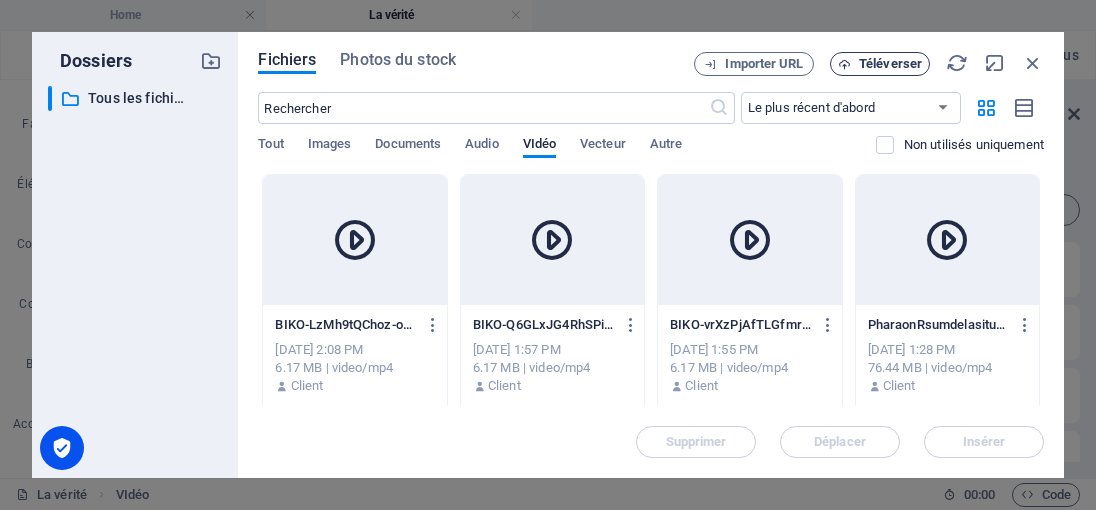 click on "Téléverser" at bounding box center (890, 64) 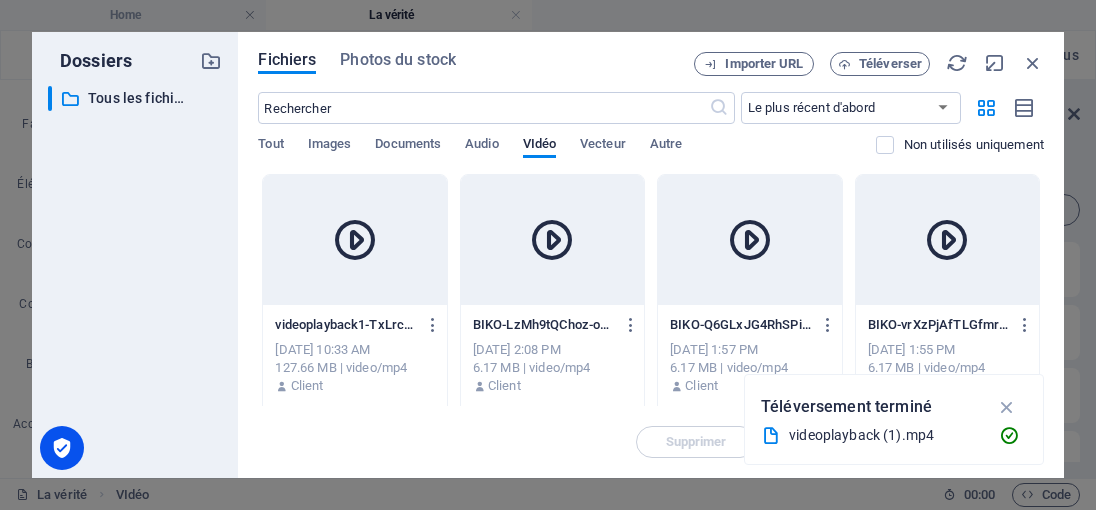 drag, startPoint x: 1008, startPoint y: 399, endPoint x: 944, endPoint y: 388, distance: 64.93843 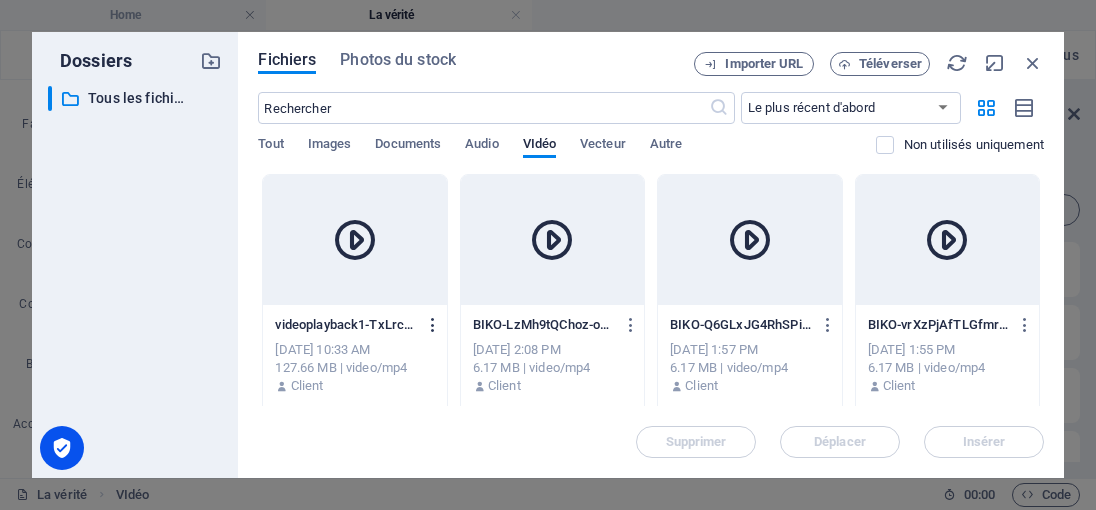 click at bounding box center [433, 325] 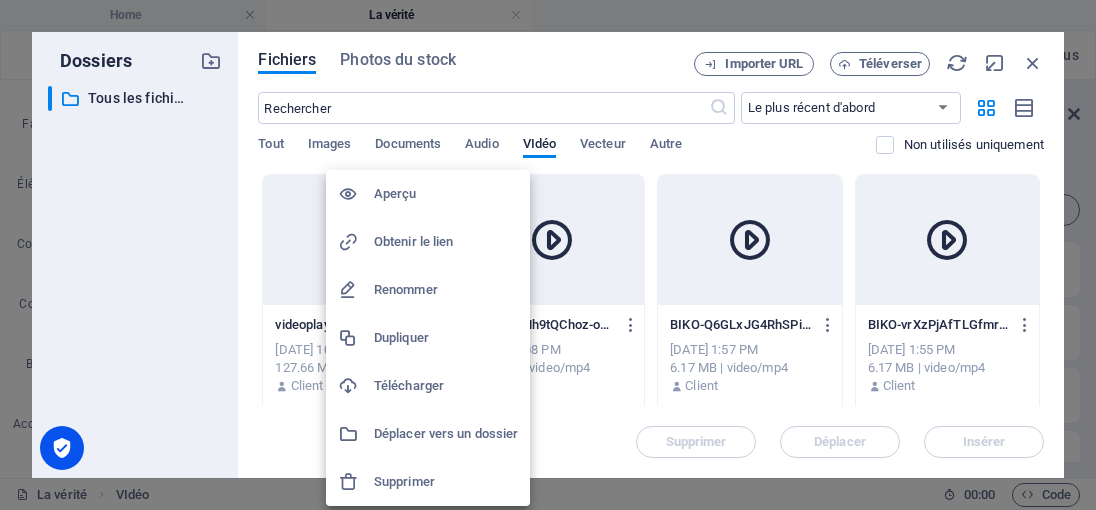 click on "Supprimer" at bounding box center (446, 482) 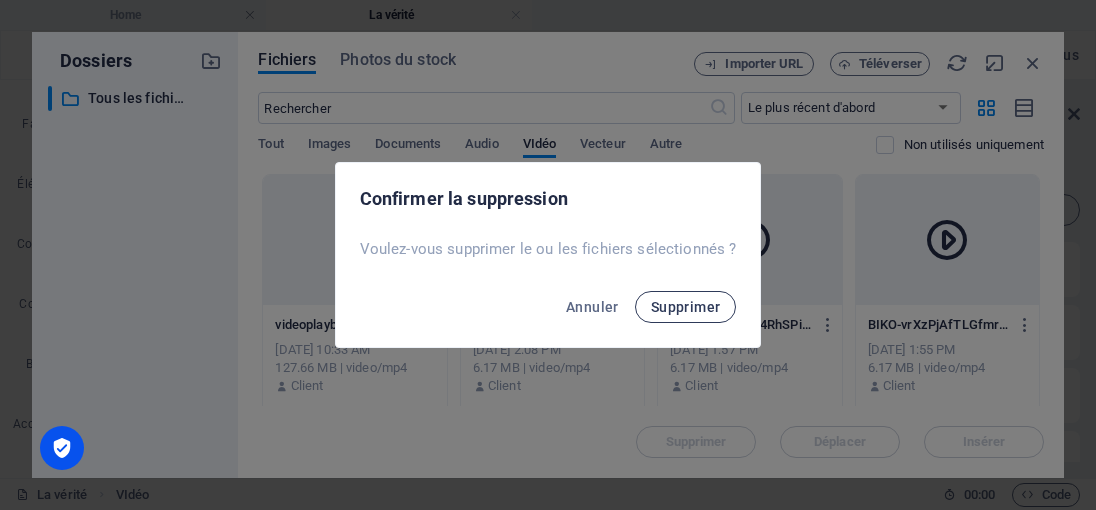 click on "Supprimer" at bounding box center (686, 307) 